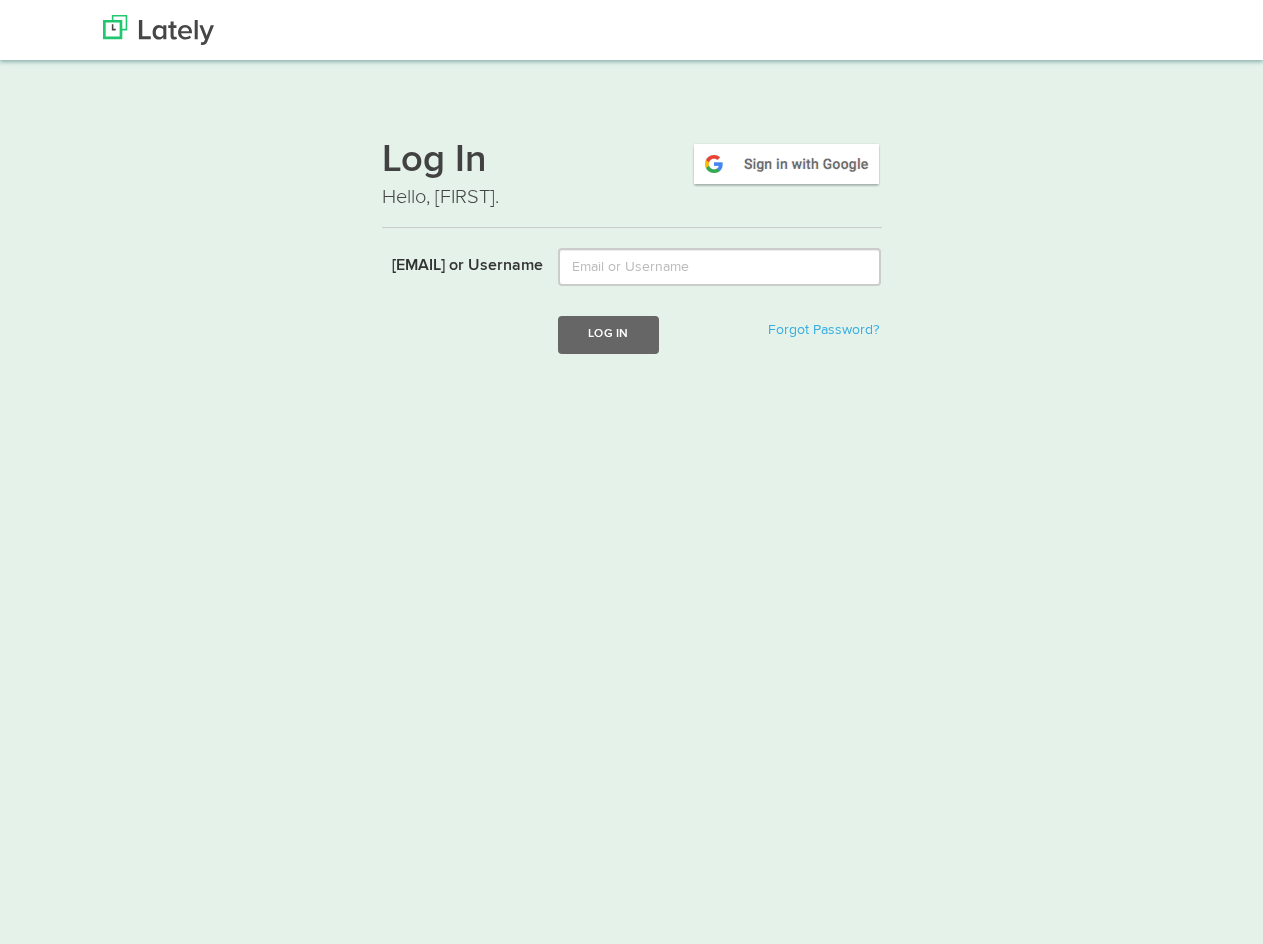 scroll, scrollTop: 0, scrollLeft: 0, axis: both 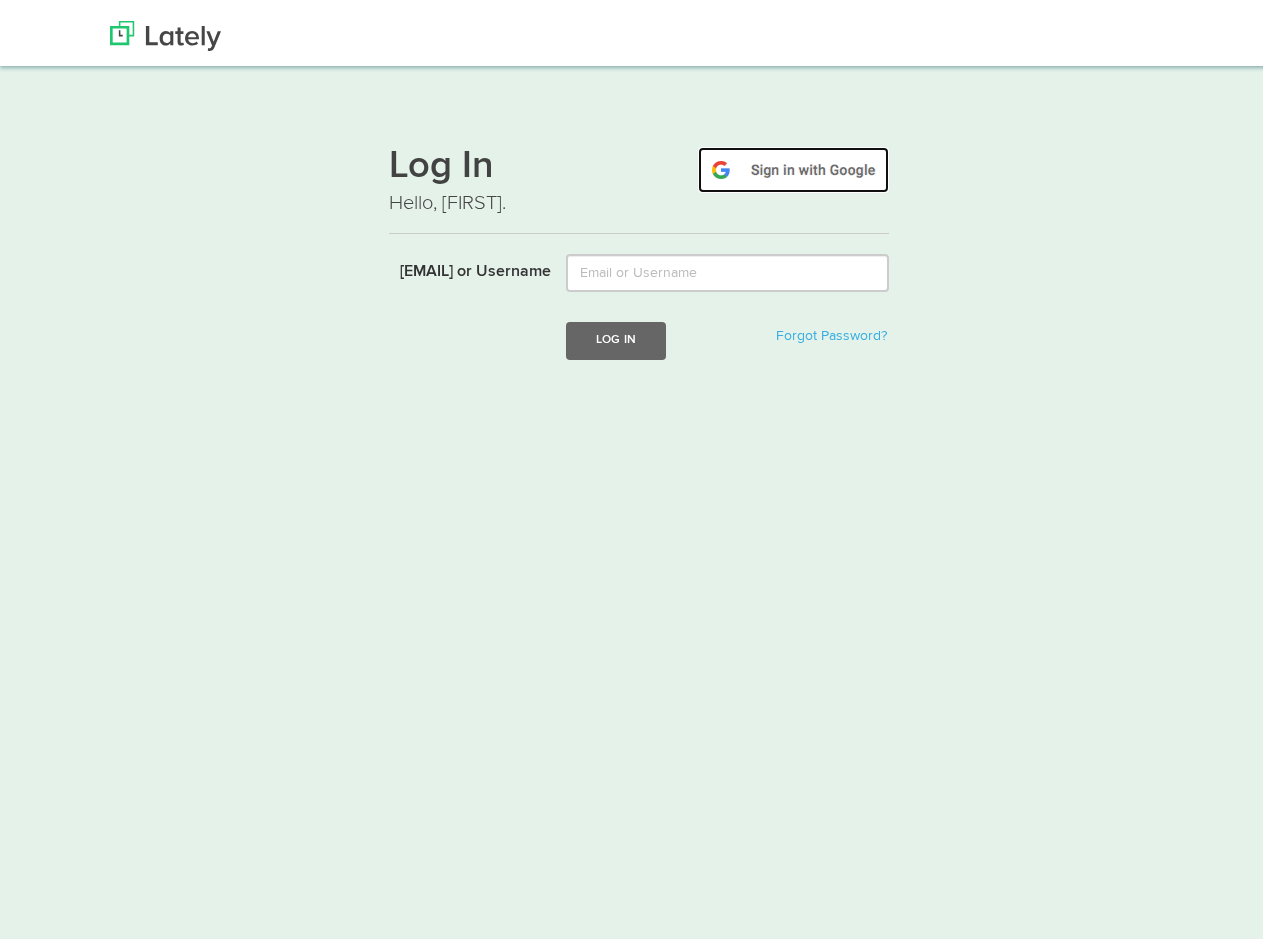click at bounding box center (793, 164) 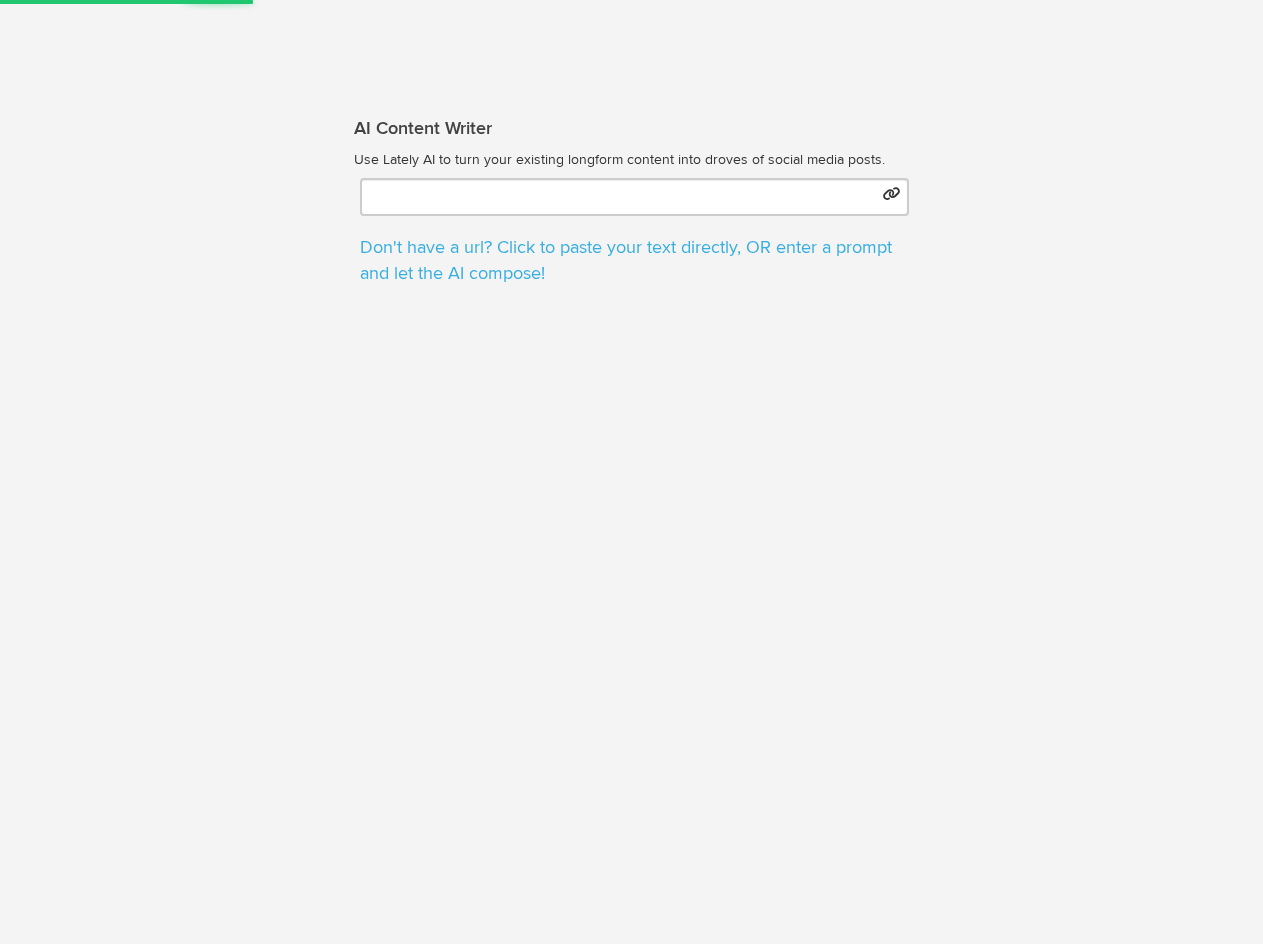scroll, scrollTop: 0, scrollLeft: 0, axis: both 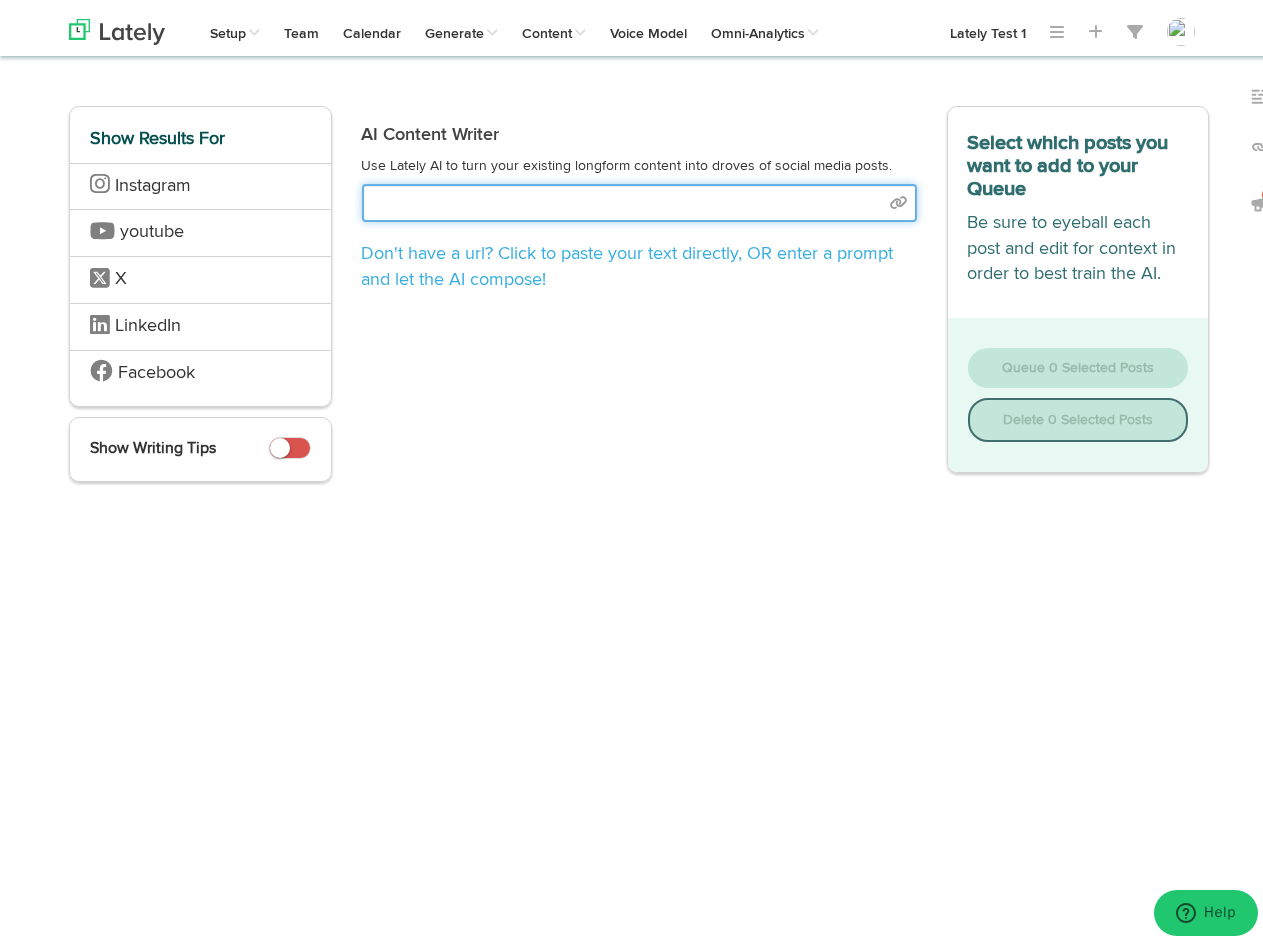 click at bounding box center (639, 197) 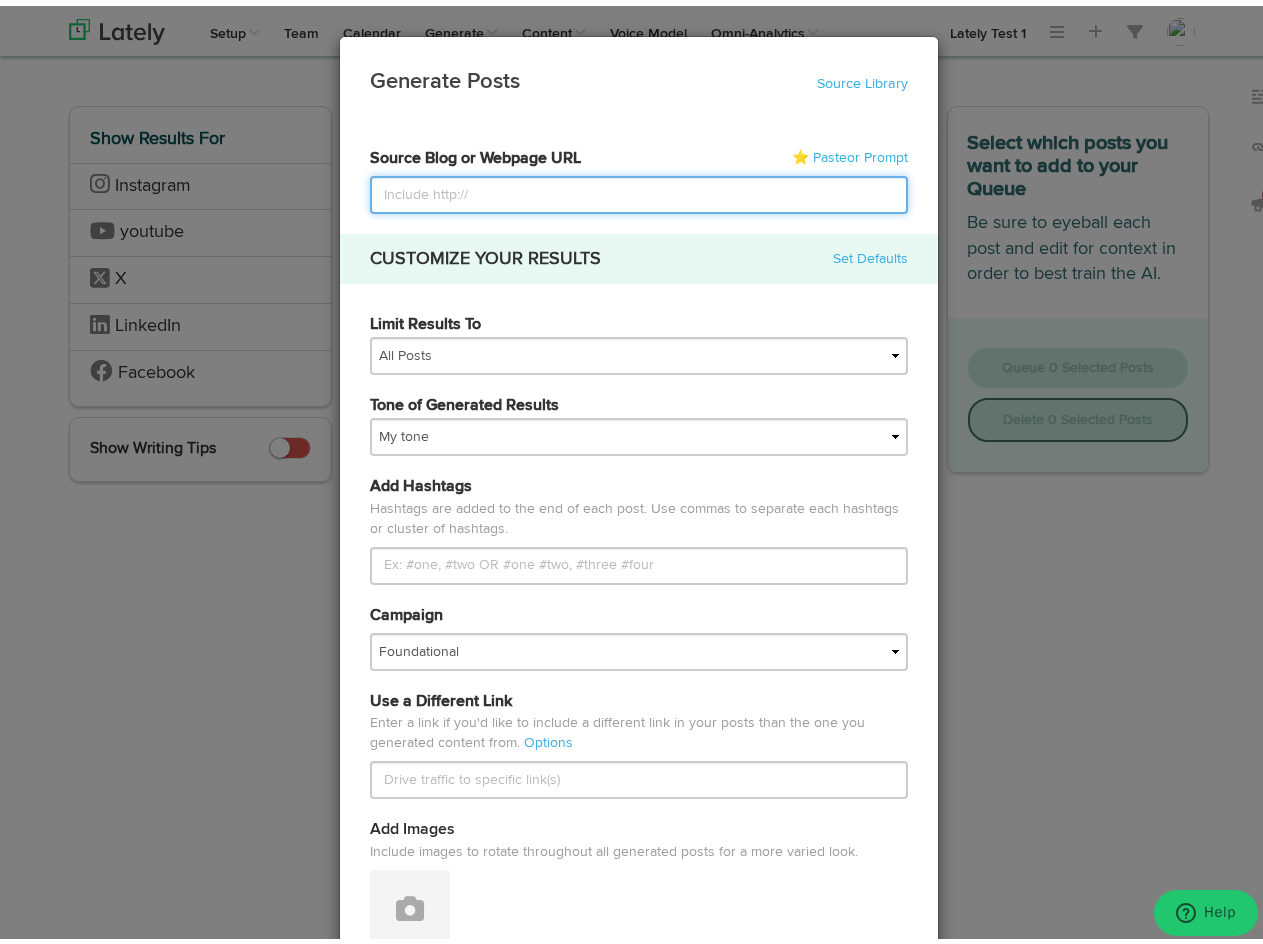 paste on "Kensington Monthly Commentary – May [YEAR] June 16, [YEAR] Monthly Market Commentary  By Kensington Asset Management Team  Download the PDF Stock Market The stock market continued its robust rebound in May, fueled by positive developments in trade policy and legislative actions. The announcement of a 90-day pause in the US-China trade standoff and the House passage of a stimulative tax bill significantly boosted investor sentiment. The S&P 500 rose 6.15% (though the S&P 500 Equal Weighted lagged by 200 basis points), the Nasdaq 100 Index surged 9.04%, the Russell 2000 Index gained 5.20%, and the MSCI EAFE Index increased by 4.66%.  Investors welcomed the White House’s softened trade stance, particularly the substantial tariff reductions agreed with China, lowering US tariffs from 145% to 30%, and Chinese tariffs from 125% to 10%. Officials from both nations reached a framework deal in principle, awaiting final approval by [PERSON] and [PERSON]. Additionally, the White House postponed imposing a 50% ..." 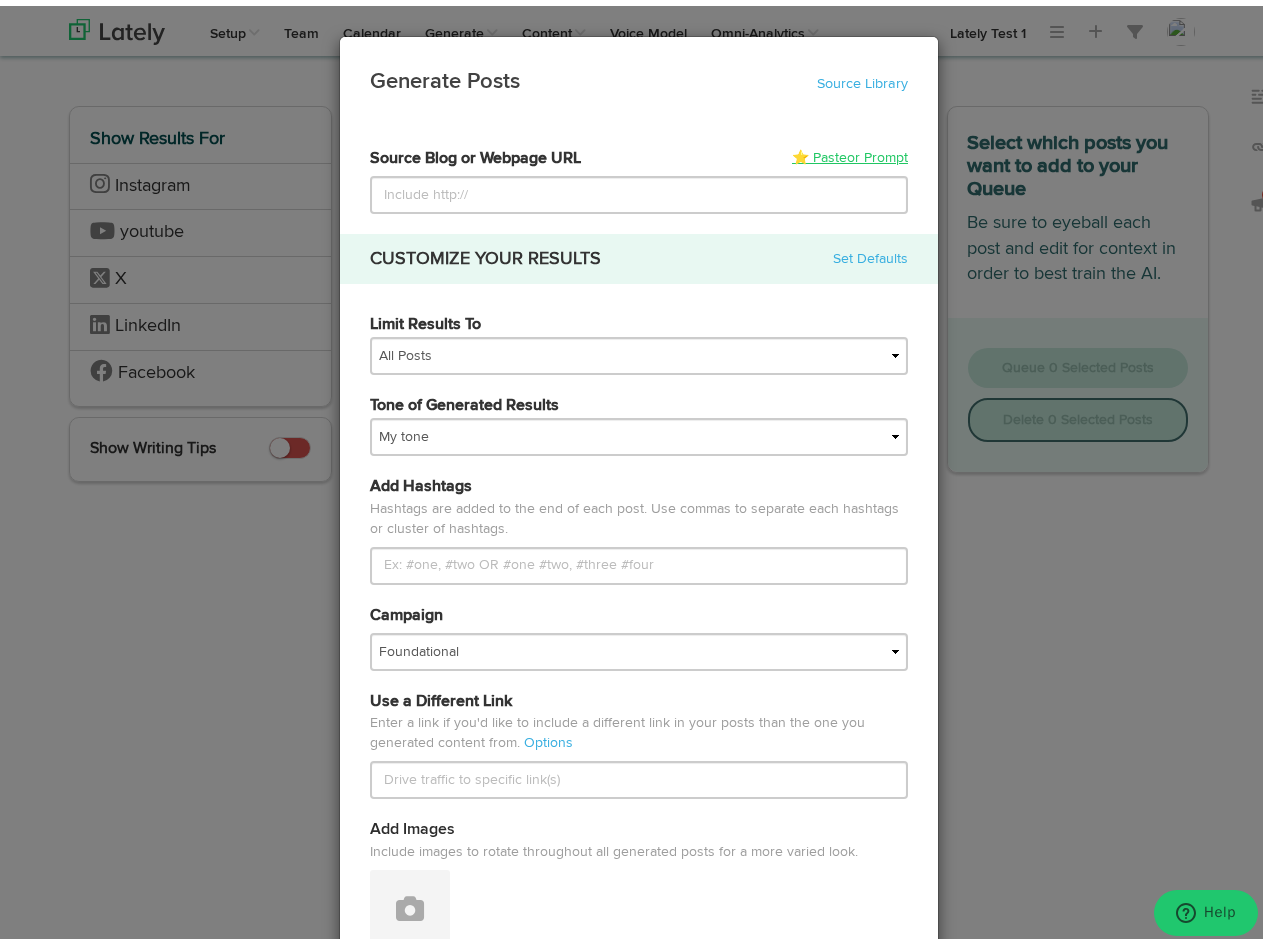 click on "or Prompt" at bounding box center (877, 152) 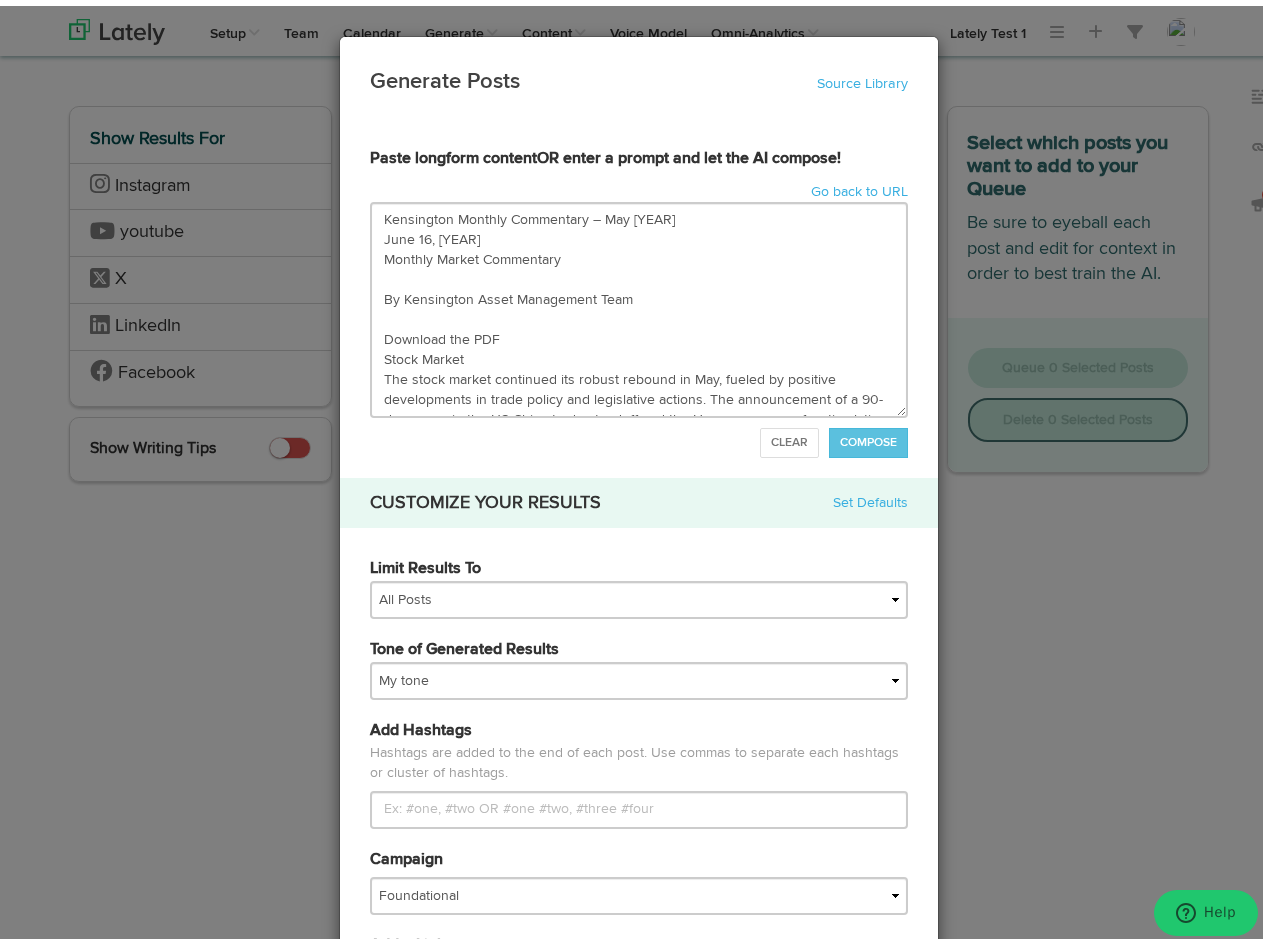 scroll, scrollTop: 1793, scrollLeft: 0, axis: vertical 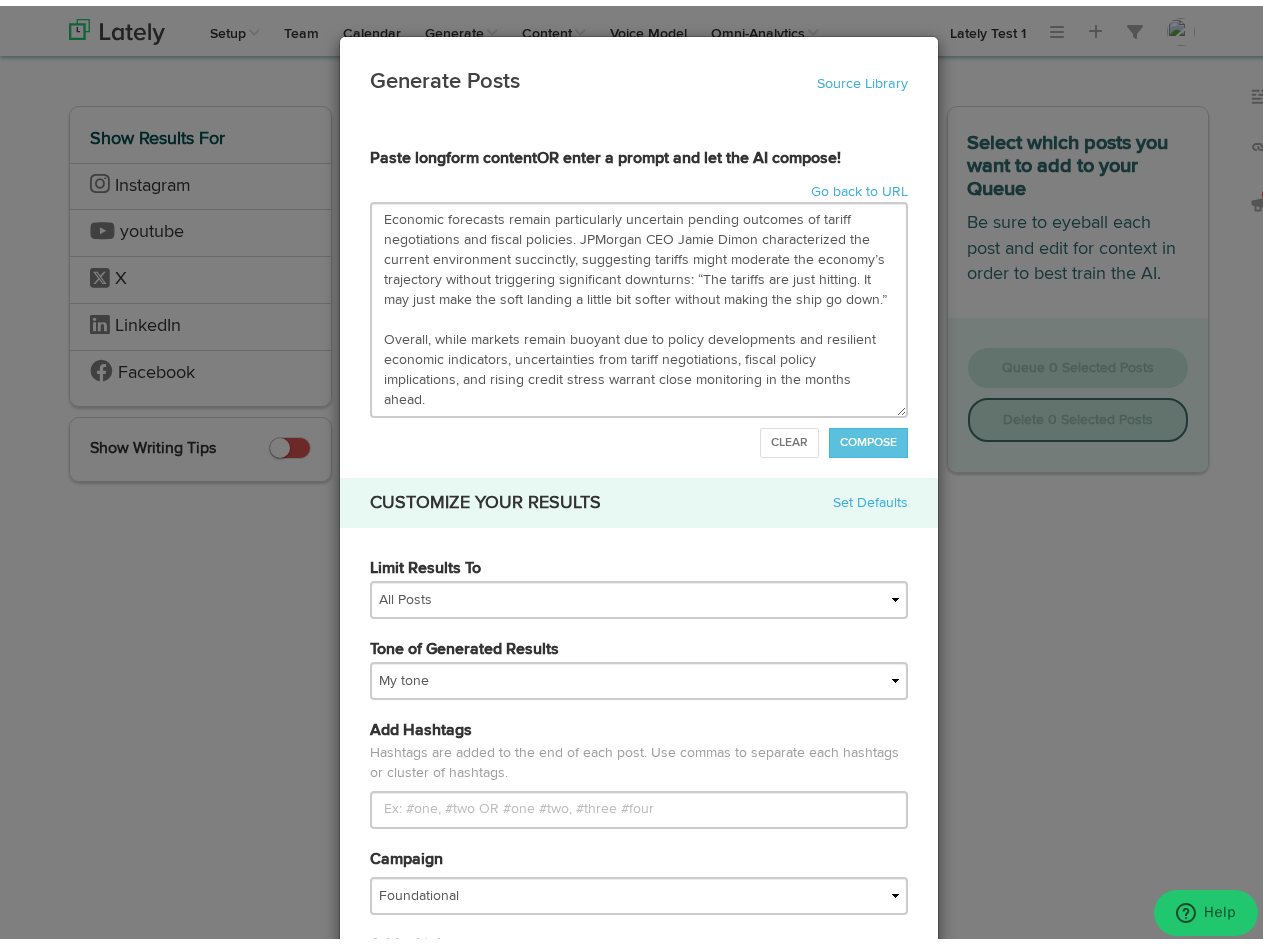 type on "Kensington Monthly Commentary – May 2025
June 16, 2025
Monthly Market Commentary
By Kensington Asset Management Team
Download the PDF
Stock Market
The stock market continued its robust rebound in May, fueled by positive developments in trade policy and legislative actions. The announcement of a 90-day pause in the US-China trade standoff and the House passage of a stimulative tax bill significantly boosted investor sentiment. The S&P 500 rose 6.15% (though the S&P 500 Equal Weighted lagged by 200 basis points), the Nasdaq 100 Index surged 9.04%, the Russell 2000 Index gained 5.20%, and the MSCI EAFE Index increased by 4.66%.
Investors welcomed the White House’s softened trade stance, particularly the substantial tariff reductions agreed with China, lowering US tariffs from 145% to 30%, and Chinese tariffs from 125% to 10%. Officials from both nations reached a framework deal in principle, awaiting final approval by President Trump and President Xi. Additionally, the White House postponed imposing a 50% ..." 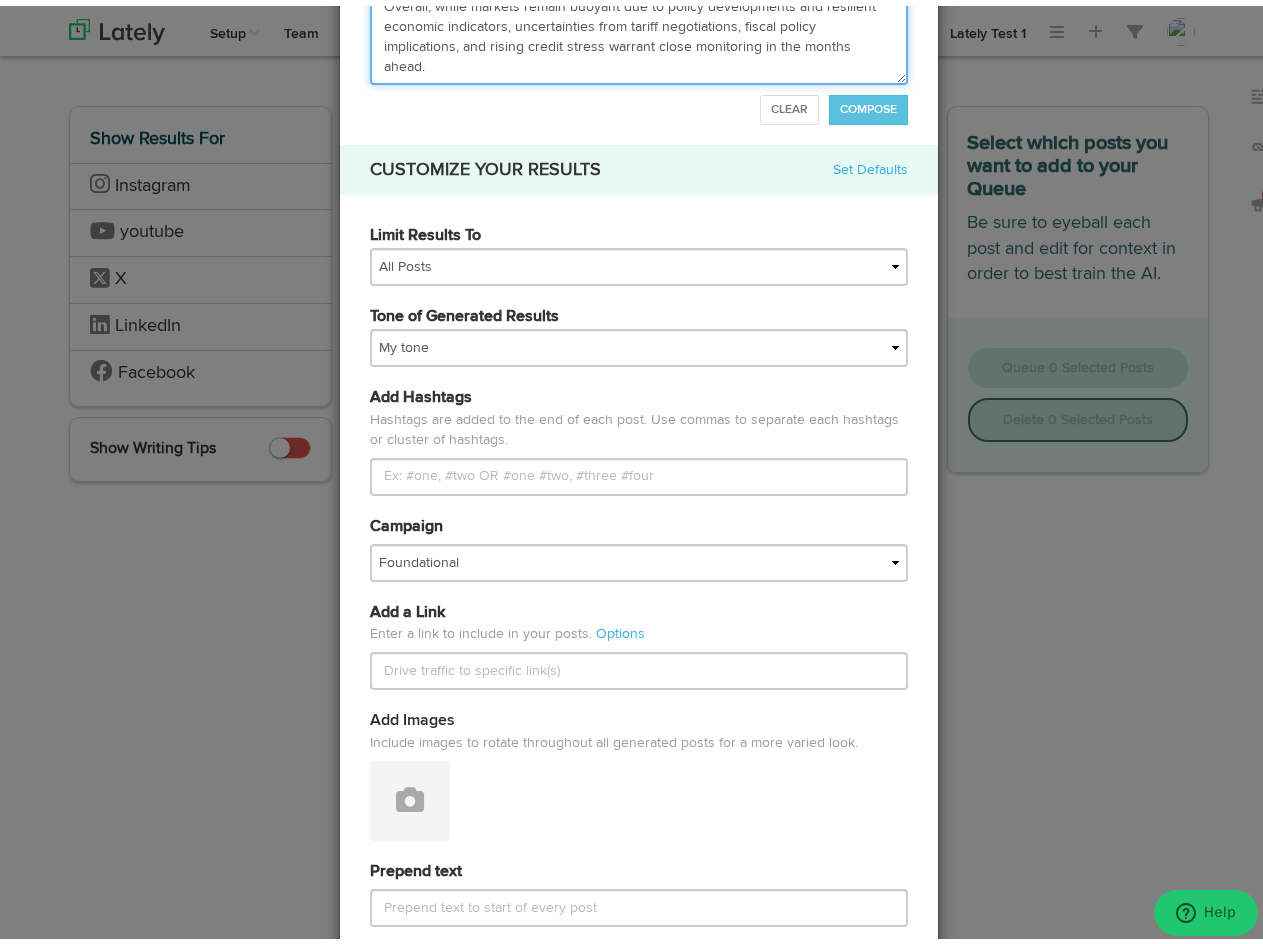 scroll, scrollTop: 334, scrollLeft: 0, axis: vertical 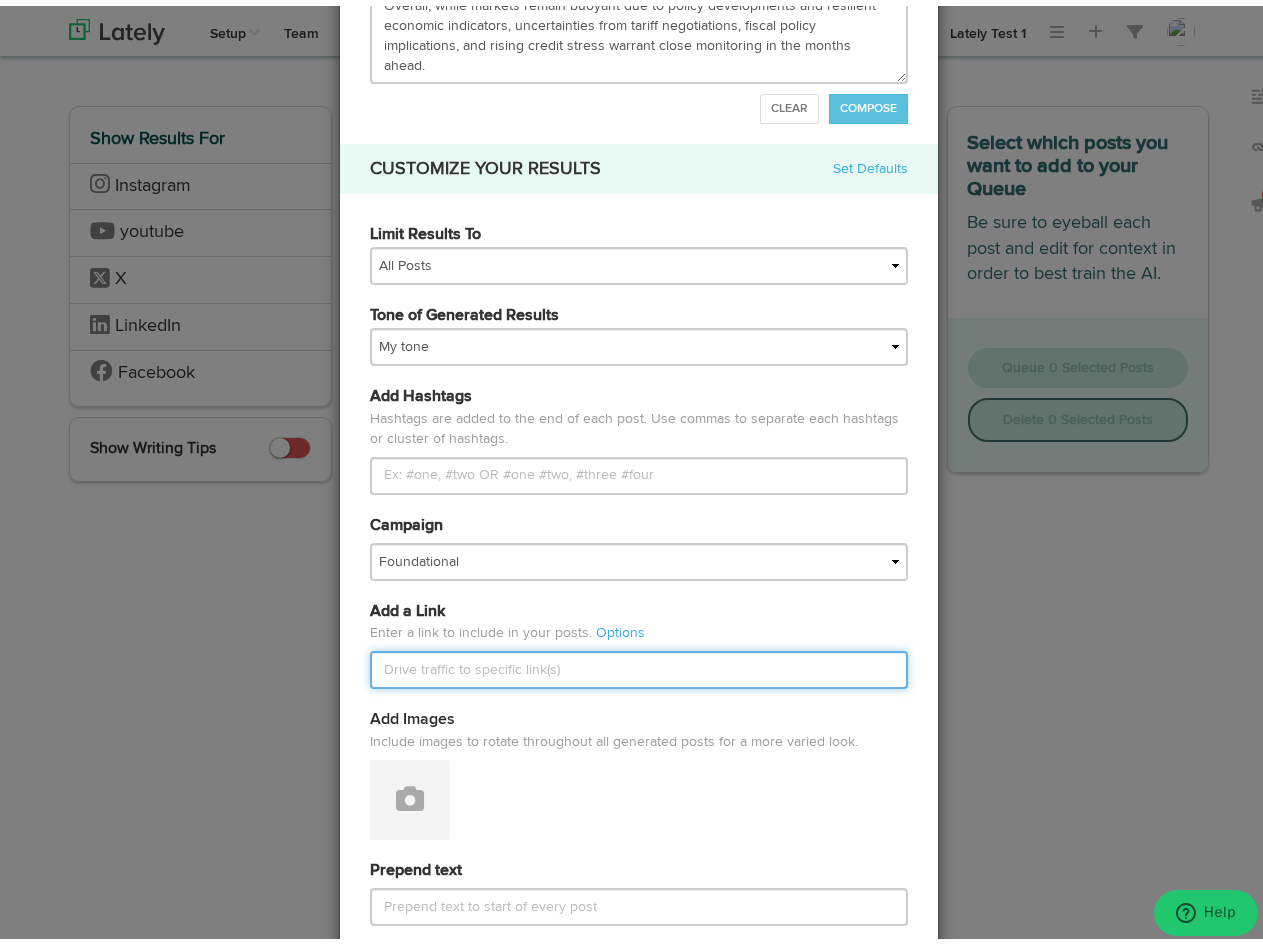 click at bounding box center [639, 664] 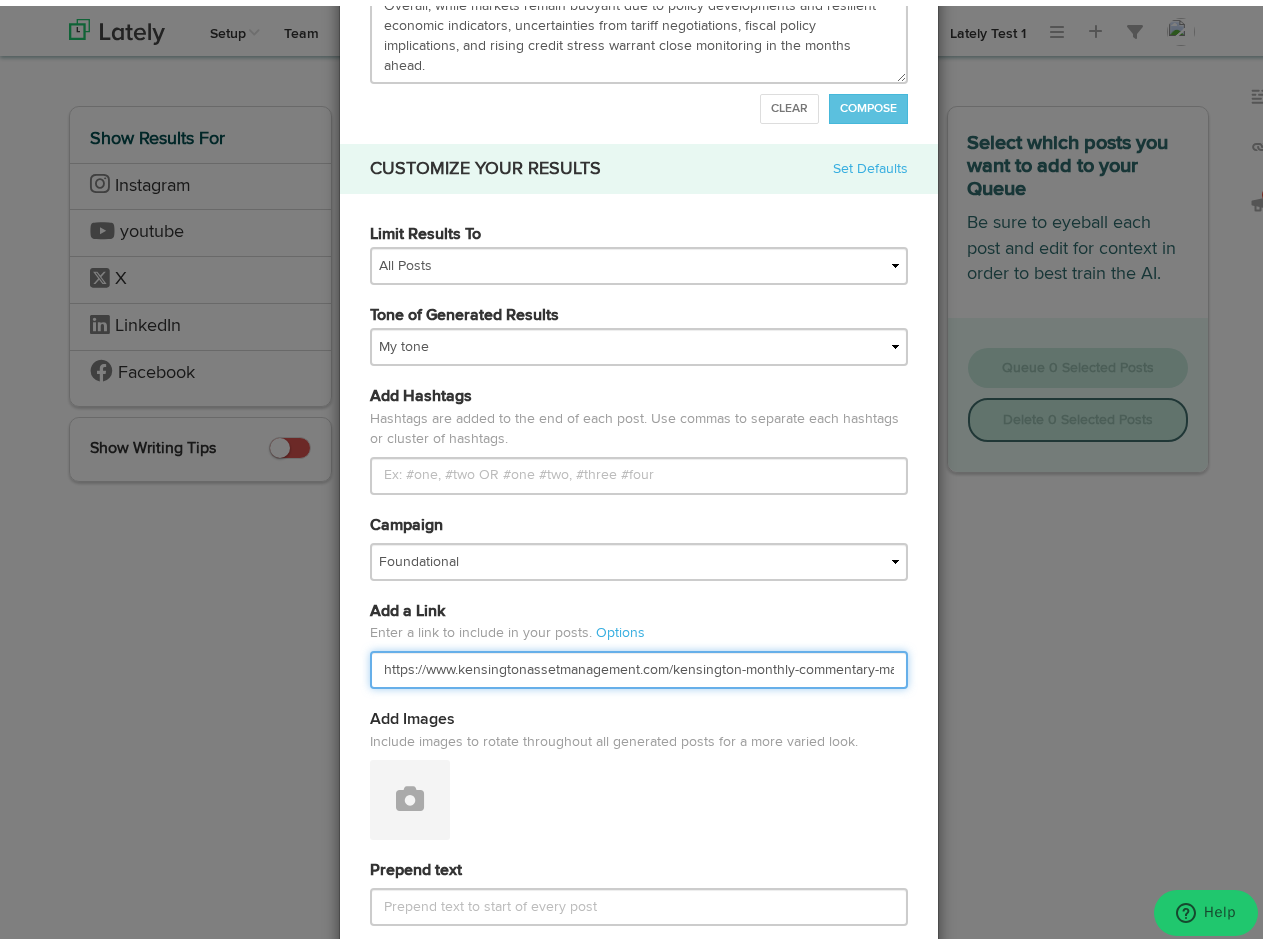 scroll, scrollTop: 0, scrollLeft: 1, axis: horizontal 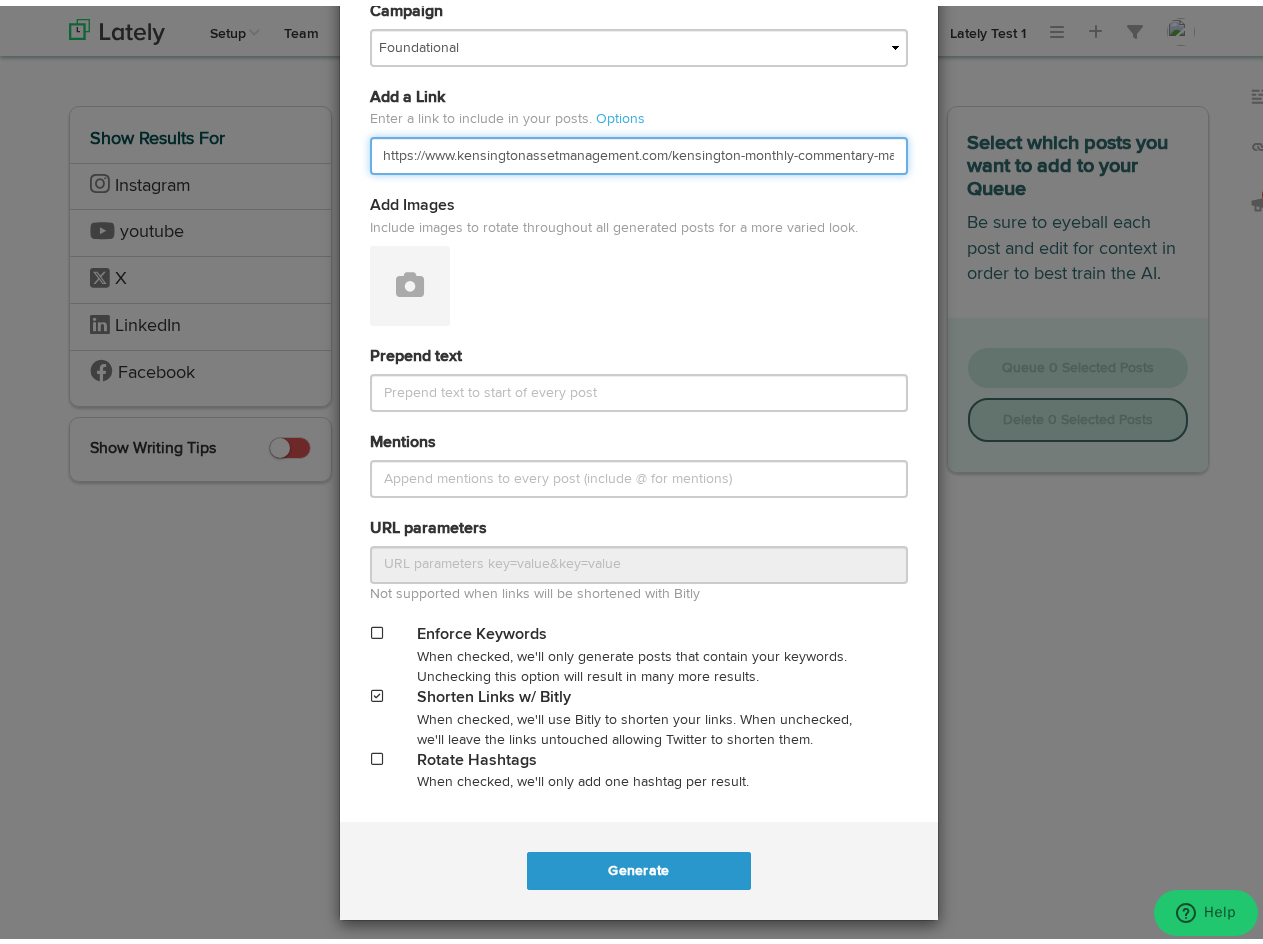 type on "https://www.kensingtonassetmanagement.com/kensington-monthly-commentary-may-2025/" 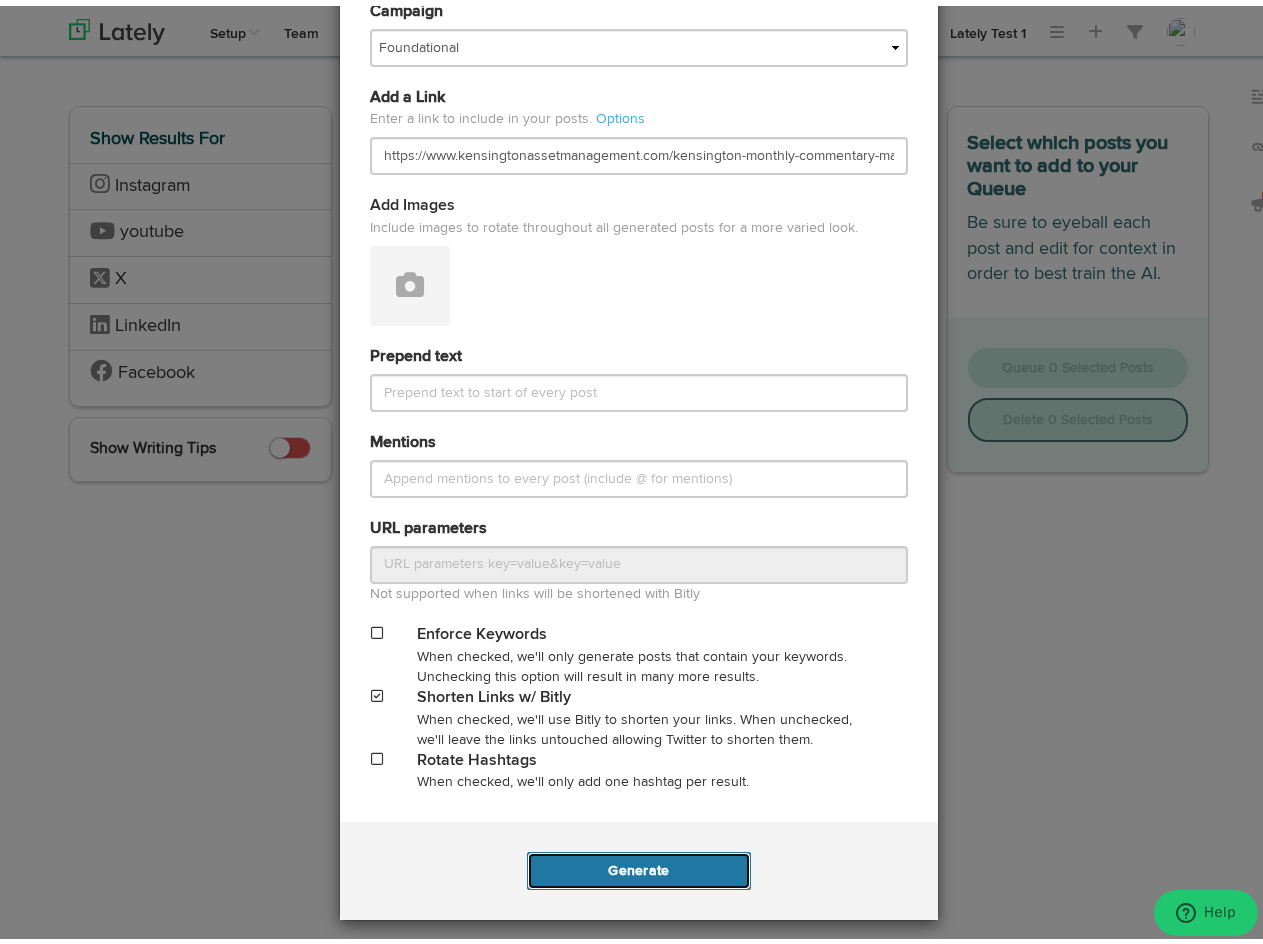 click on "Generate" at bounding box center (638, 865) 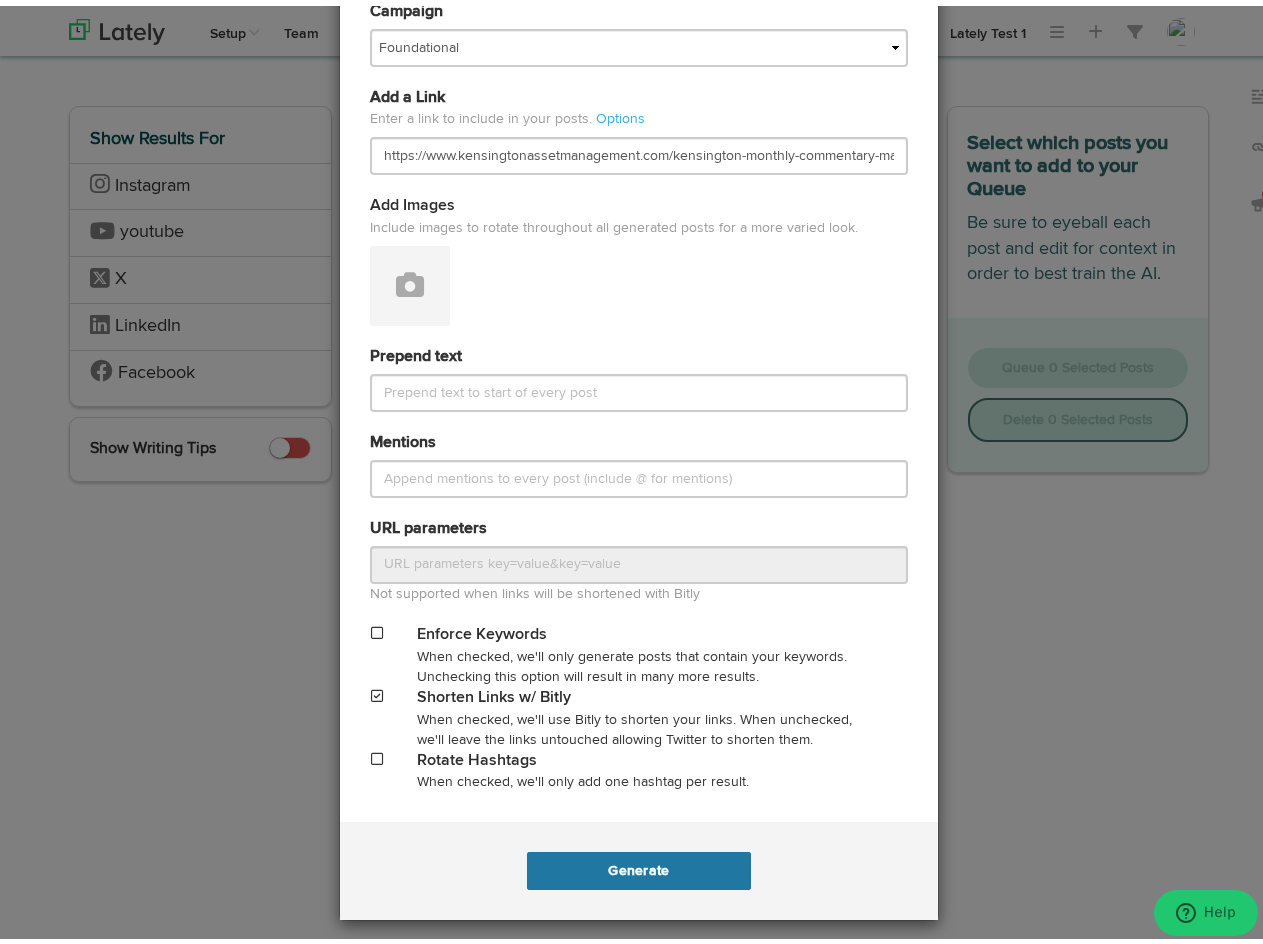 scroll, scrollTop: 0, scrollLeft: 0, axis: both 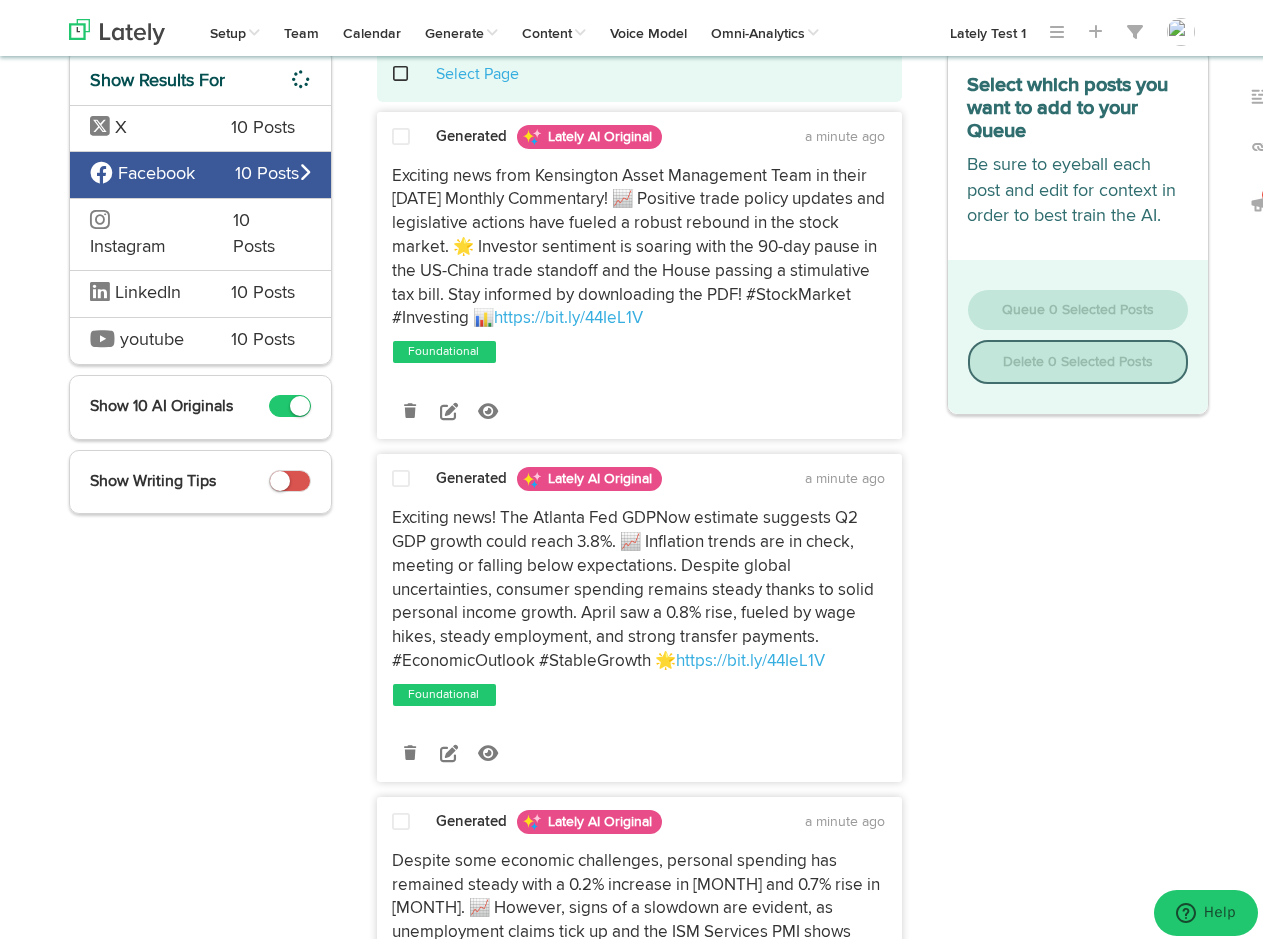 click on "LinkedIn
10 Posts" at bounding box center (200, 122) 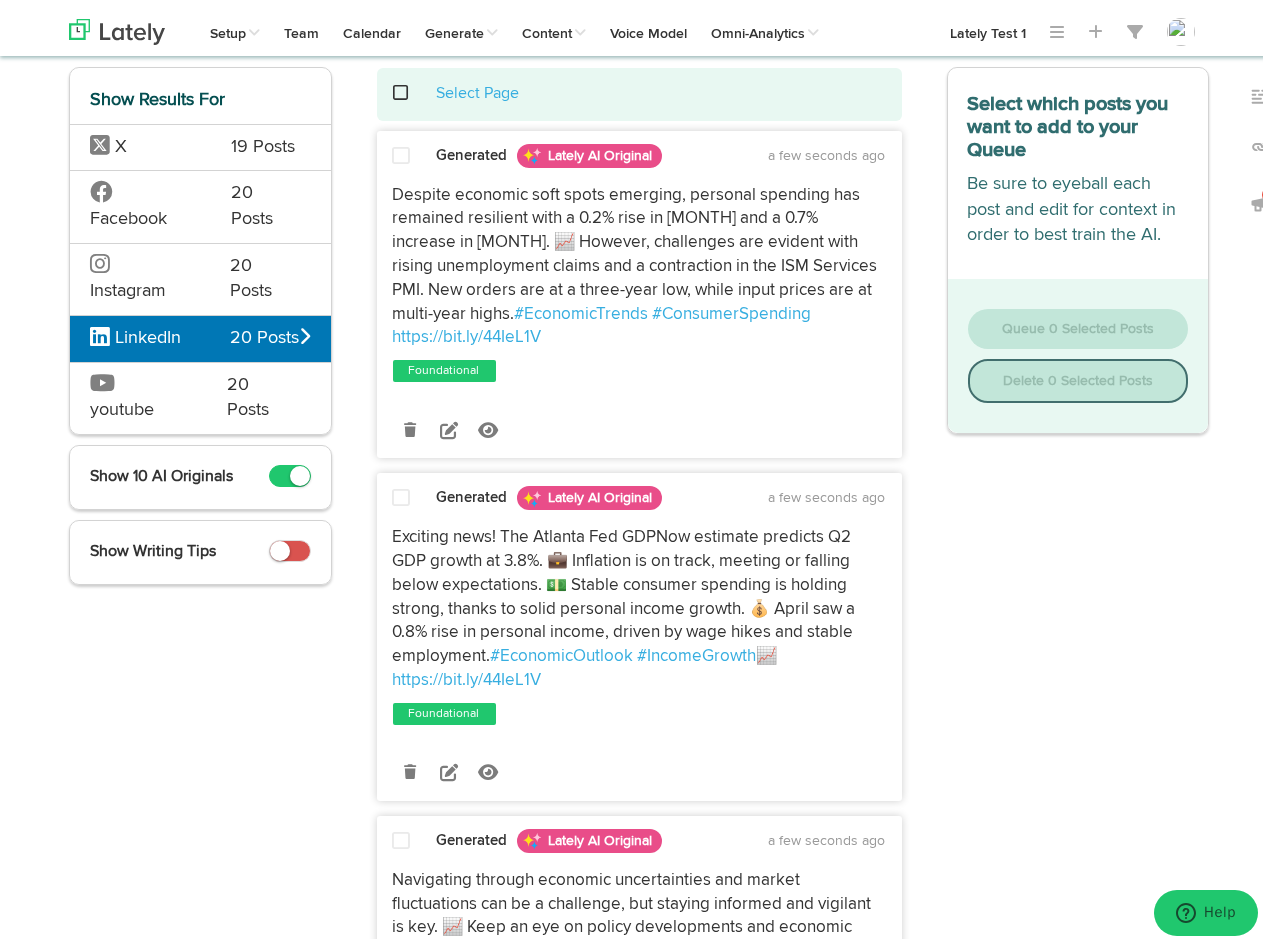 scroll, scrollTop: 93, scrollLeft: 0, axis: vertical 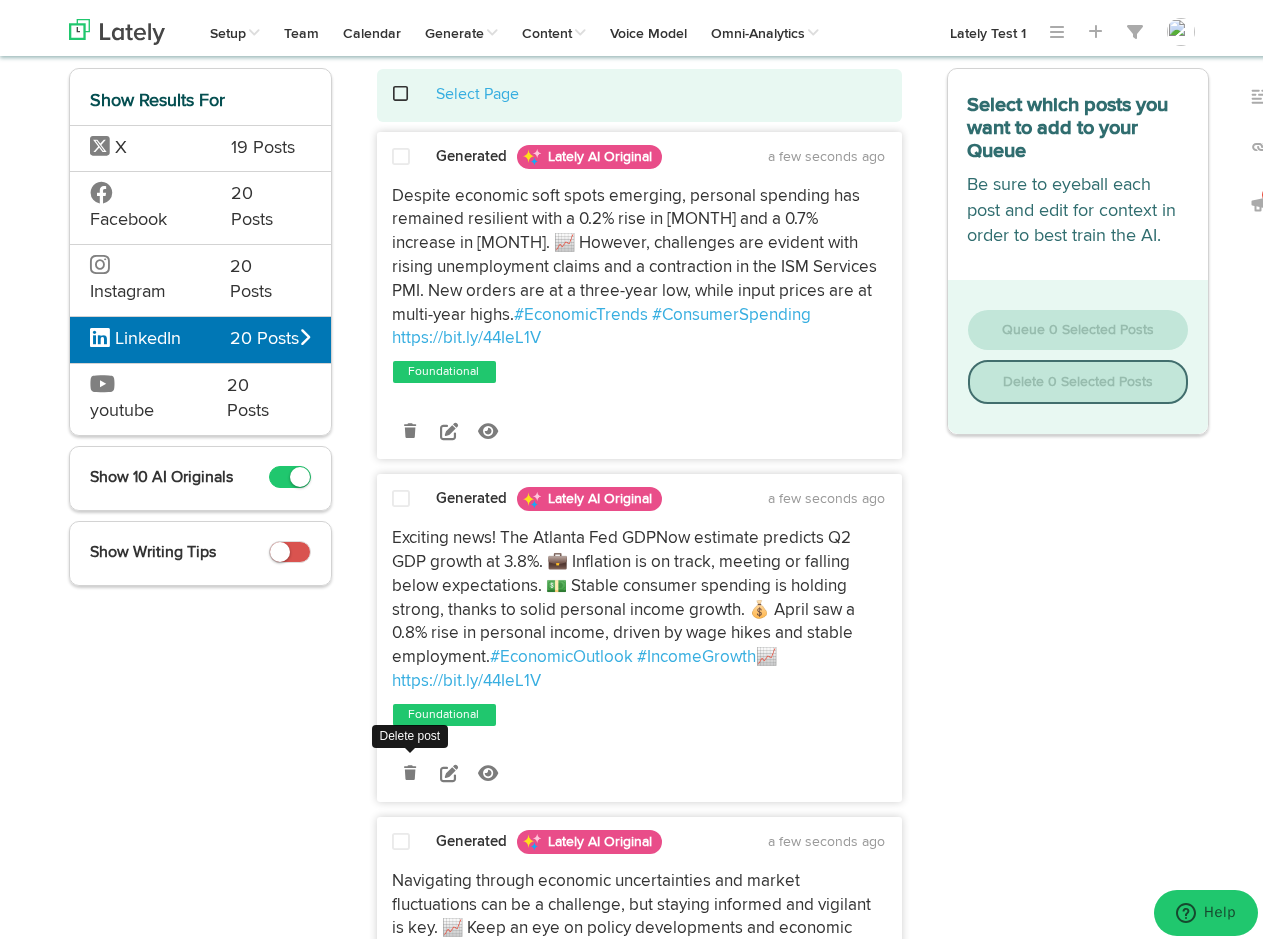 click at bounding box center [410, 767] 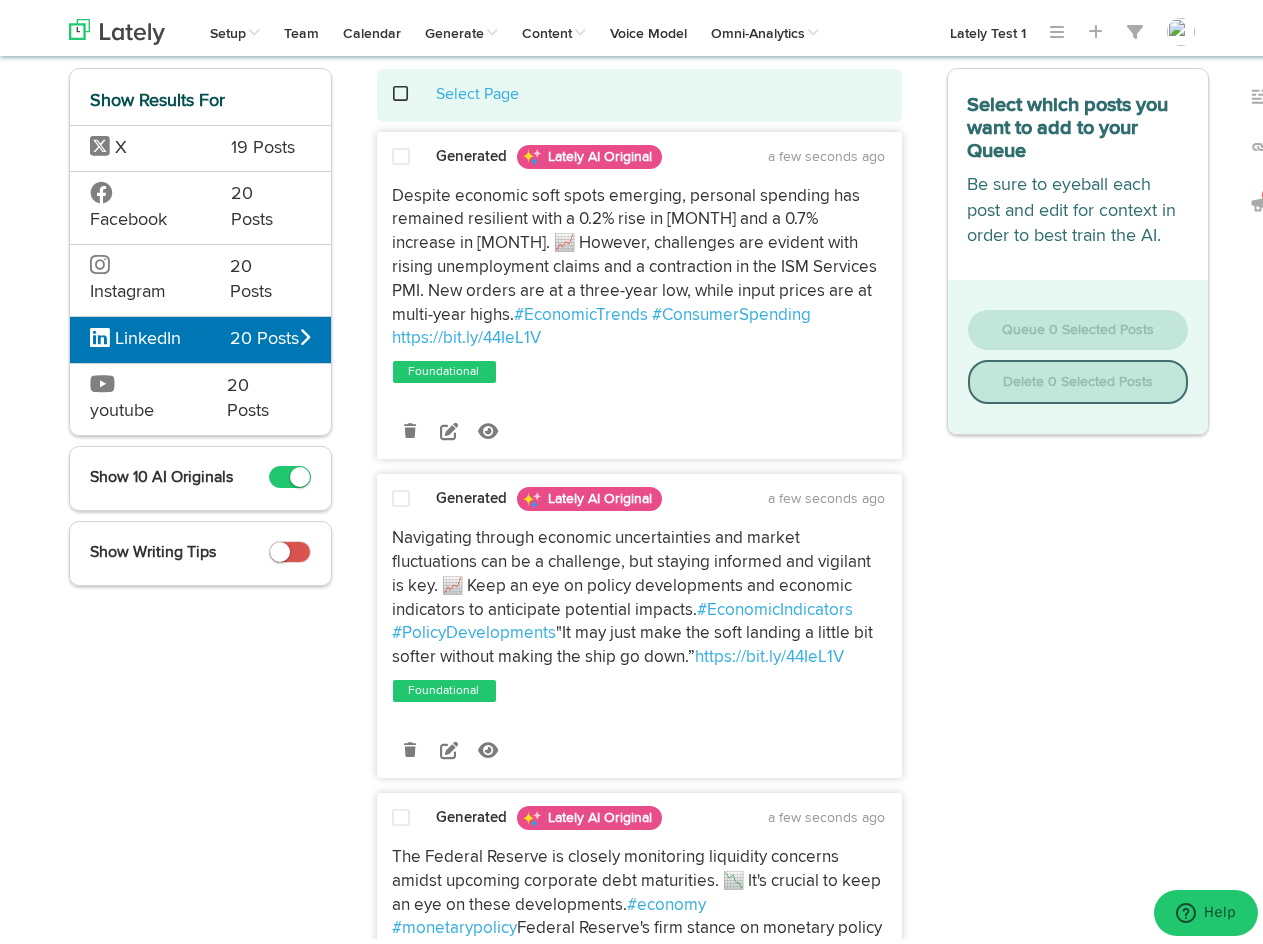 scroll, scrollTop: 0, scrollLeft: 0, axis: both 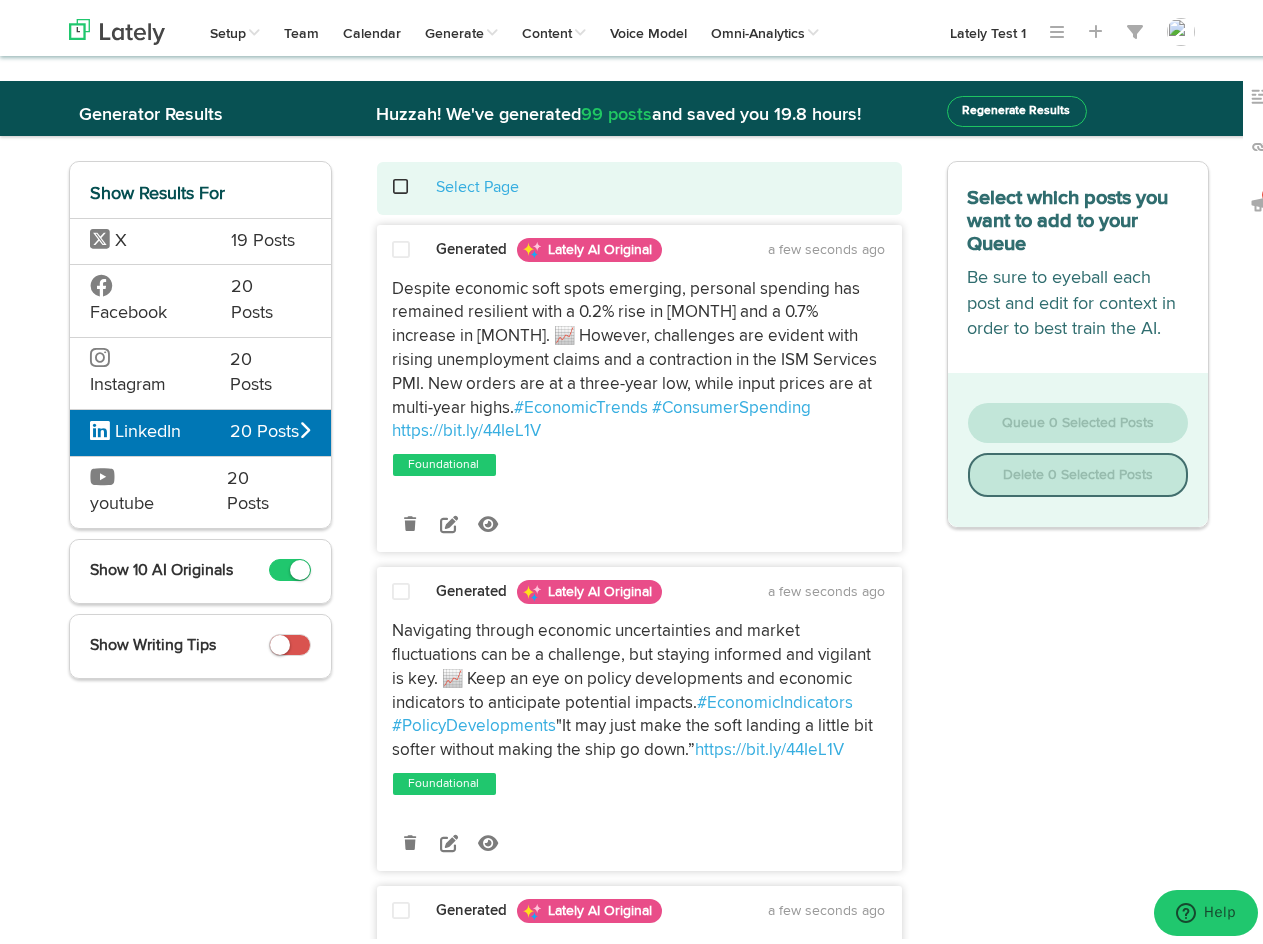 click on "Facebook" at bounding box center (146, 236) 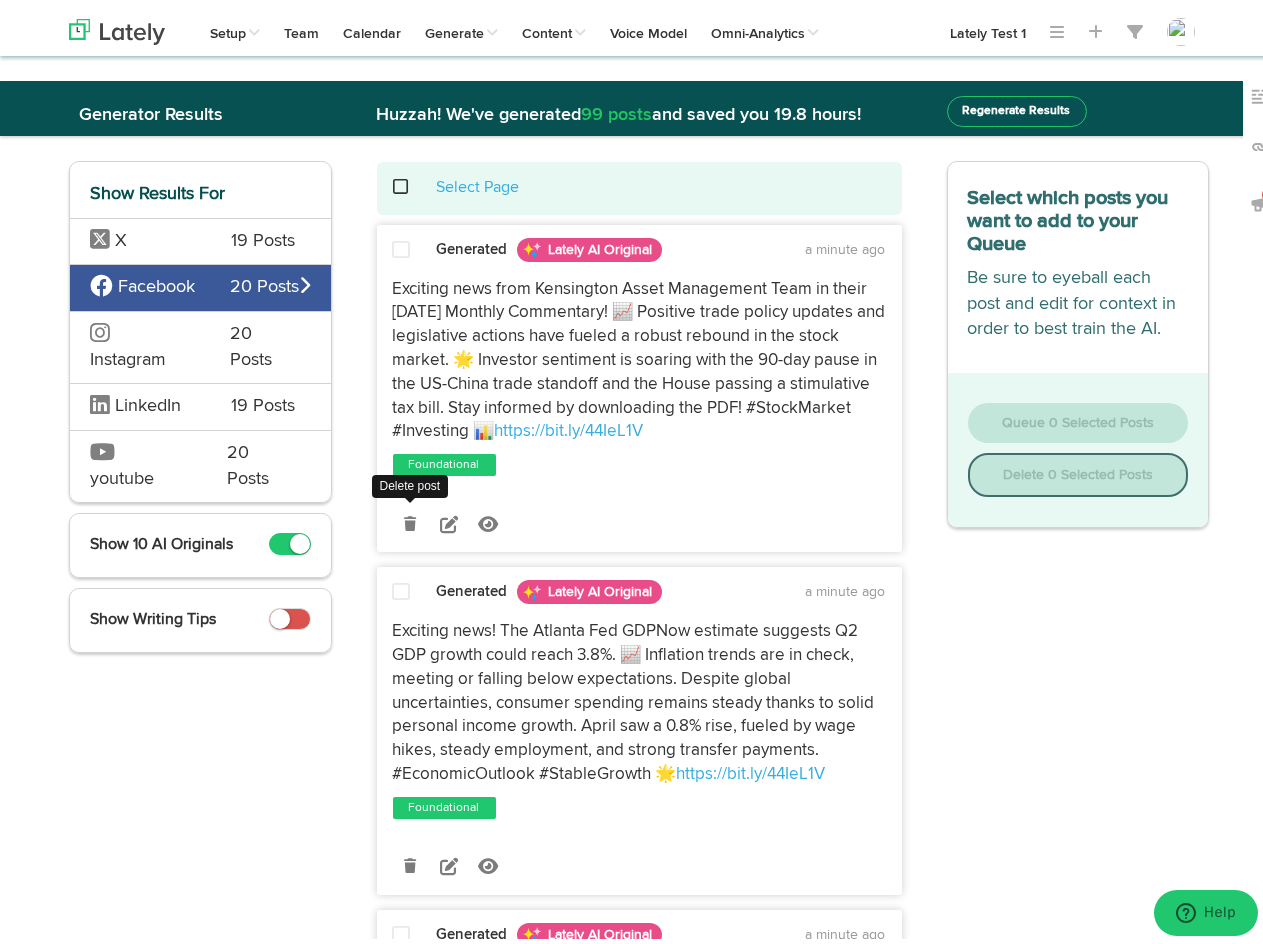 click at bounding box center (410, 518) 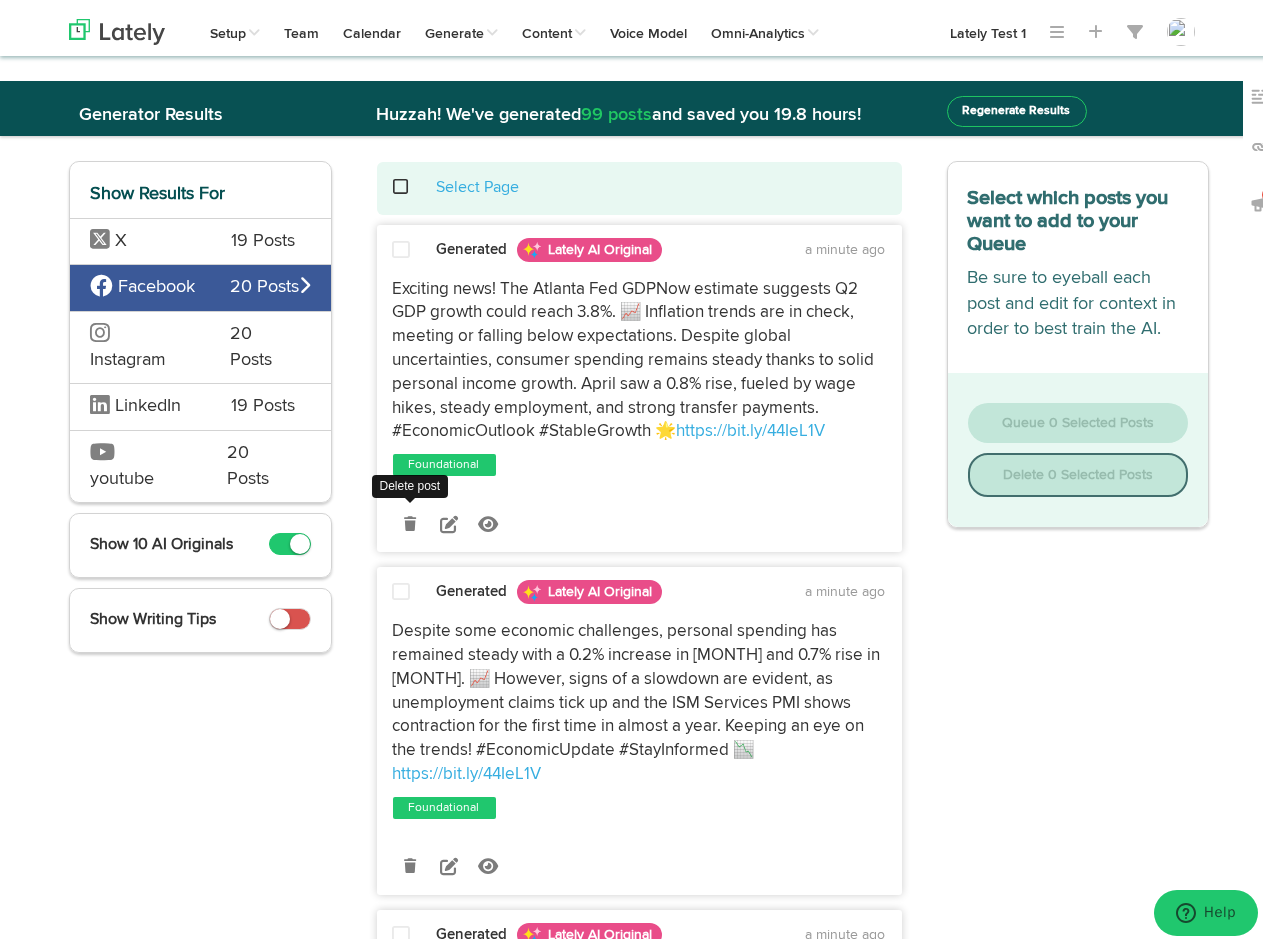click at bounding box center [410, 518] 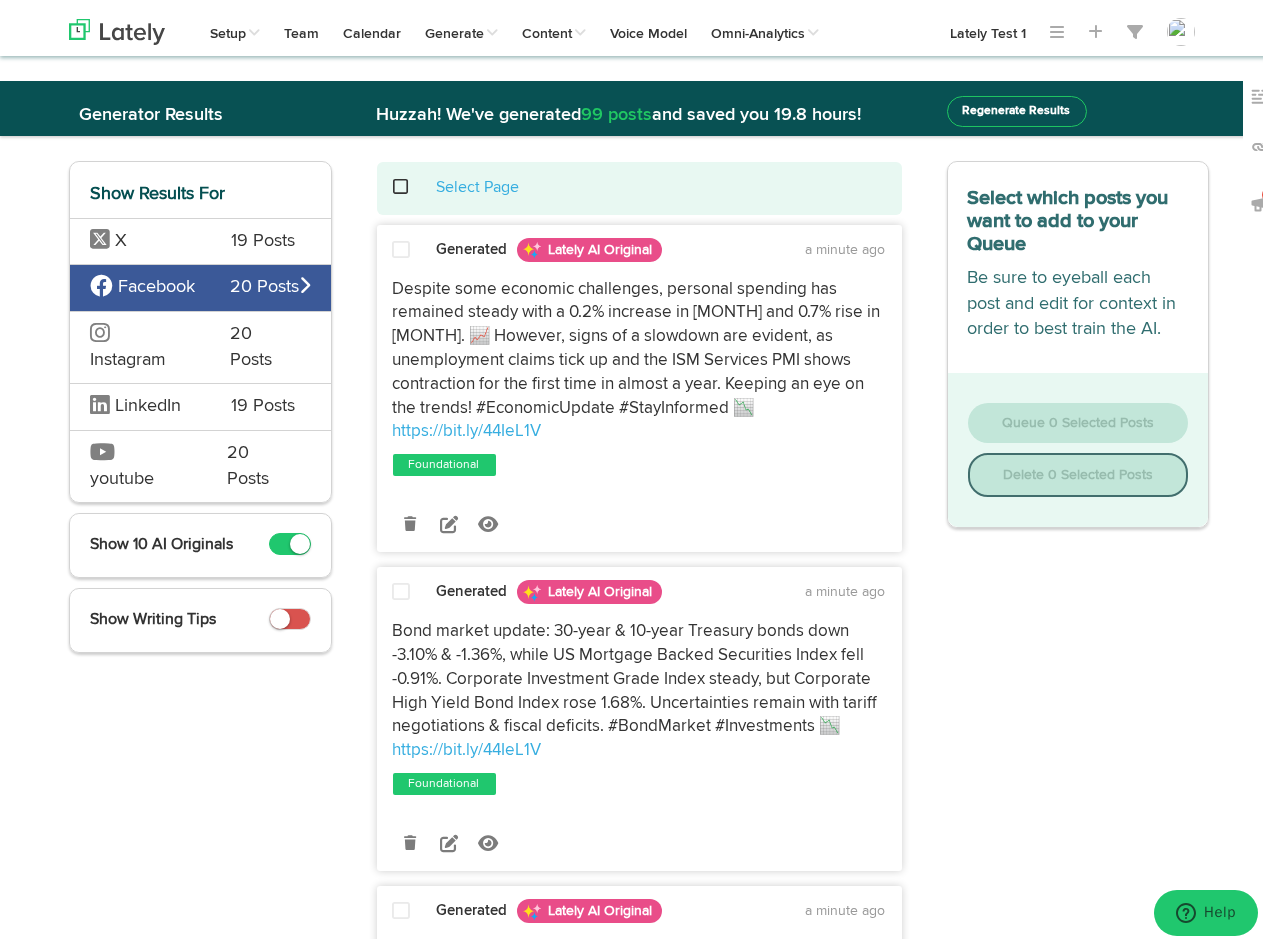 click on "X
[NUMBER] Posts" at bounding box center (200, 235) 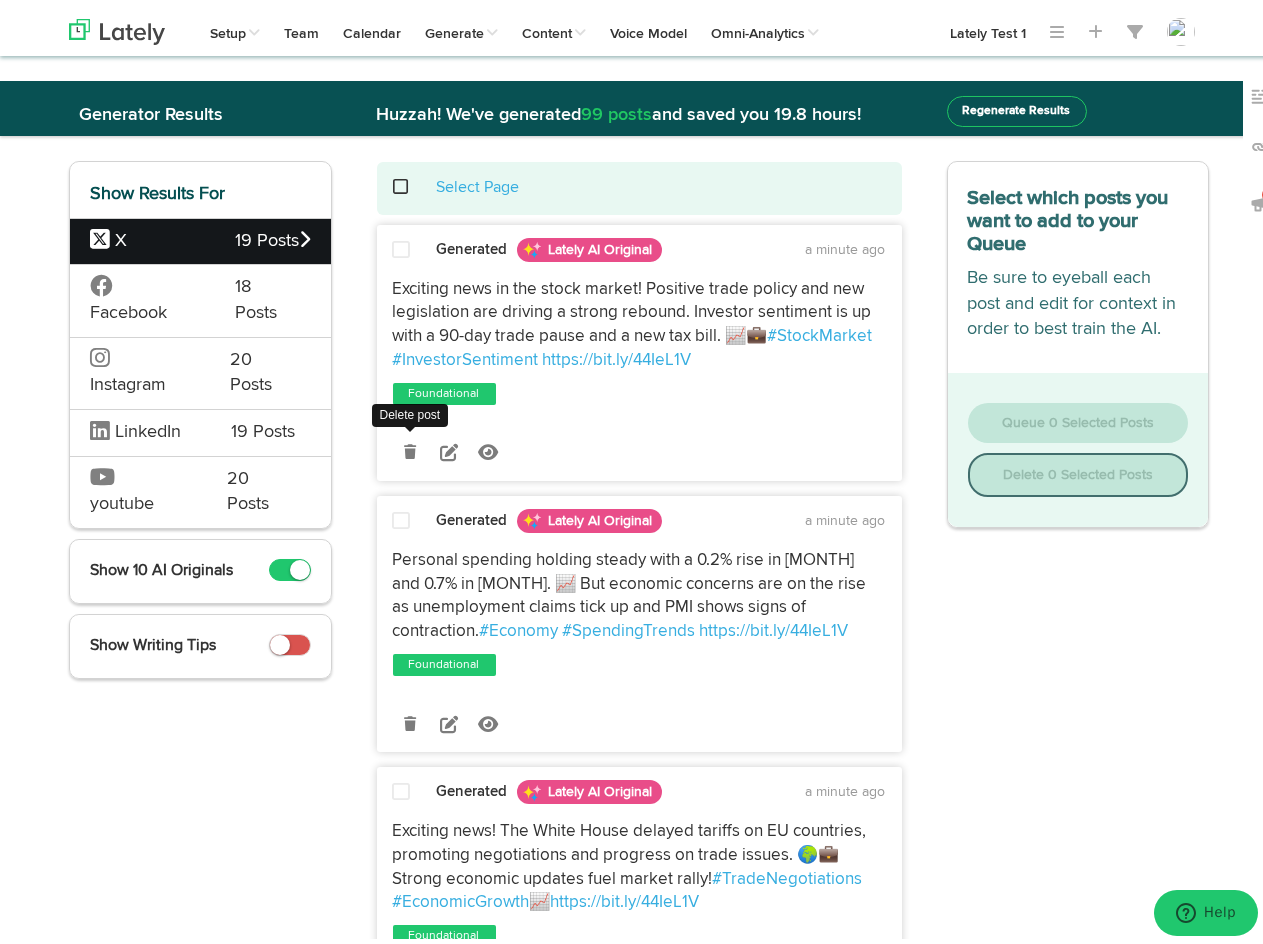 click at bounding box center [410, 446] 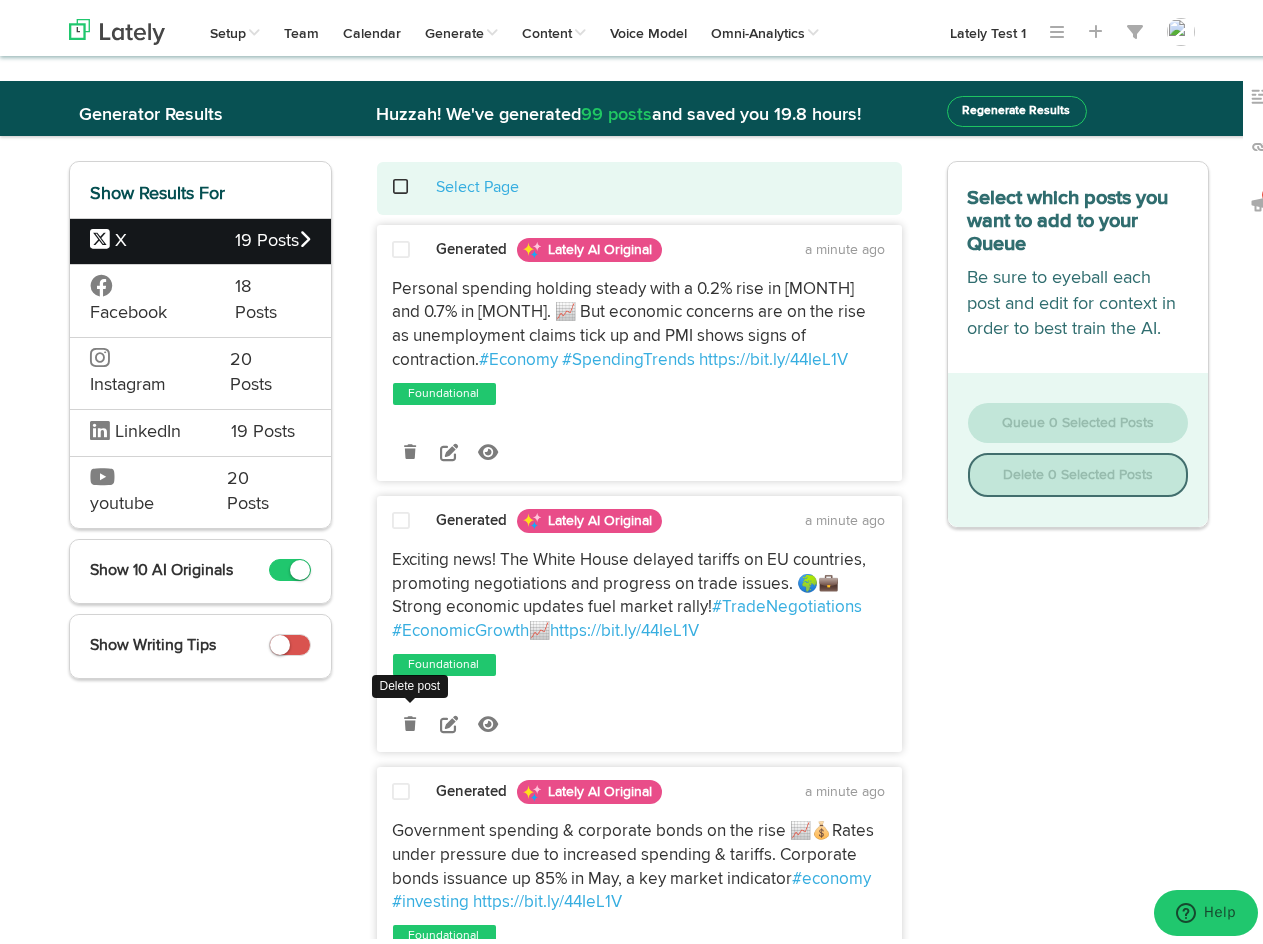 click at bounding box center [410, 717] 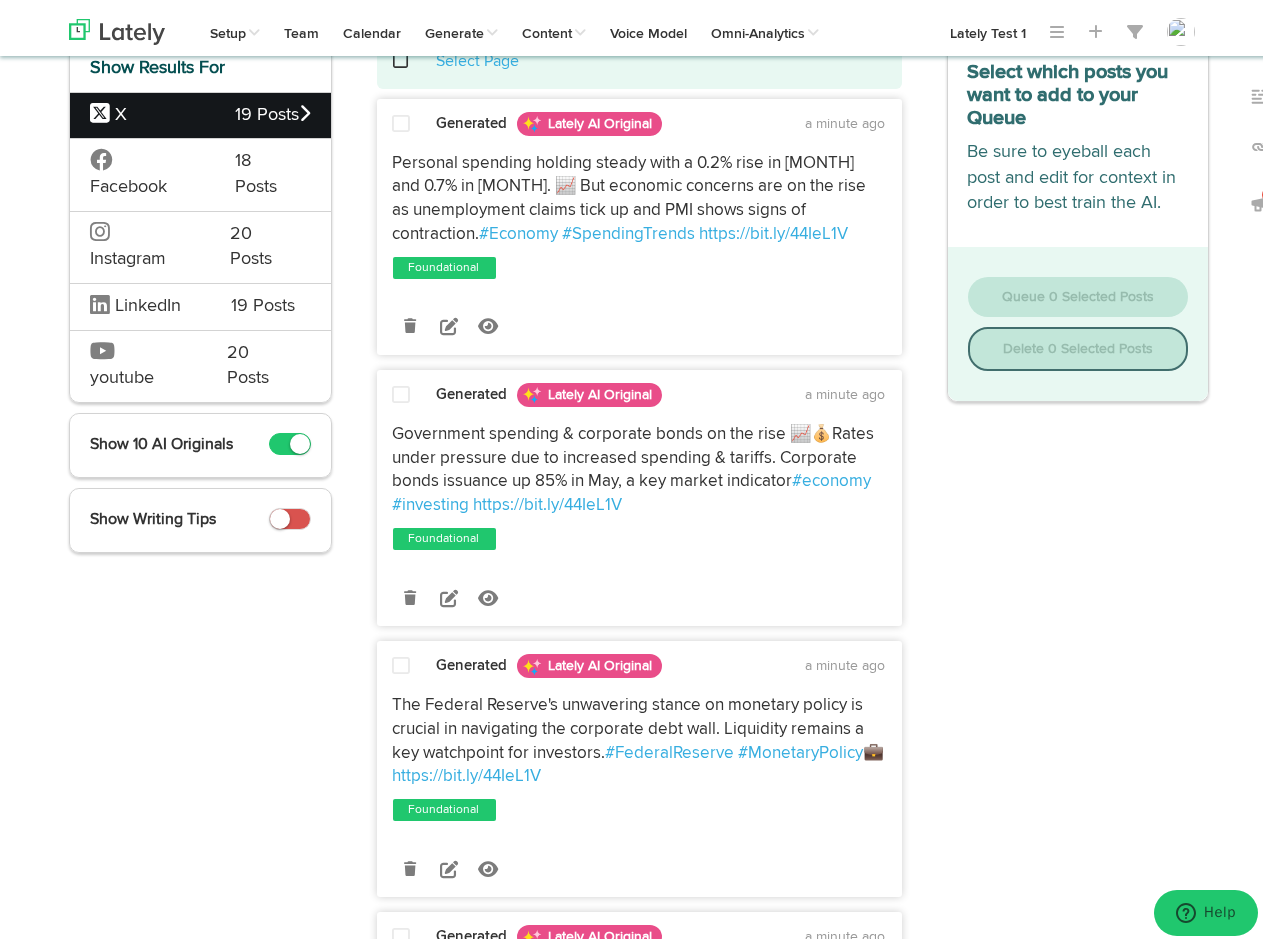 scroll, scrollTop: 0, scrollLeft: 0, axis: both 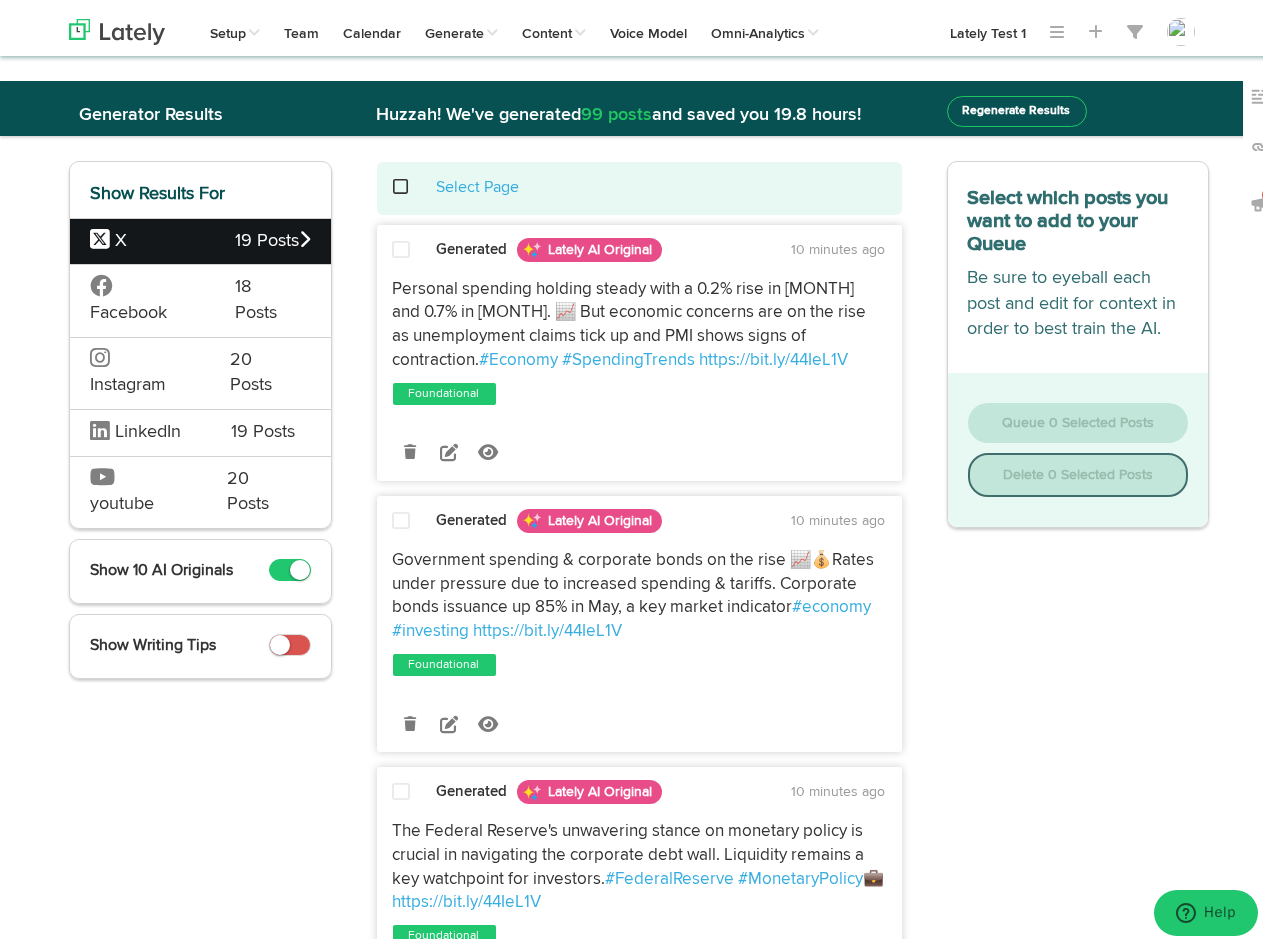 click on "Showing results
1 - 9
10
25
50
100
of 9" at bounding box center [639, 2476] 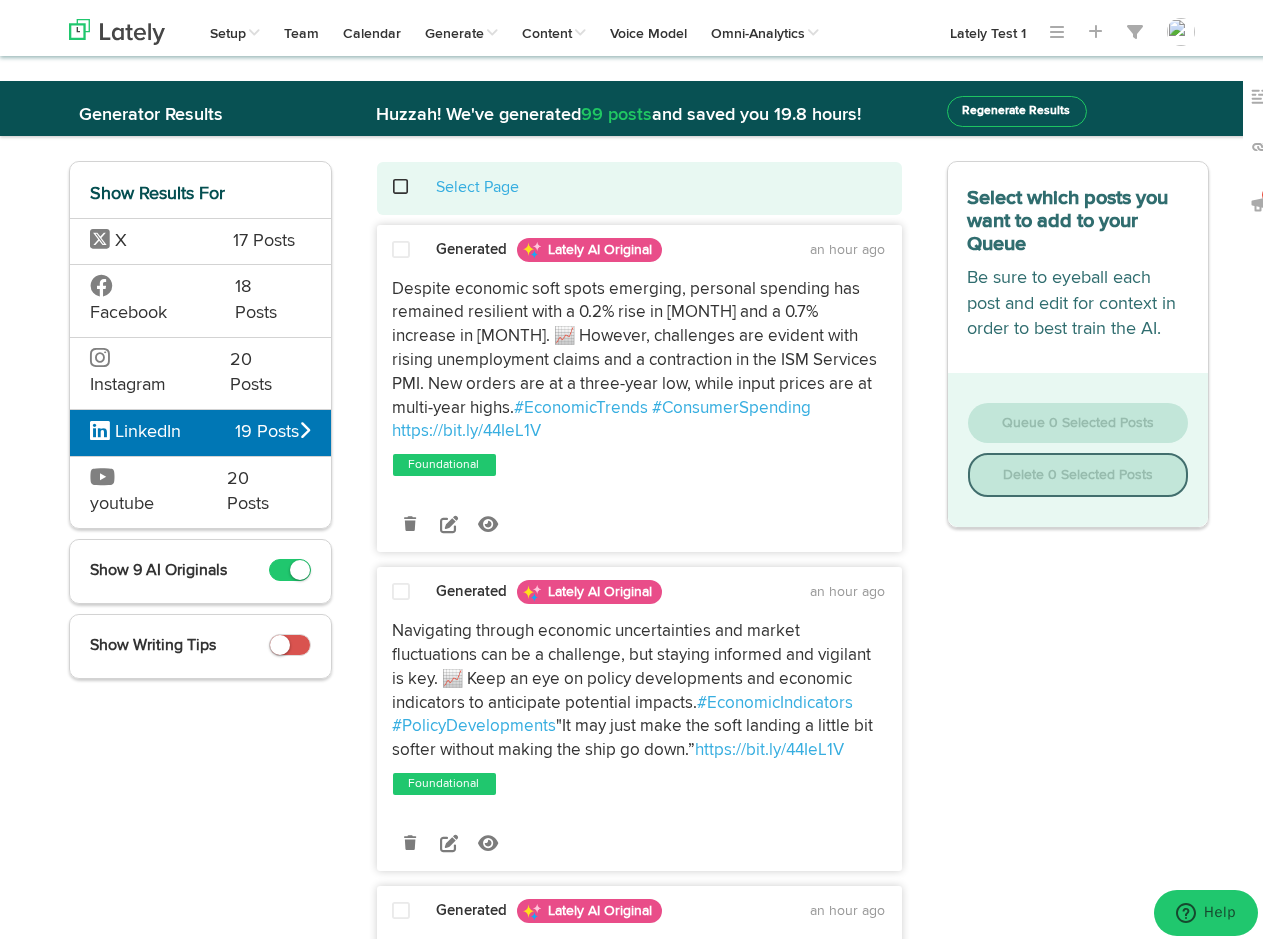 click on "Generated
Lately AI Original
an hour ago
Despite economic soft spots emerging, personal spending has remained resilient with a 0.2% rise in April and a 0.7% increase in March. 📈 However, challenges are evident with rising unemployment claims and a contraction in the ISM Services PMI. New orders are at a three-year low, while input prices are at multi-year highs.  #EconomicTrends   #ConsumerSpending   https://bit.ly/44IeL1V" at bounding box center (639, 3568) 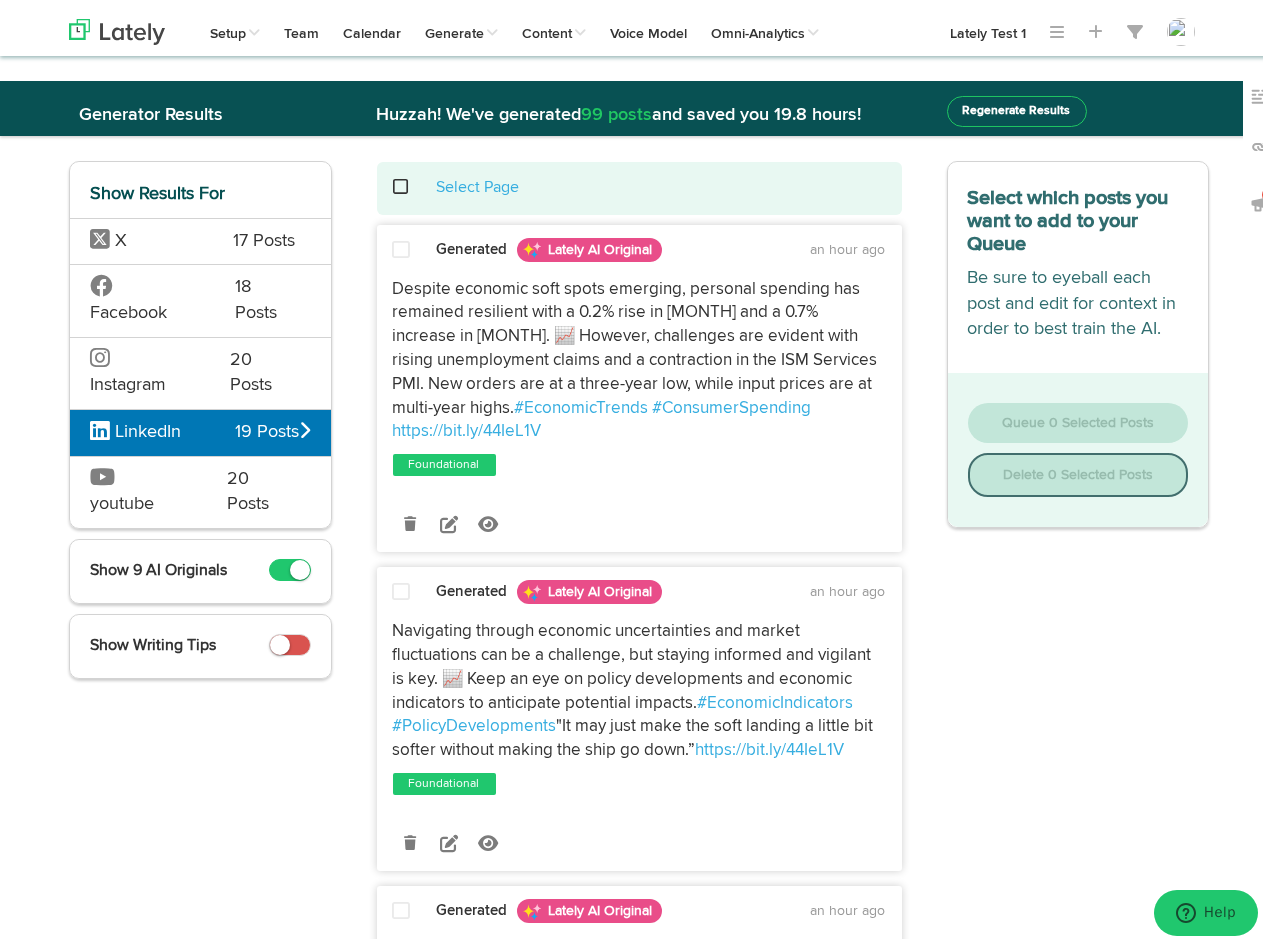 click on "Showing results
1 - 10
10
25
50
100
of 10" at bounding box center (639, 3563) 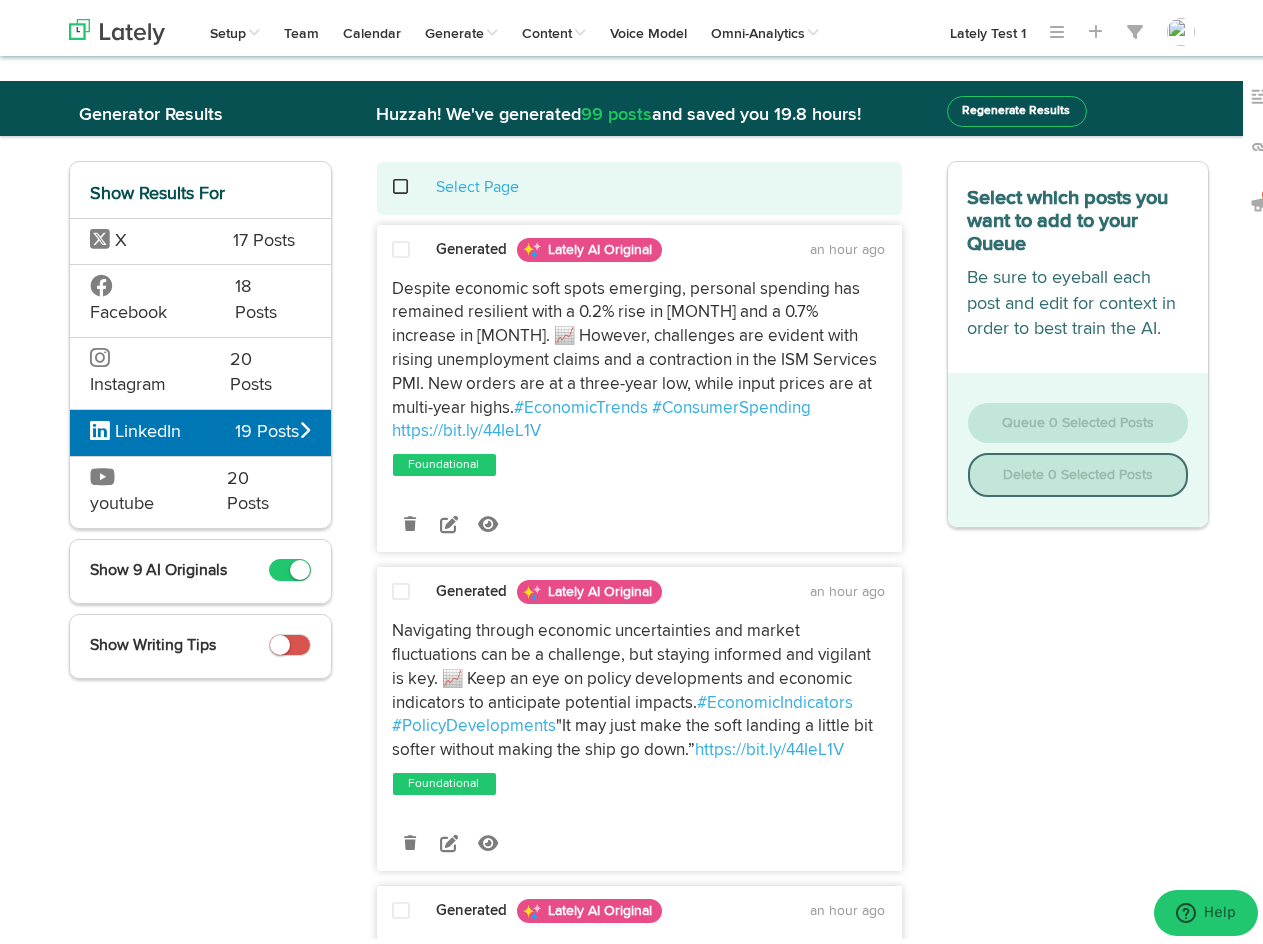 click on "Showing results
1 - 10
10
25
50
100
of 10" at bounding box center [639, 3563] 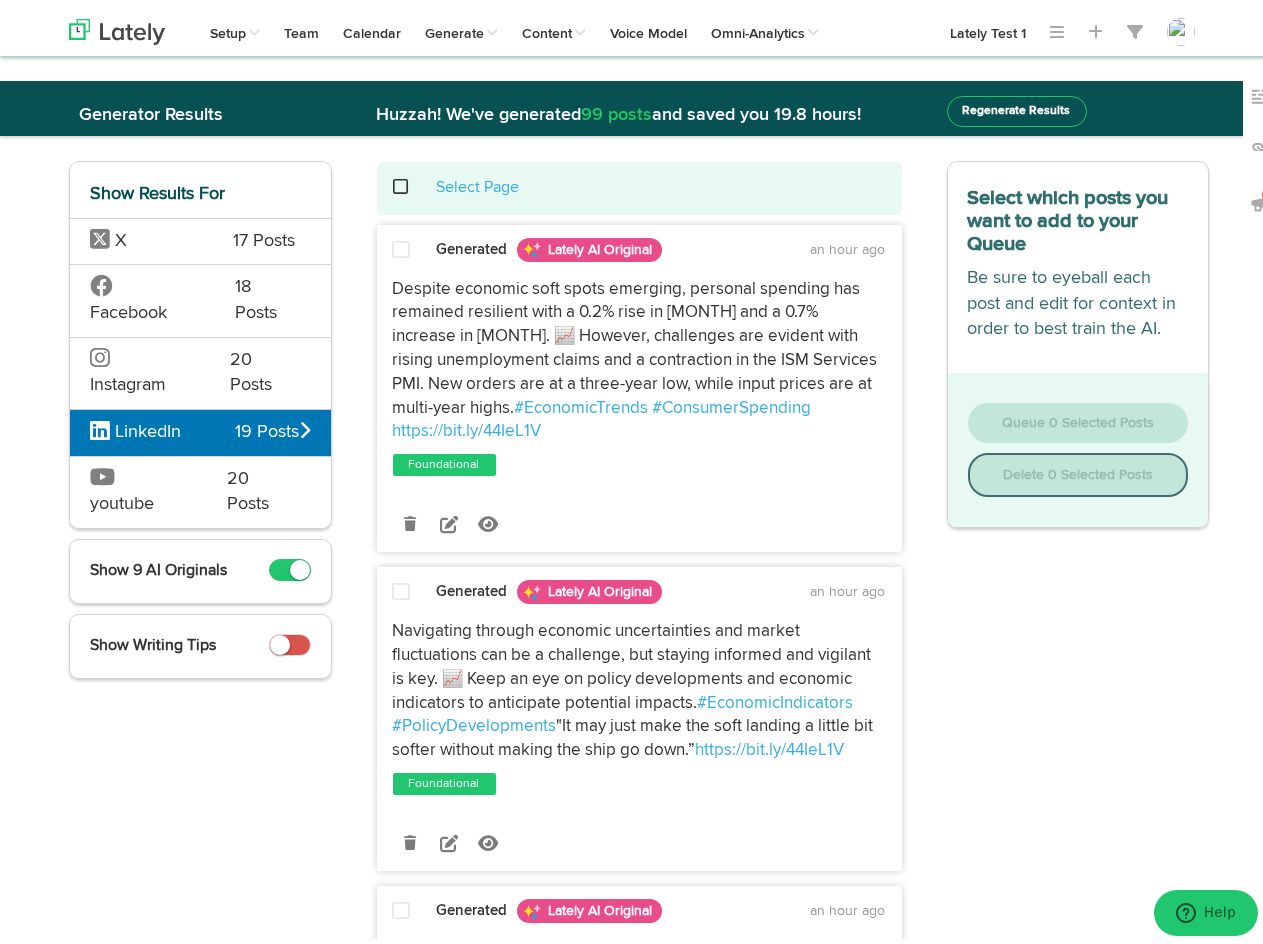 click on "Select which posts you want to add to your Queue
Be sure to eyeball each post and edit for context in order to best train the AI.
Queue 0 Selected Posts
Delete 0 Selected Posts" at bounding box center [1078, 3563] 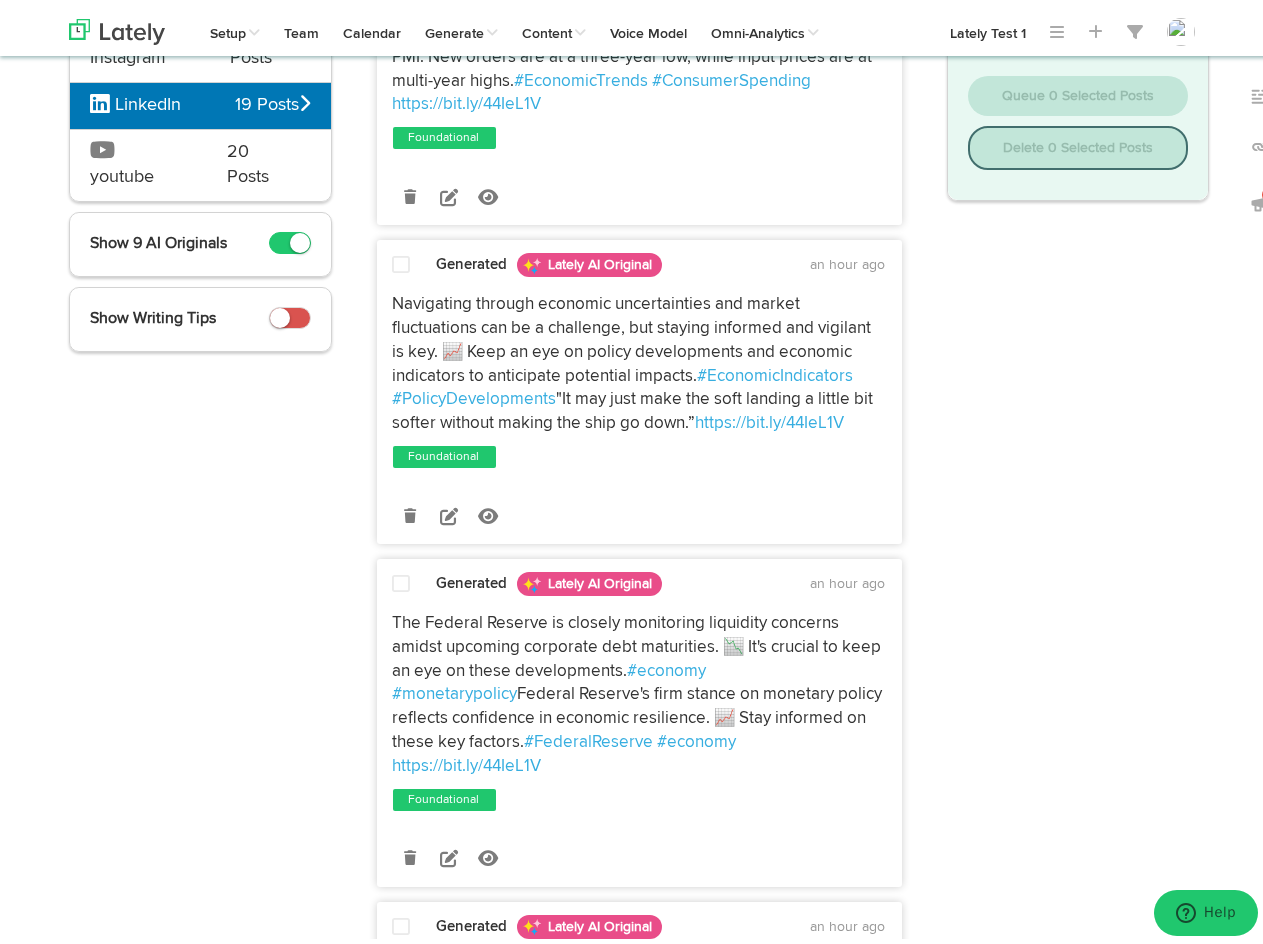 scroll, scrollTop: 0, scrollLeft: 0, axis: both 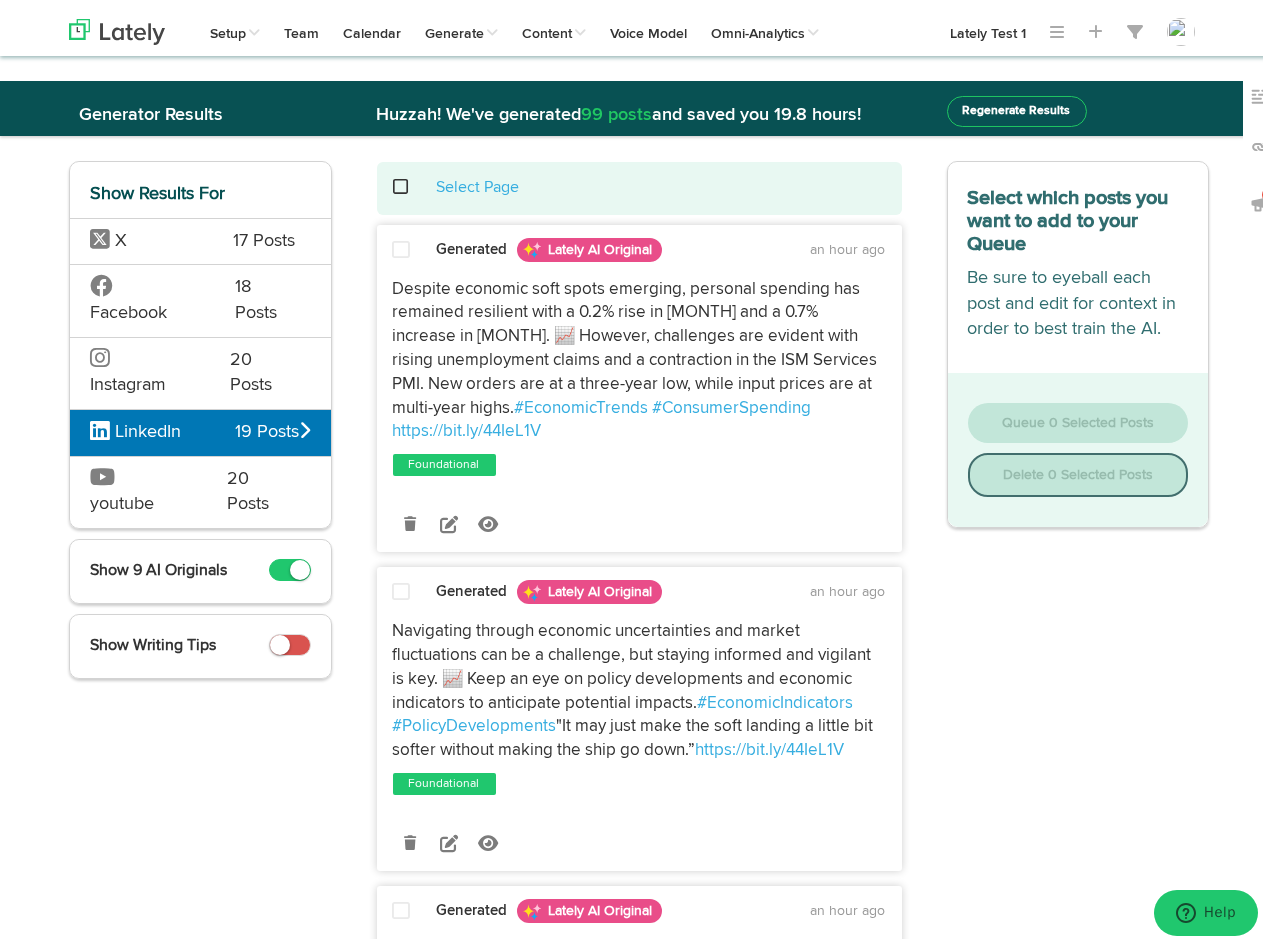 click on "Showing results
1 - 10
10
25
50
100
of 10" at bounding box center [639, 3563] 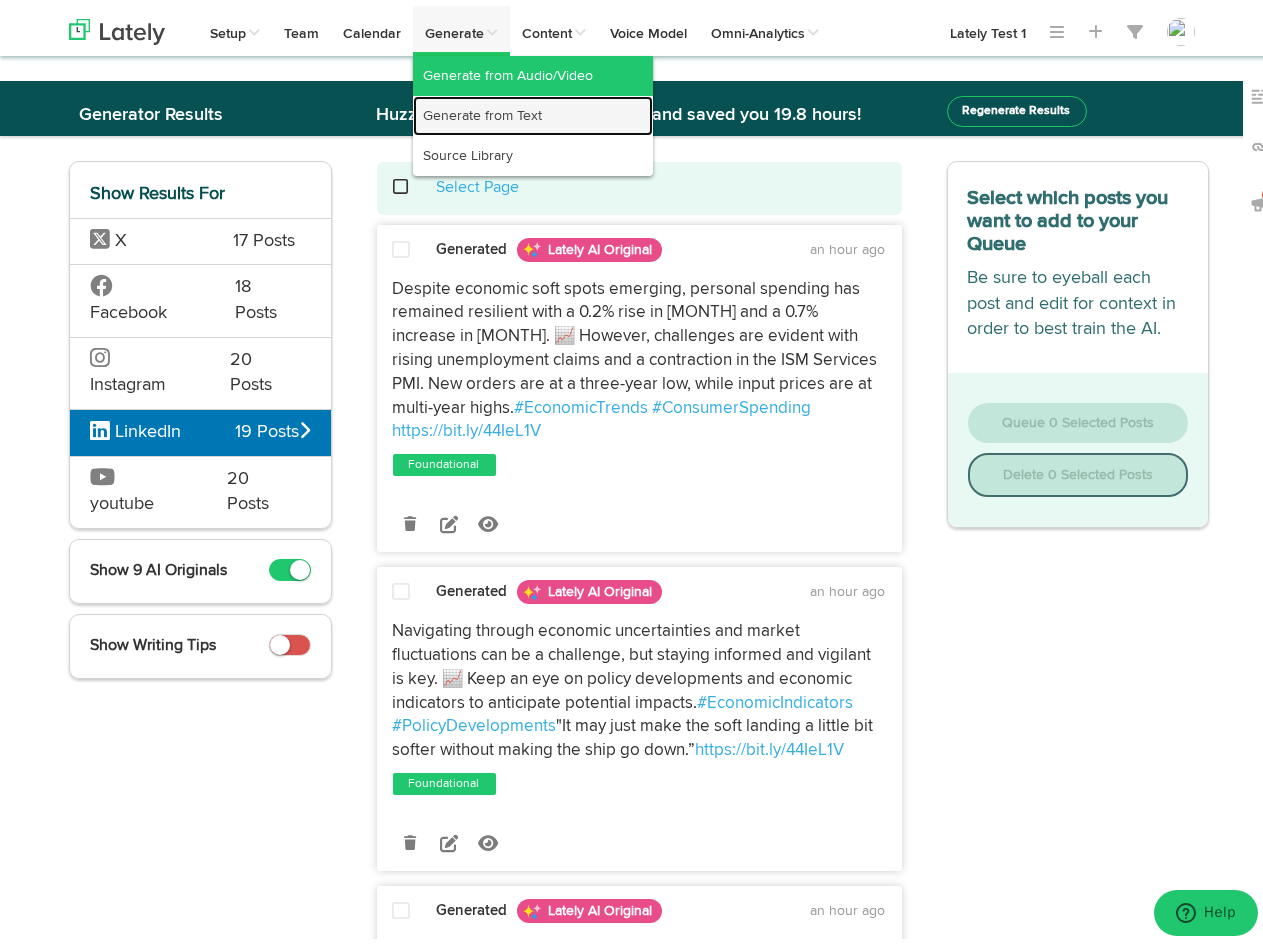 drag, startPoint x: 456, startPoint y: 94, endPoint x: 459, endPoint y: 81, distance: 13.341664 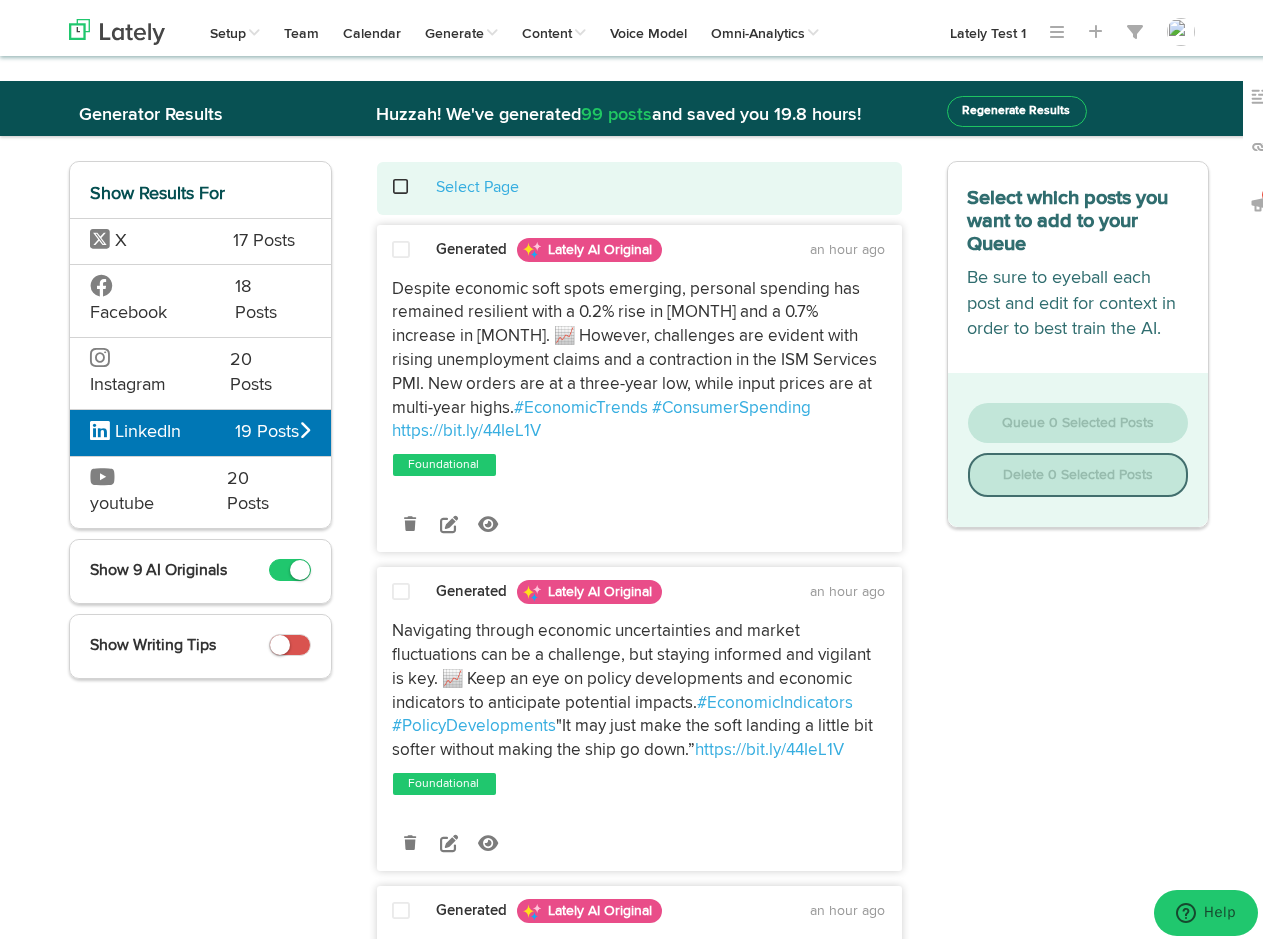 click on "X" at bounding box center [147, 236] 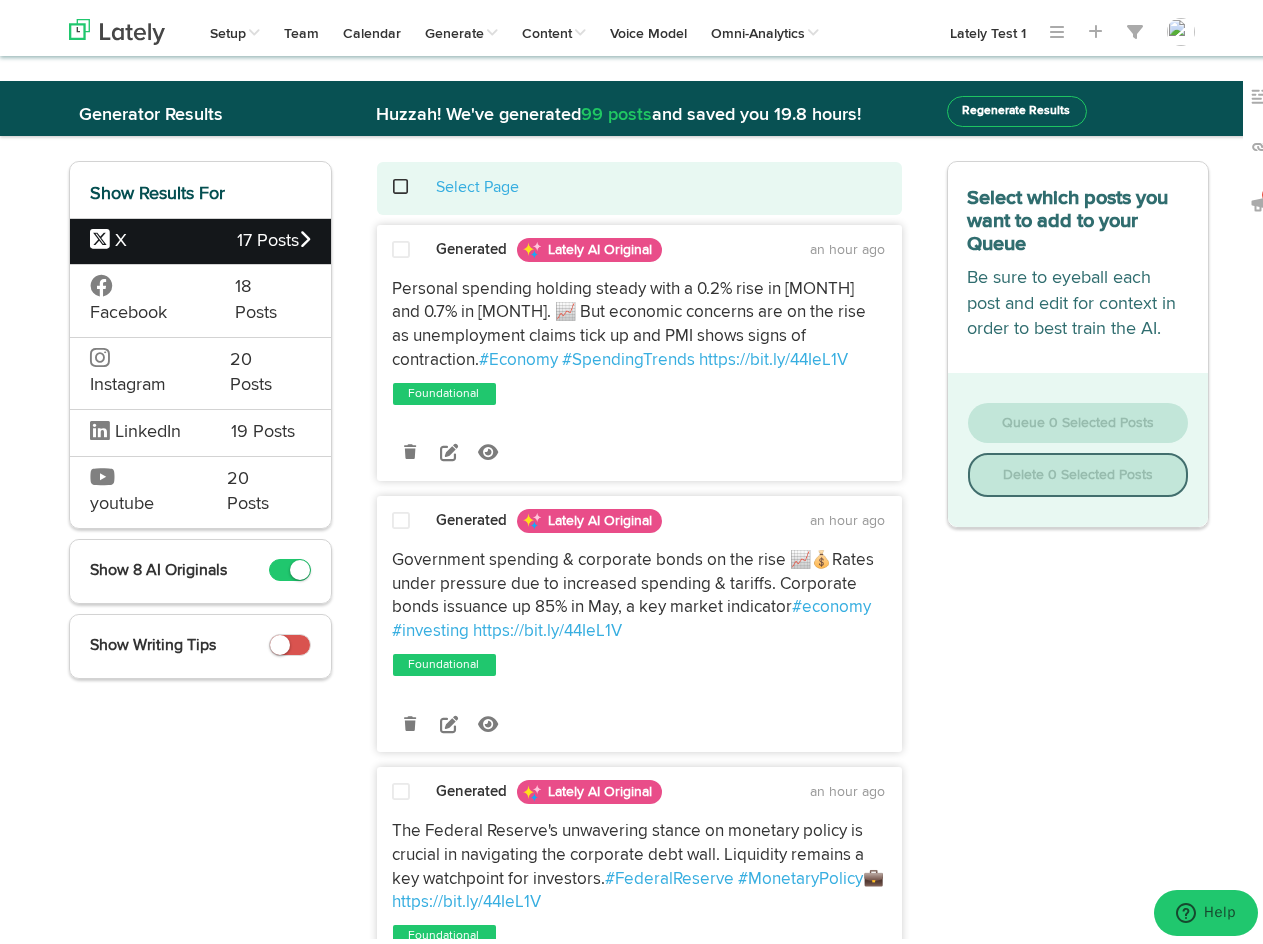 click at bounding box center [400, 245] 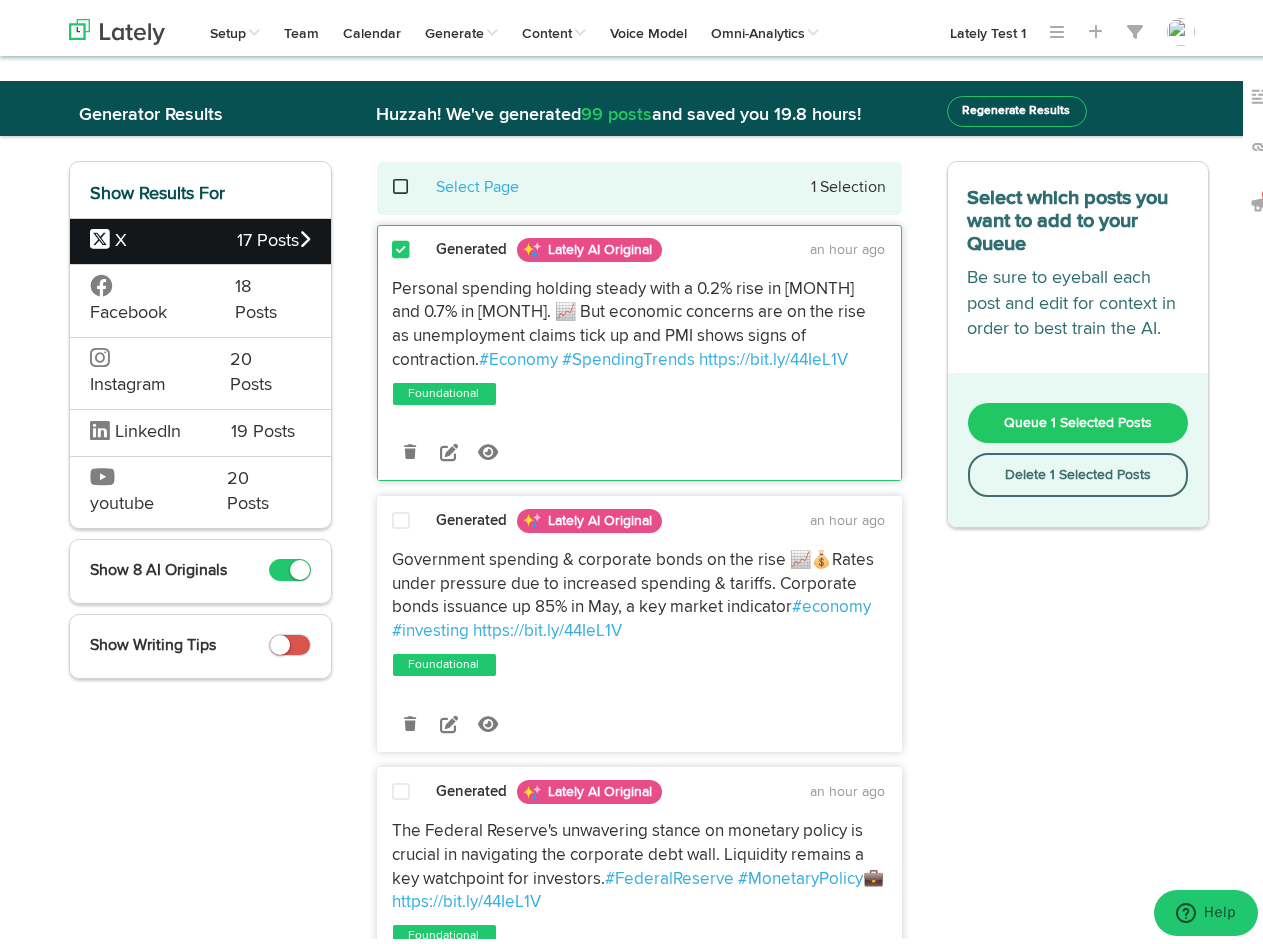 click on "Generated
Lately AI Original
[TIME] ago
Government spending & corporate bonds on the rise 📈💰Rates under pressure due to increased spending & tariffs. Corporate bonds issuance up 85% in May, a key market indicator  #economy   #investing   https://bit.ly/44IeL1V" at bounding box center [639, 625] 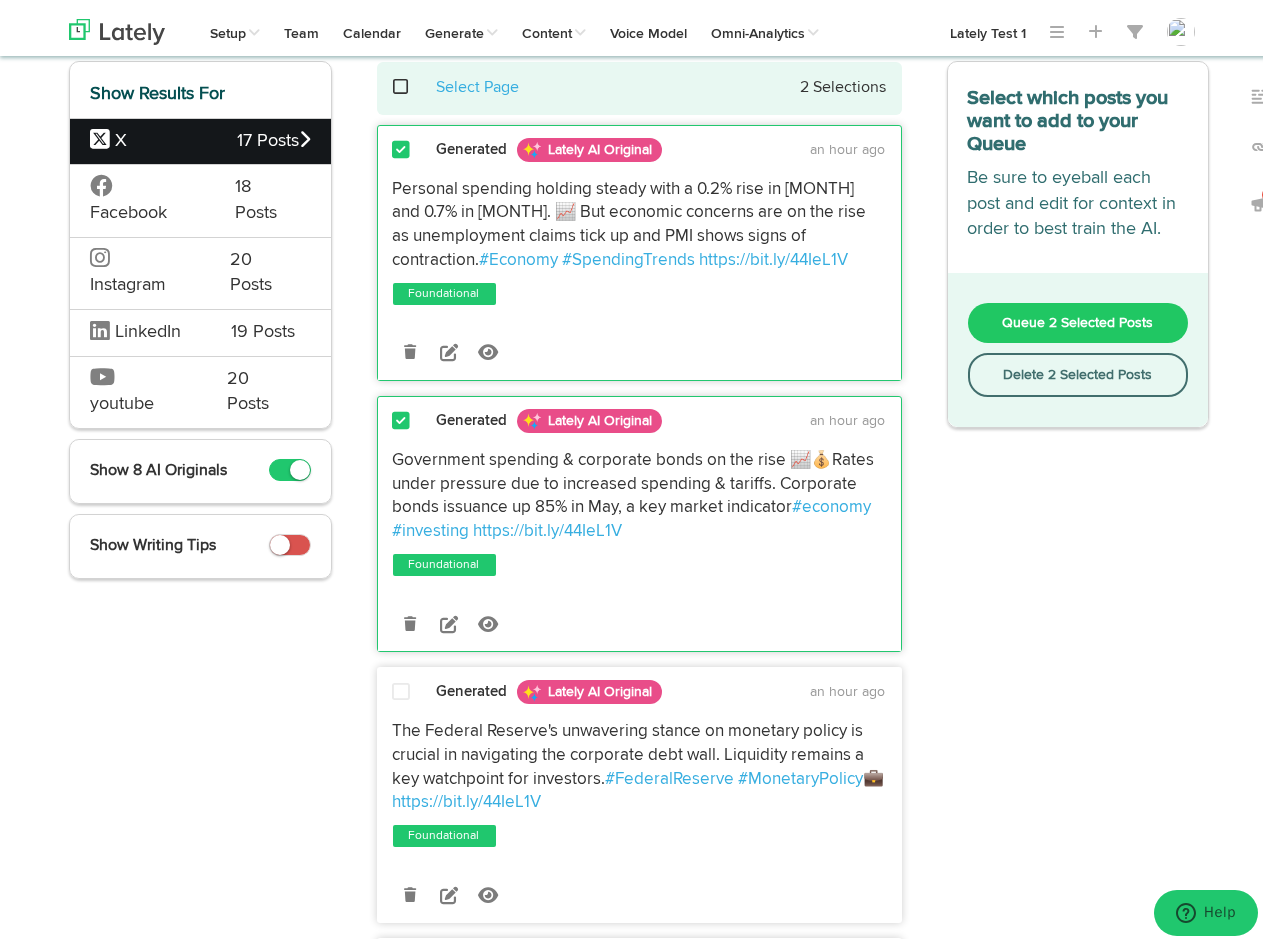 click at bounding box center (400, 687) 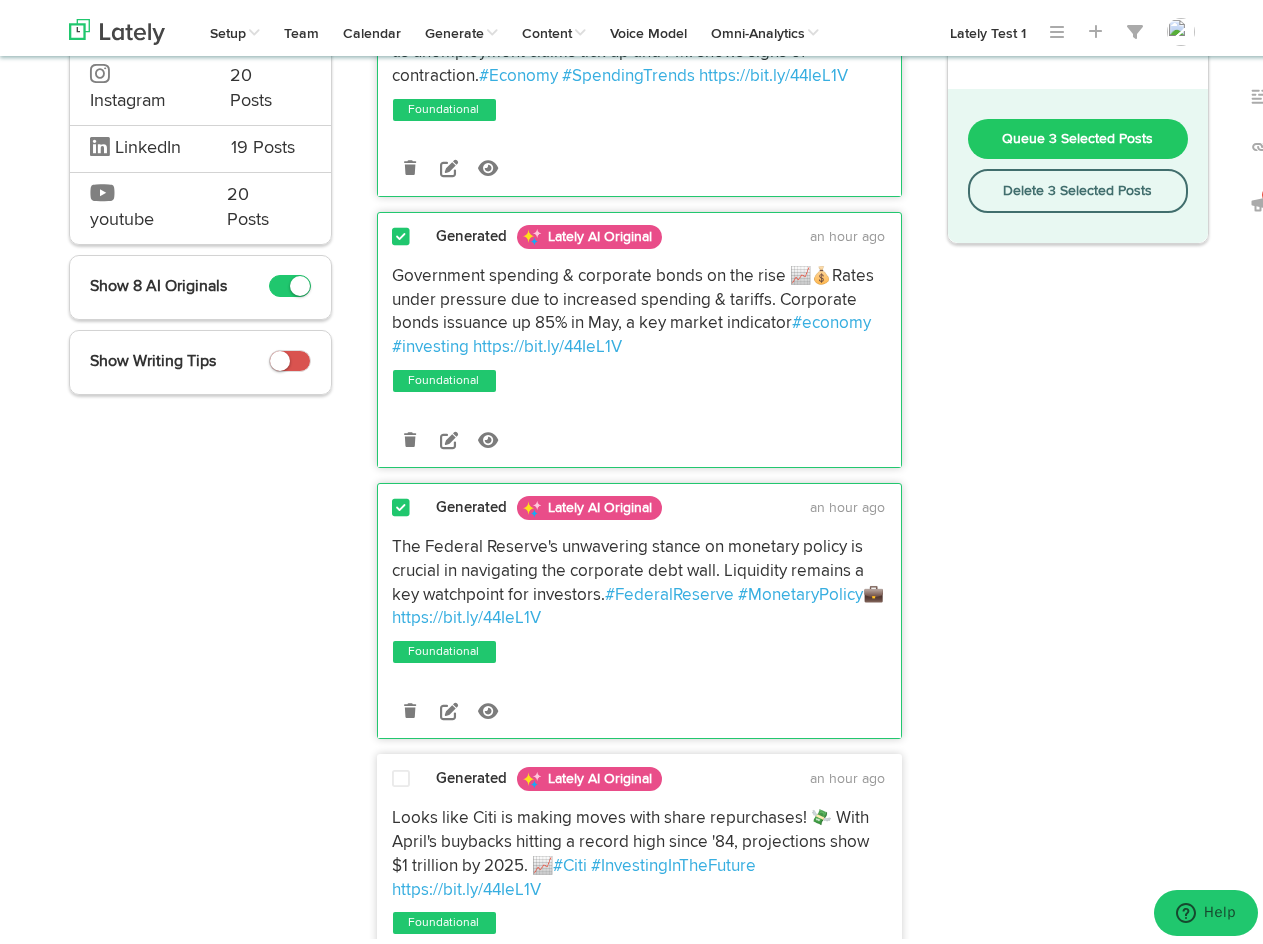 scroll, scrollTop: 300, scrollLeft: 0, axis: vertical 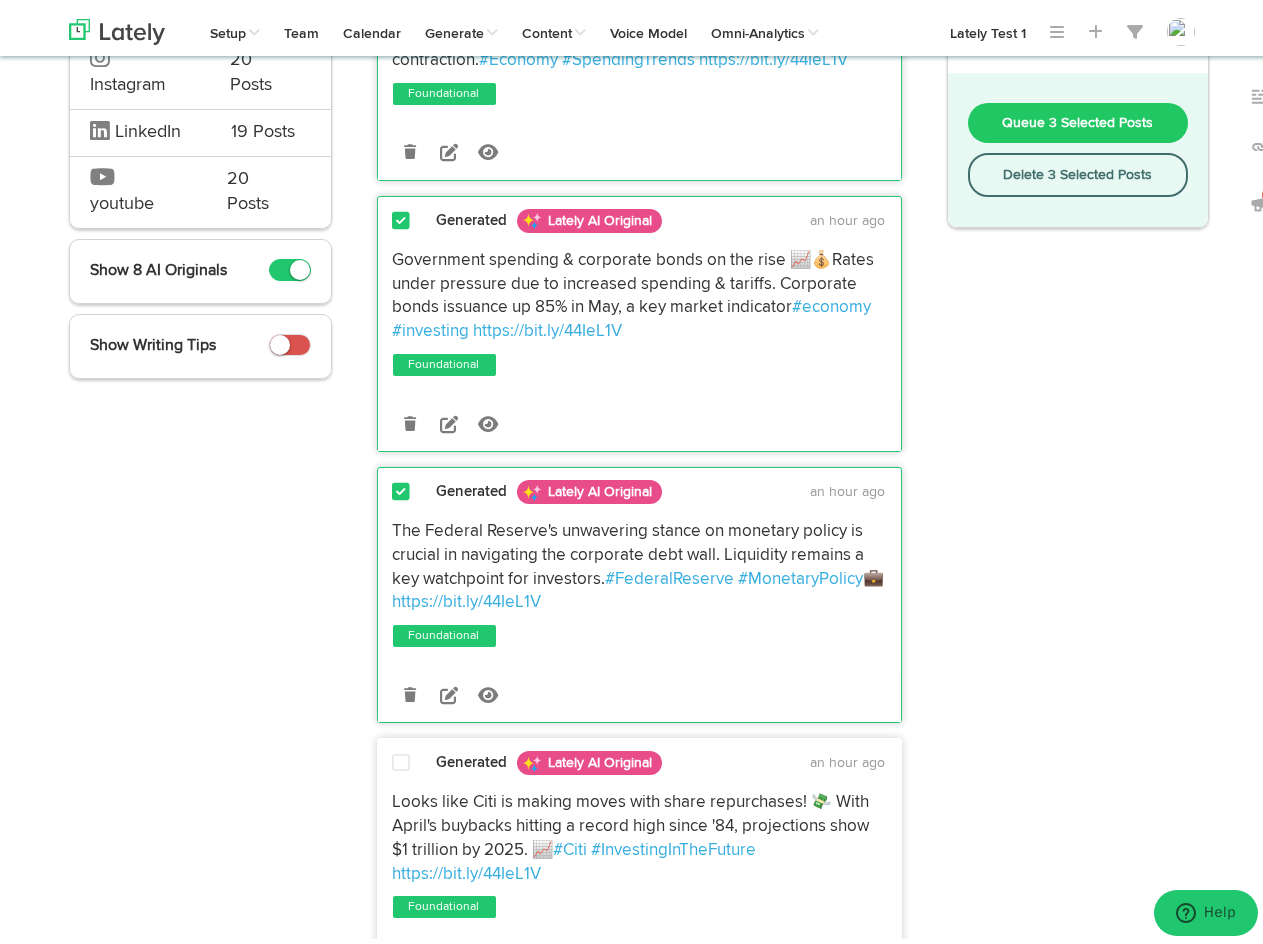 click at bounding box center (402, 757) 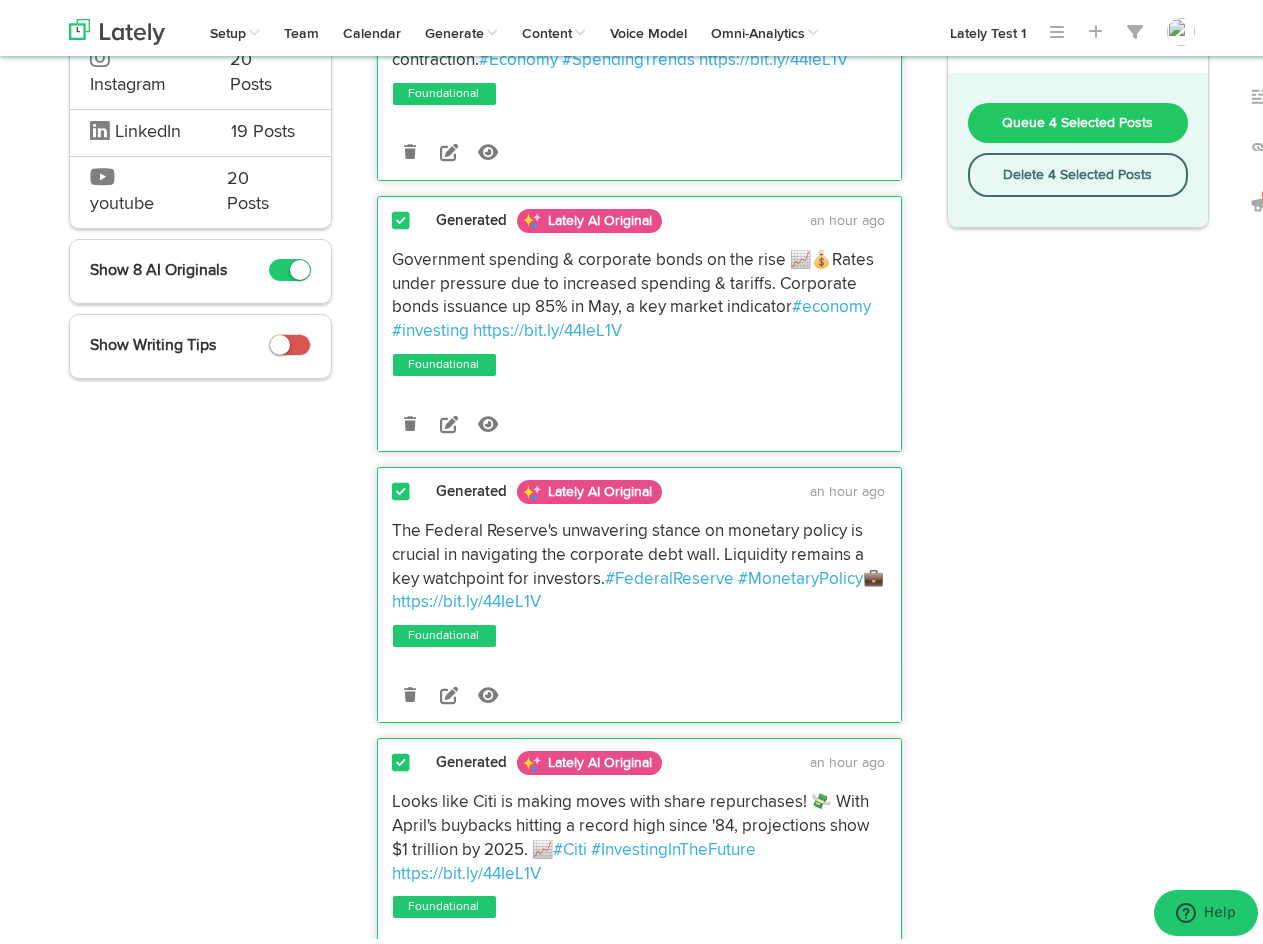 scroll, scrollTop: 0, scrollLeft: 0, axis: both 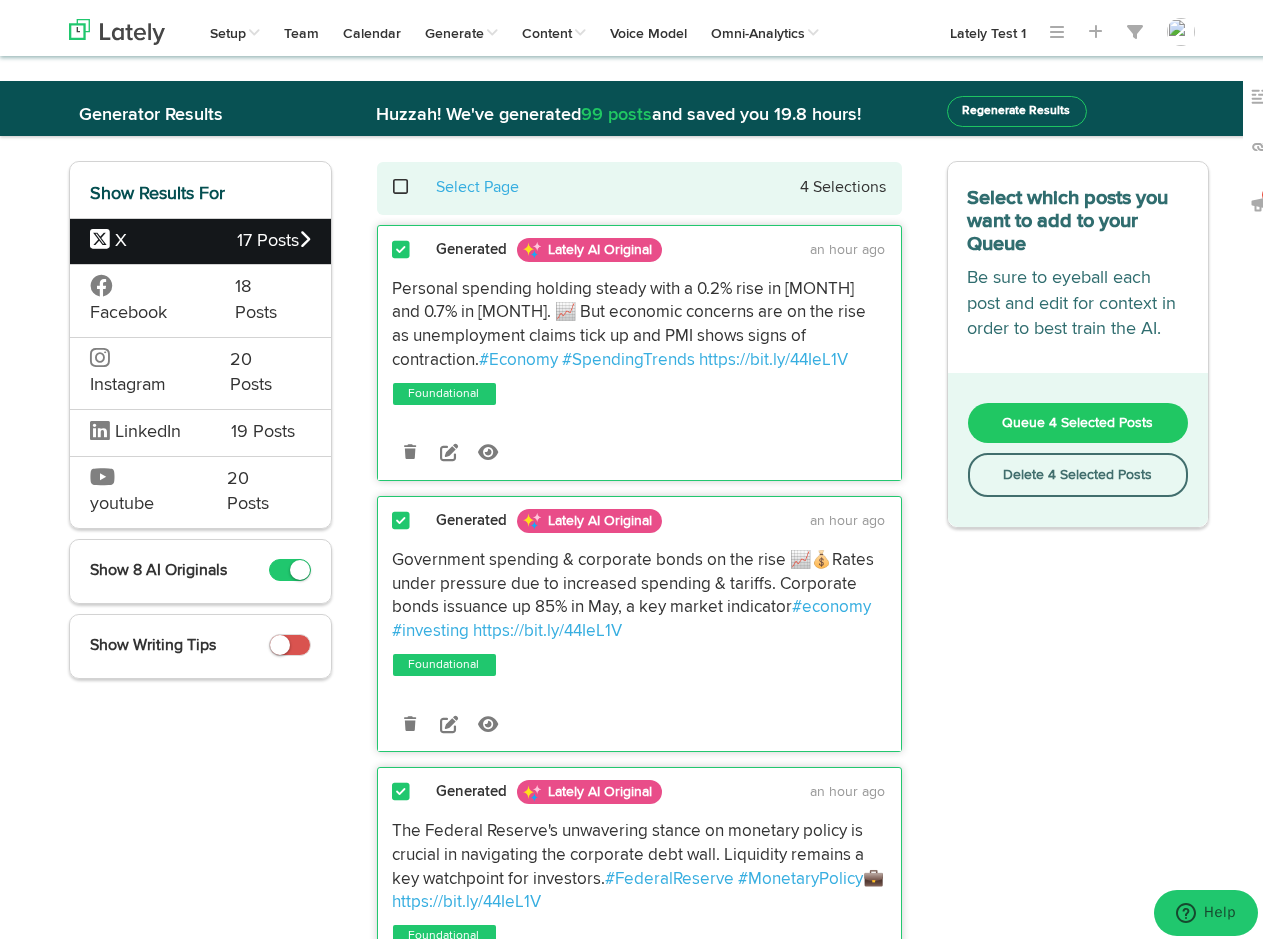 click on "Queue 4 Selected Posts" at bounding box center [1077, 417] 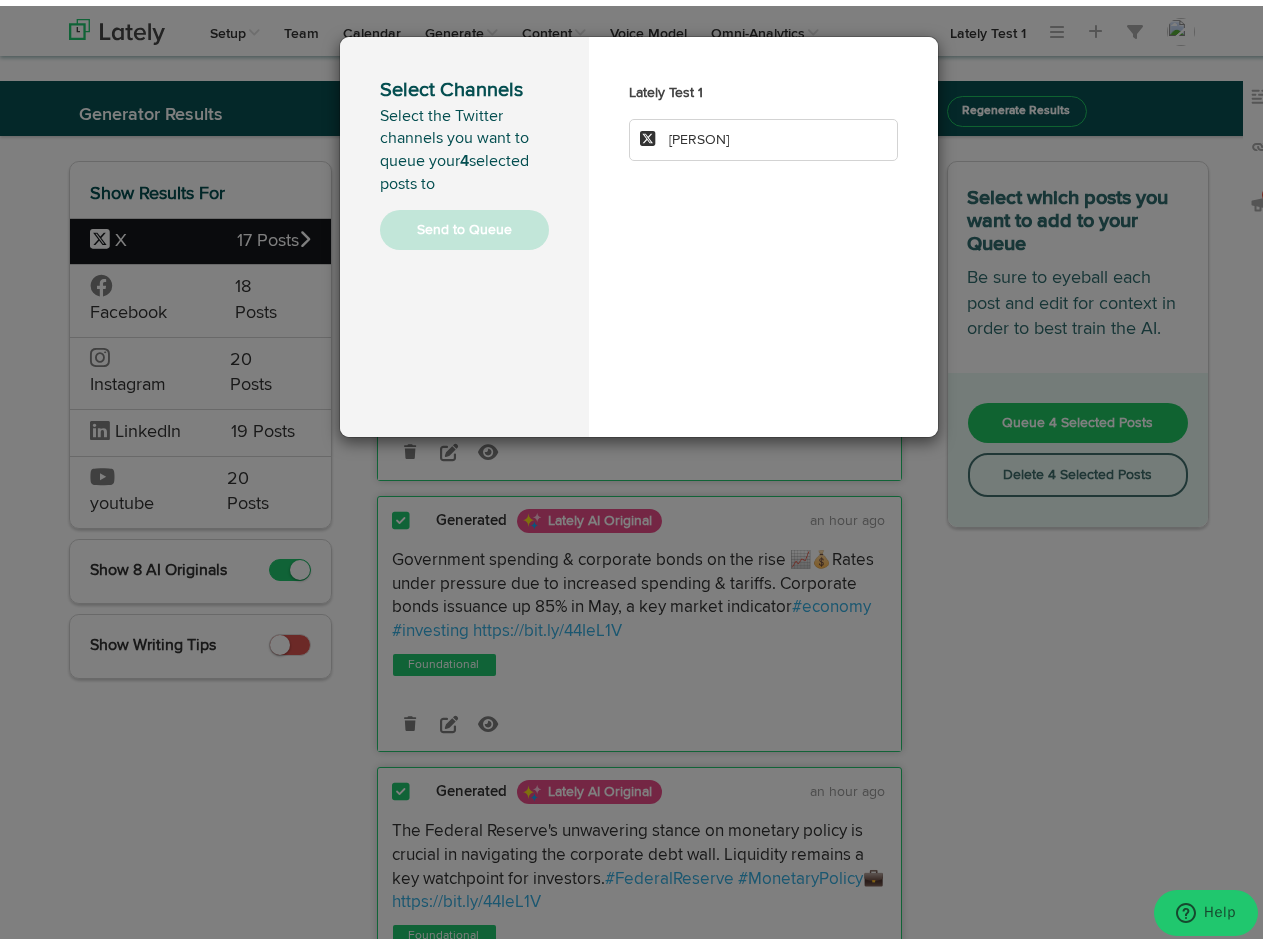 click on "[PERSON]" at bounding box center (699, 134) 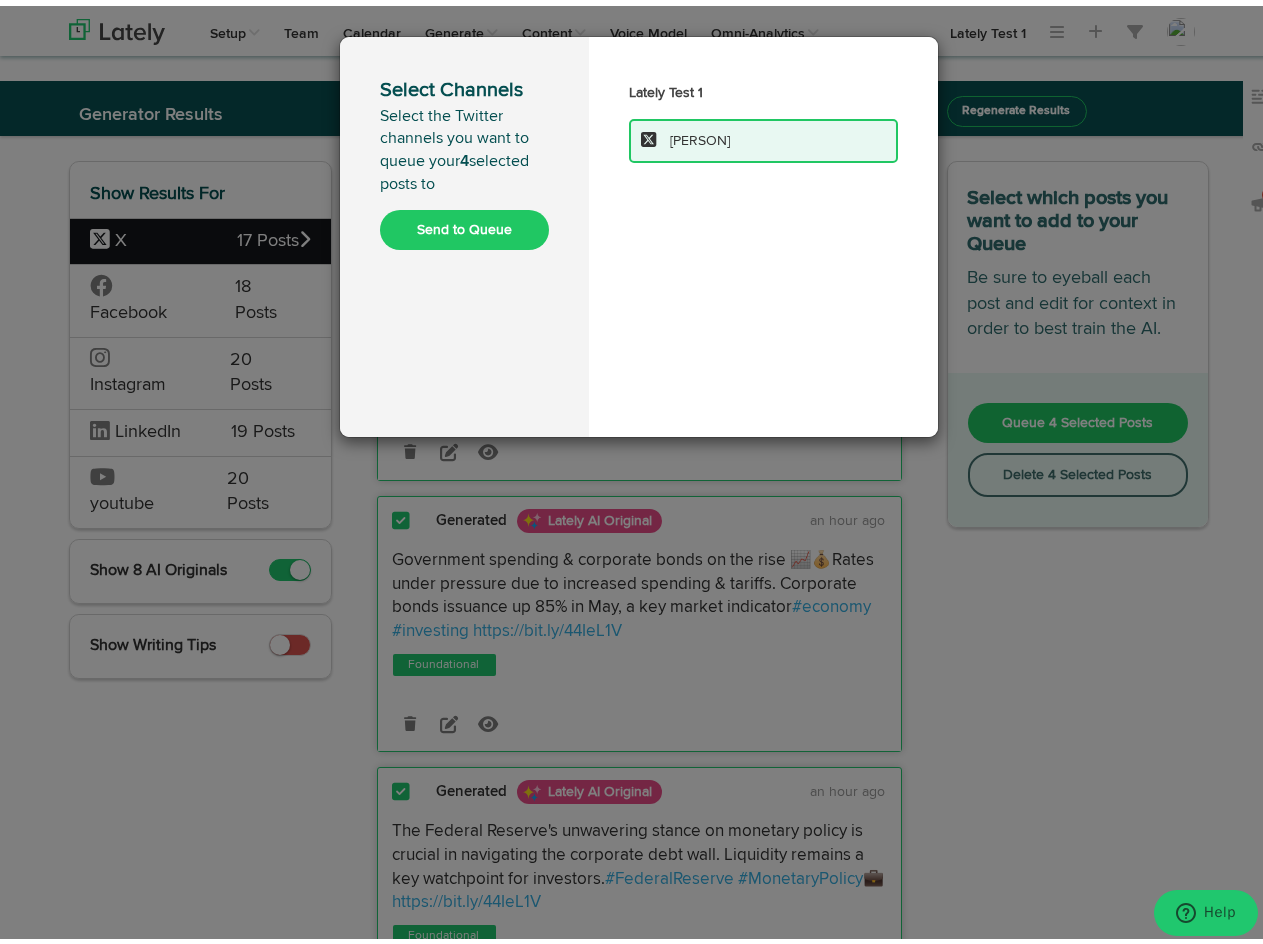 click on "Send to Queue" at bounding box center (464, 224) 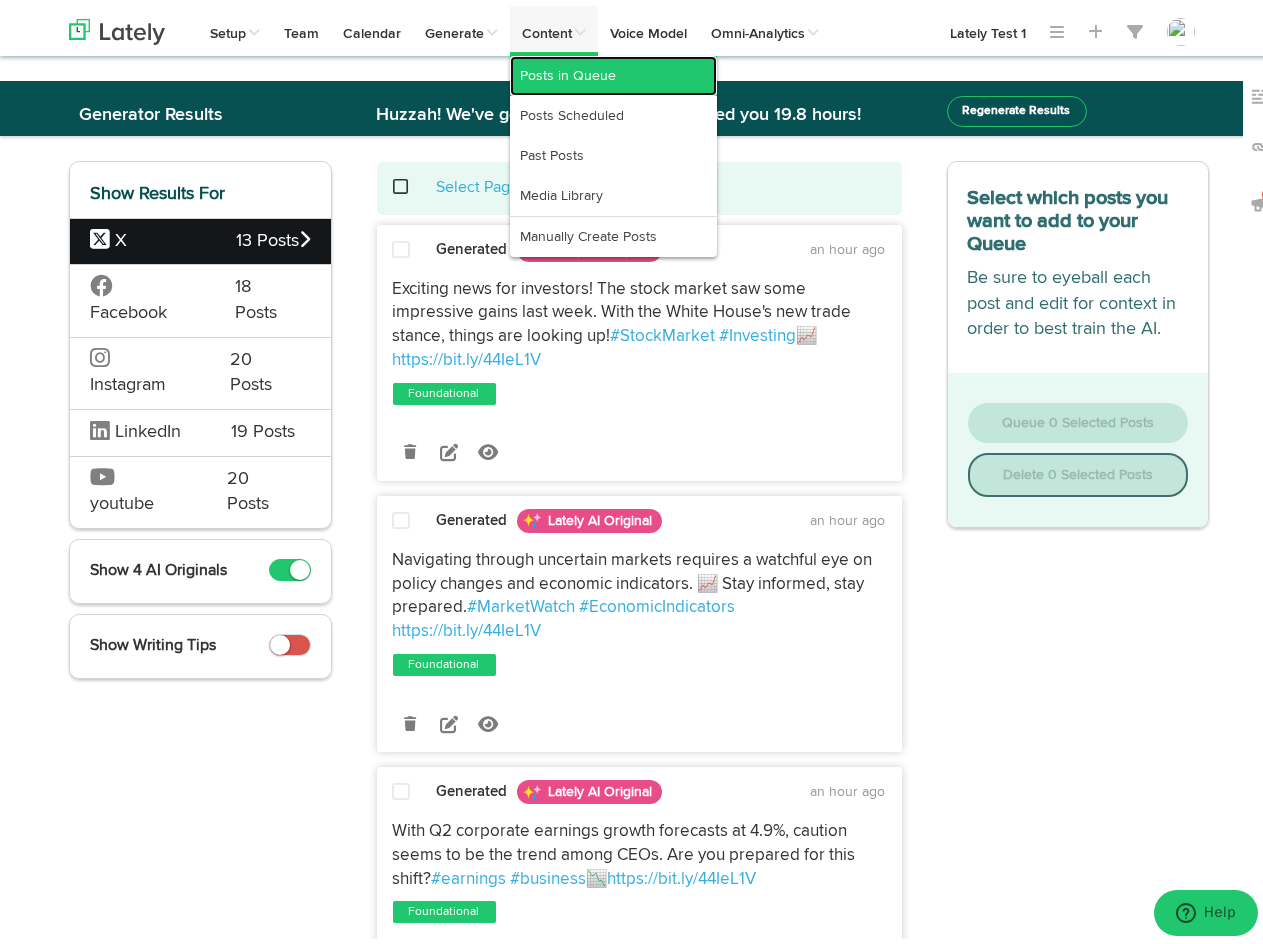 click on "Posts in Queue" at bounding box center (613, 70) 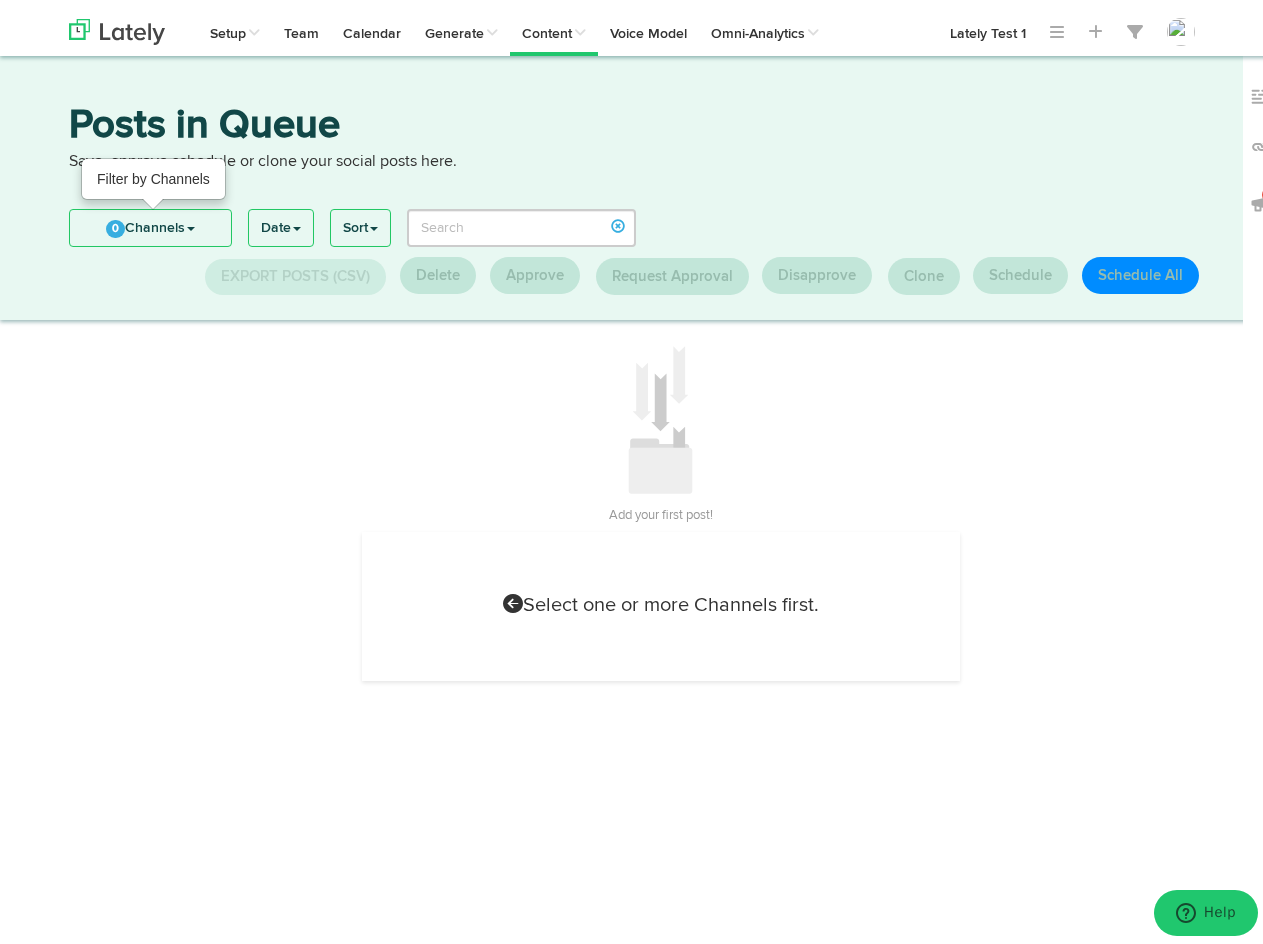 click at bounding box center [191, 223] 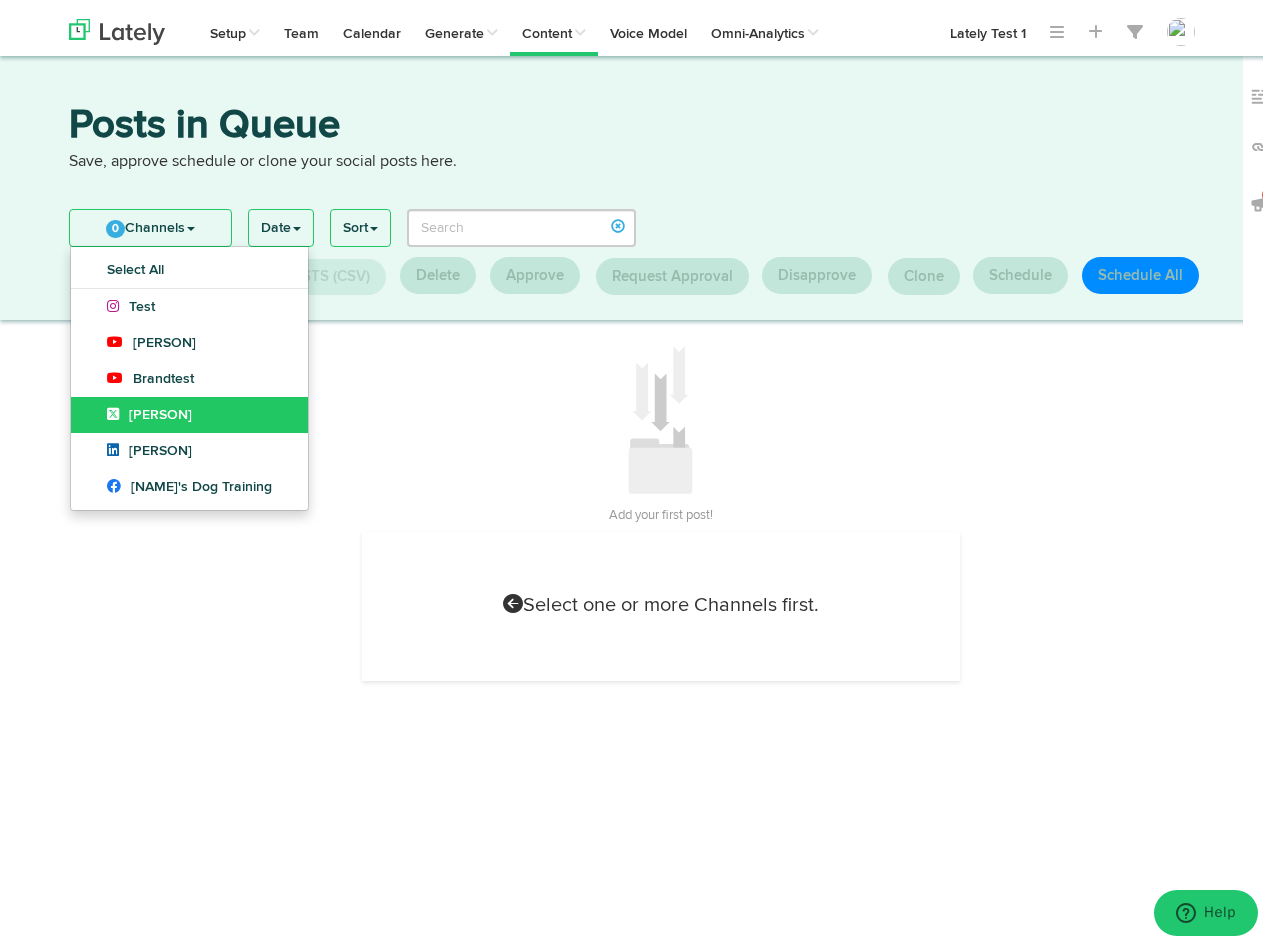 click on "[PERSON]" at bounding box center (131, 301) 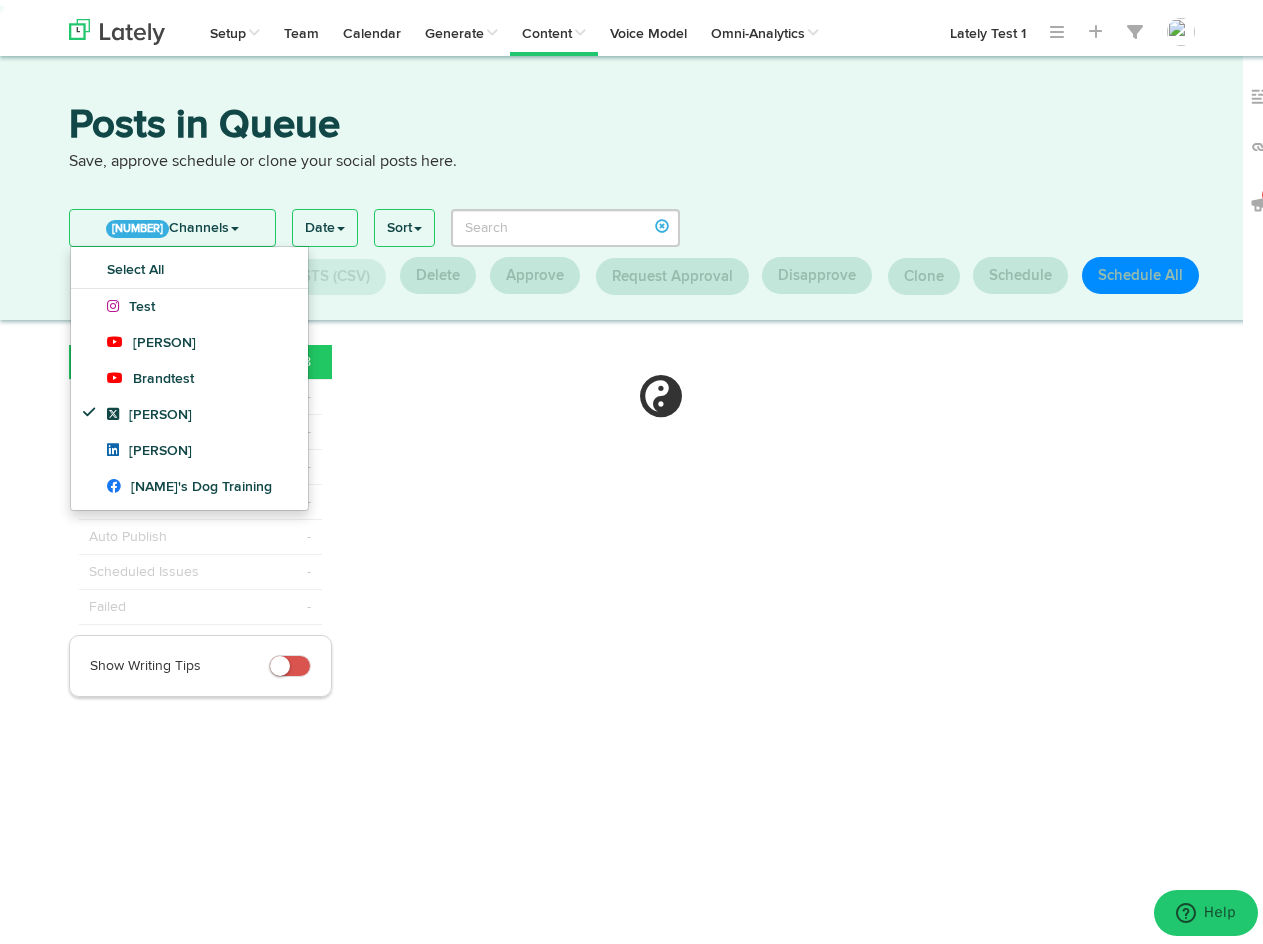 click on "1  Channels" at bounding box center (172, 222) 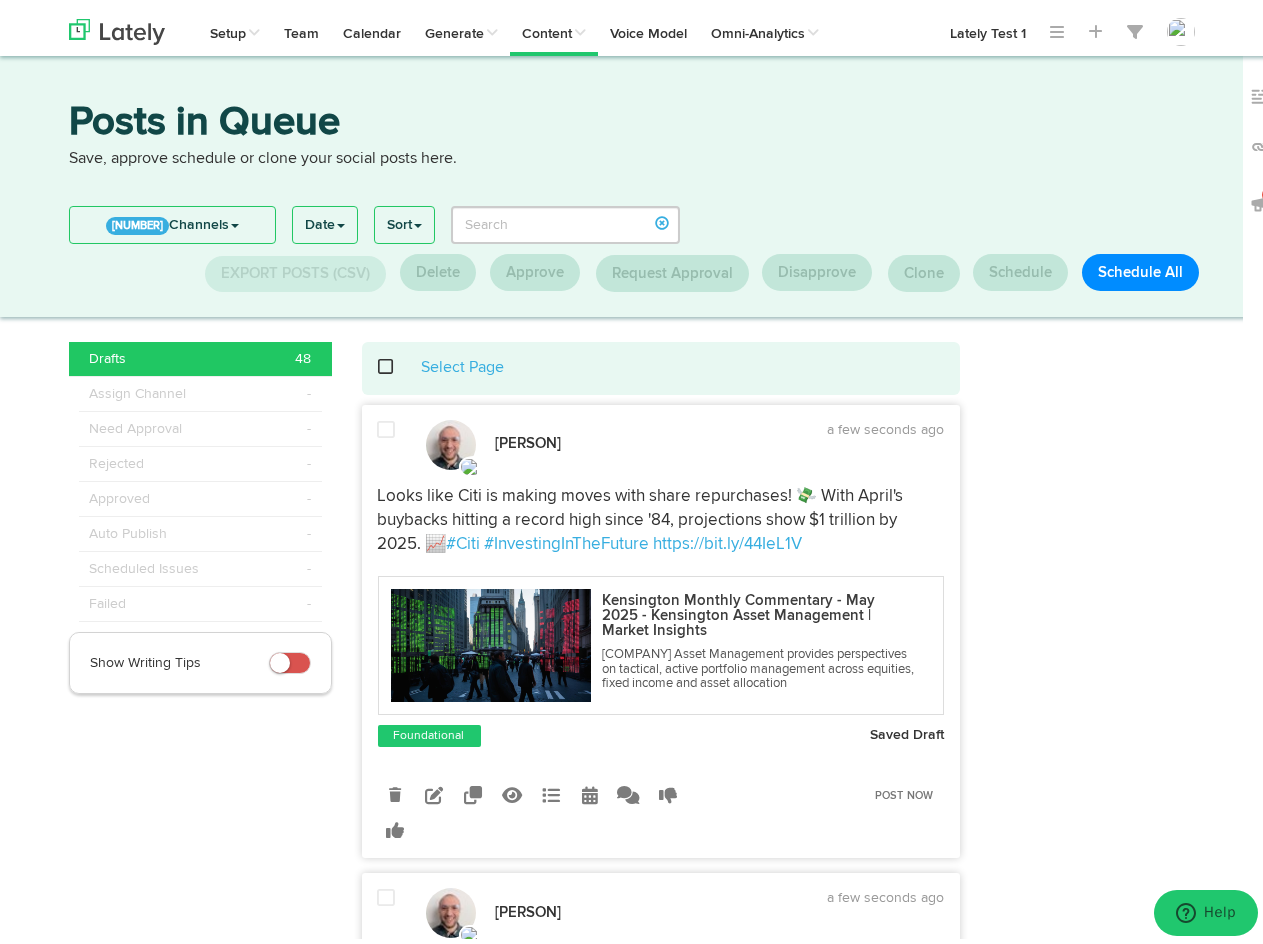 scroll, scrollTop: 0, scrollLeft: 0, axis: both 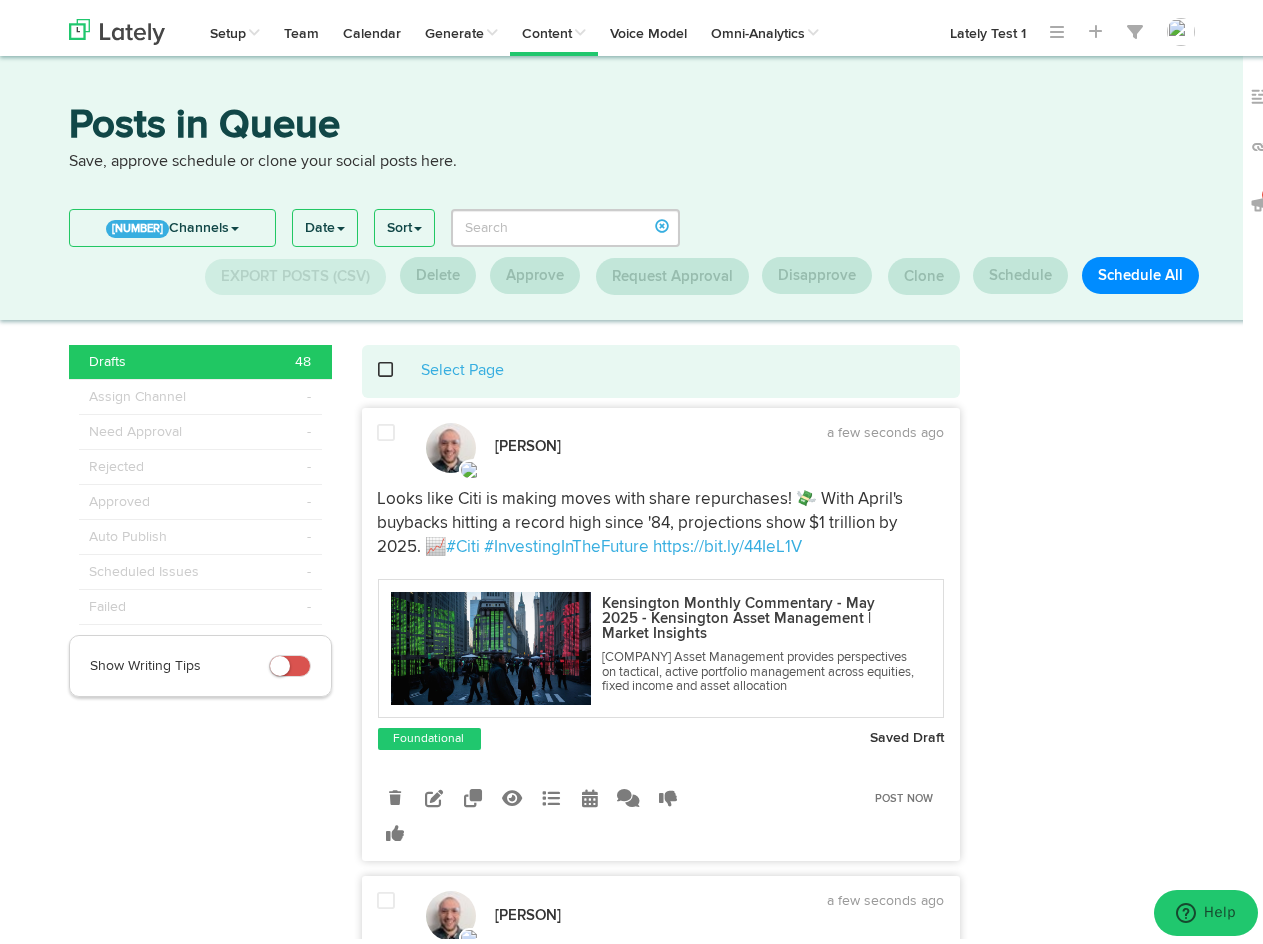 drag, startPoint x: 379, startPoint y: 401, endPoint x: 384, endPoint y: 423, distance: 22.561028 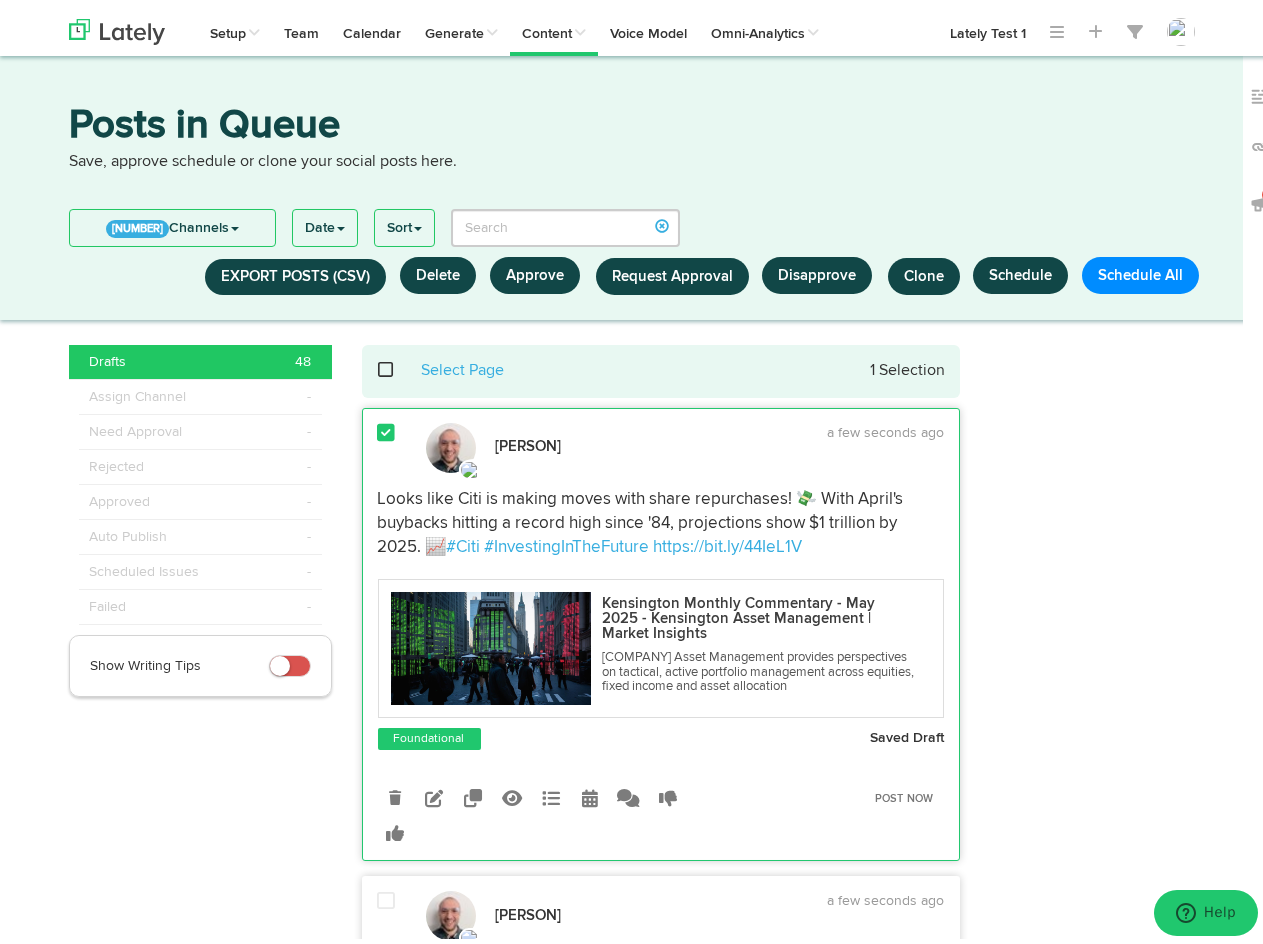 click at bounding box center [387, 895] 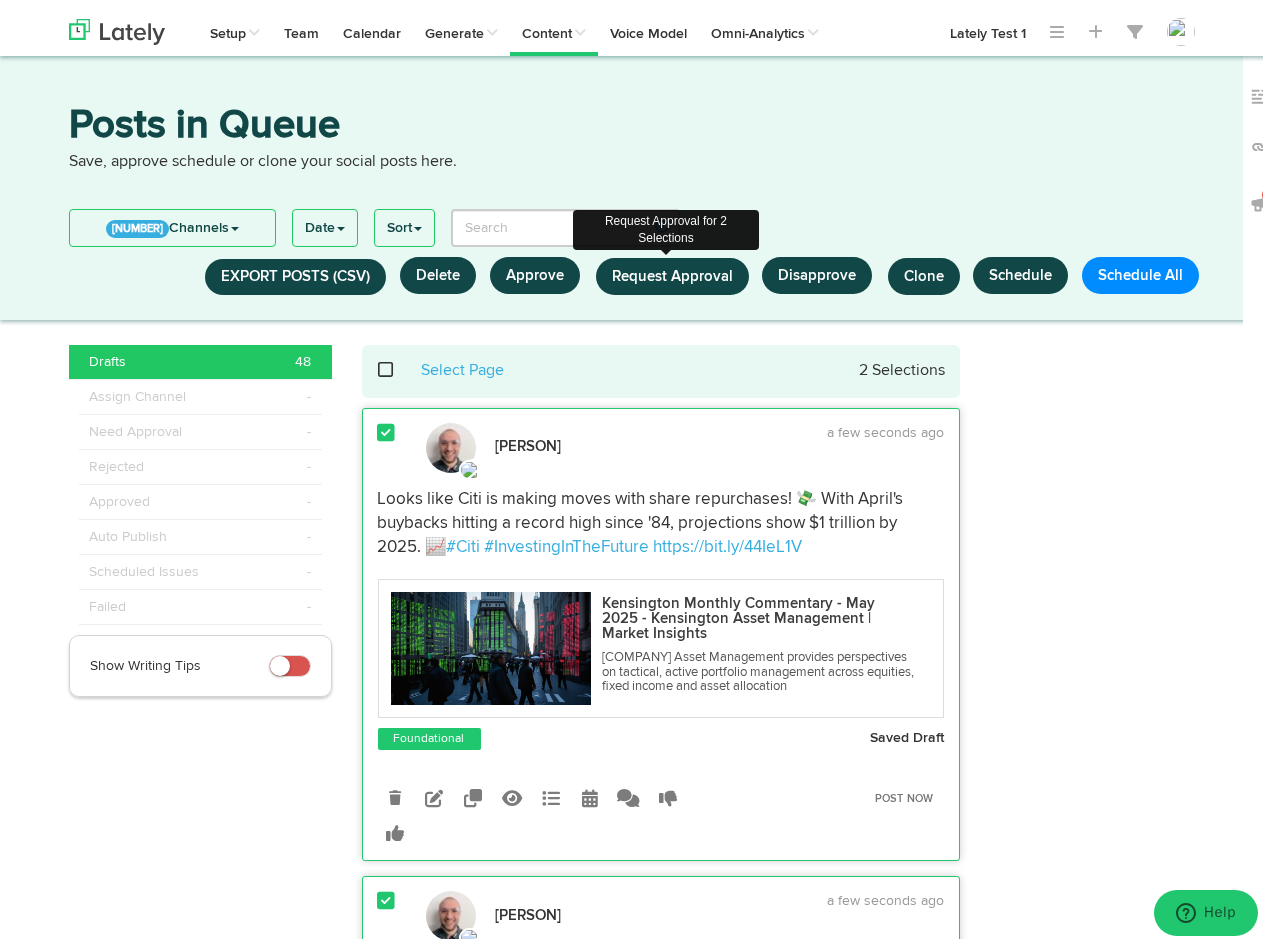 click on "Request Approval" at bounding box center (672, 270) 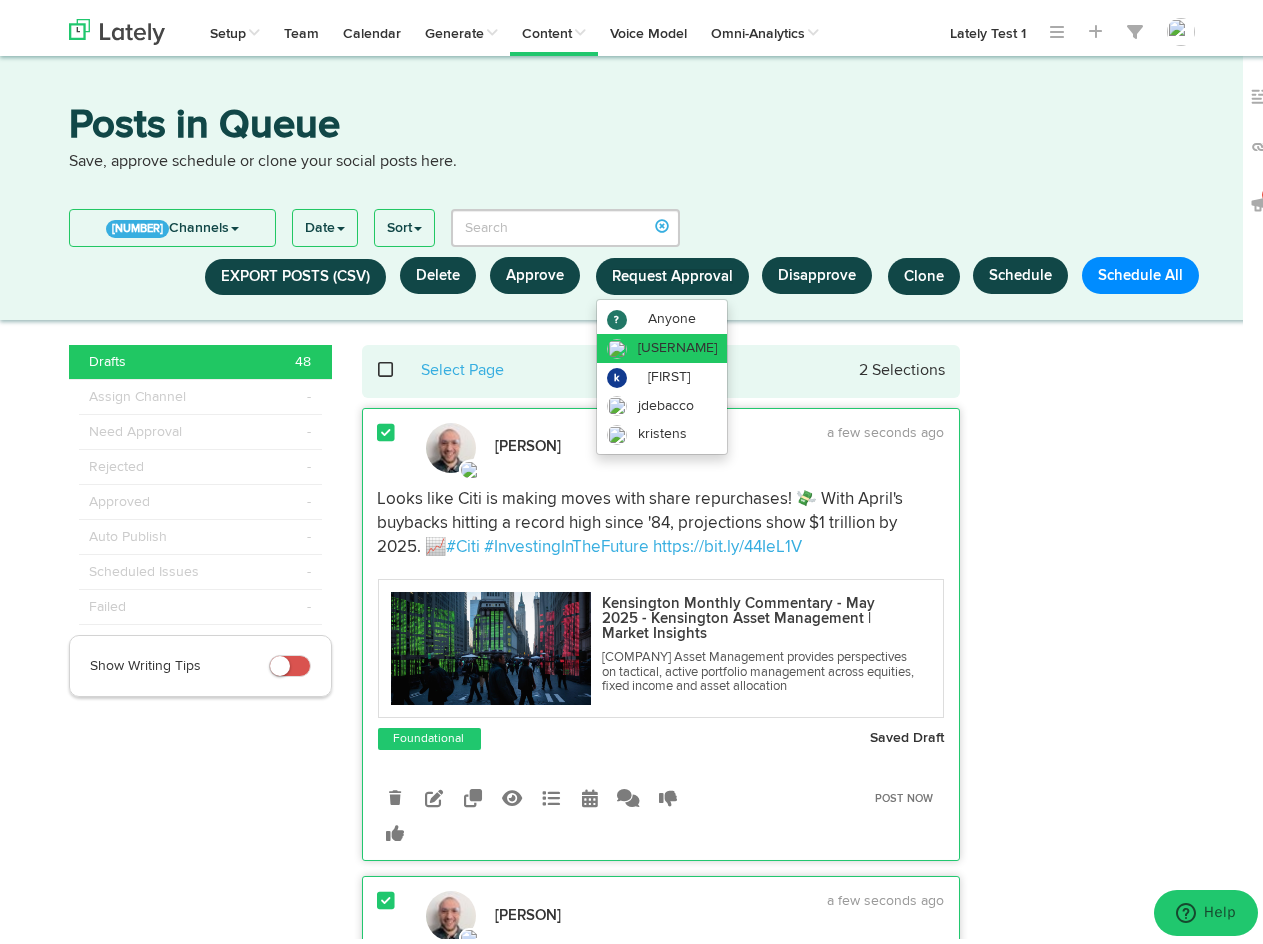 click on "[USERNAME]" at bounding box center (672, 313) 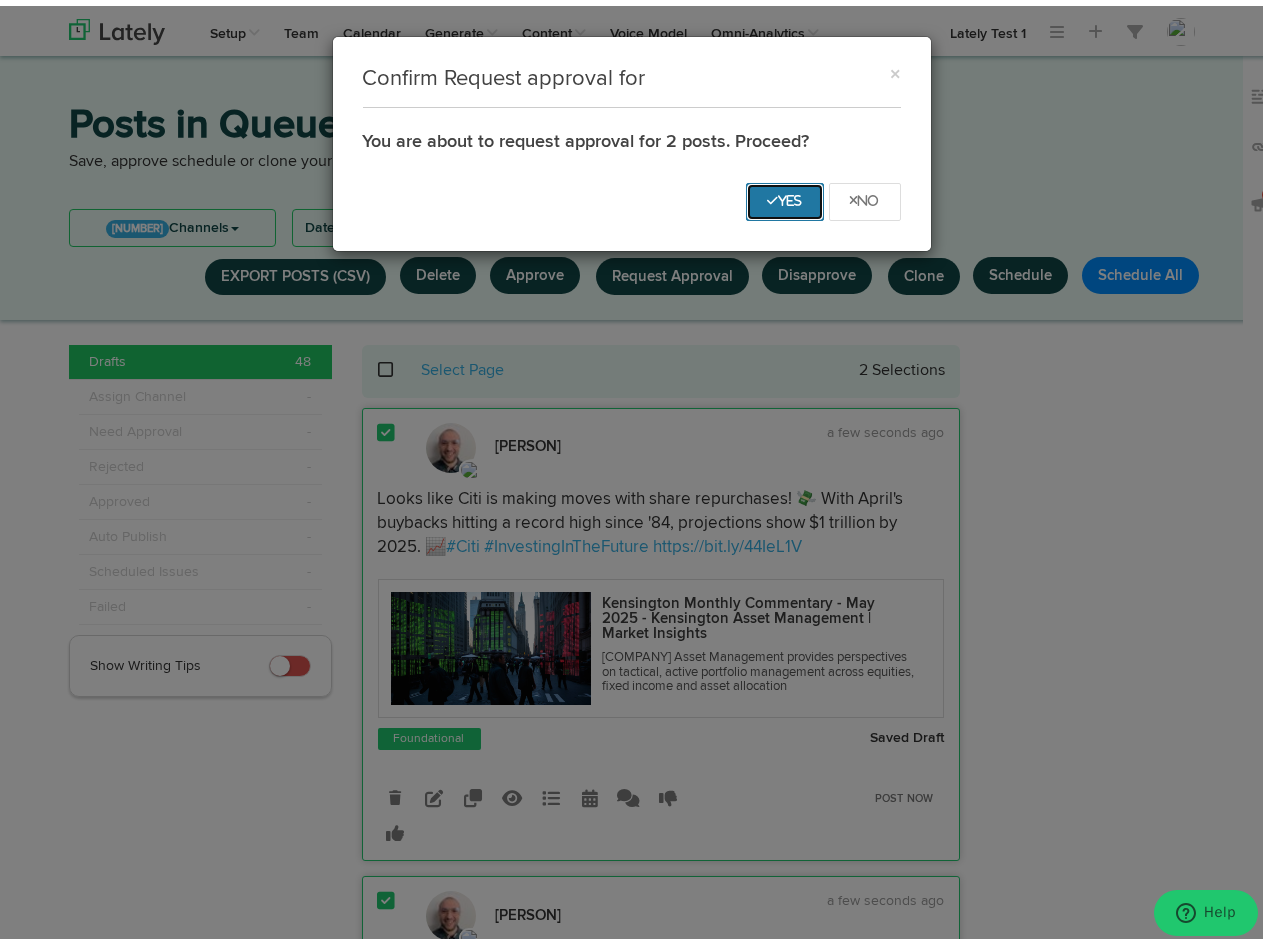 click on "Yes" at bounding box center (785, 196) 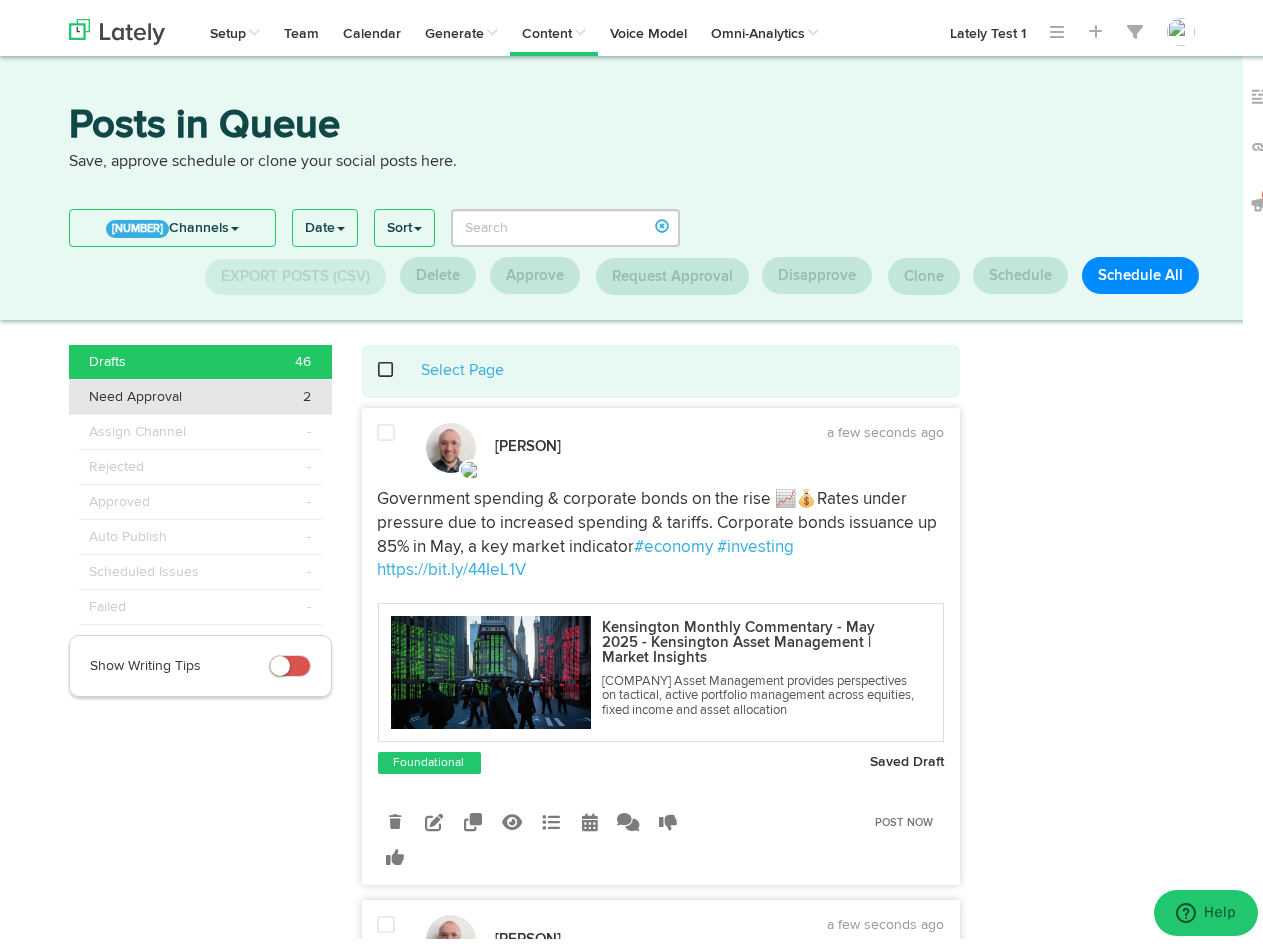 click on "Need Approval" at bounding box center [107, 356] 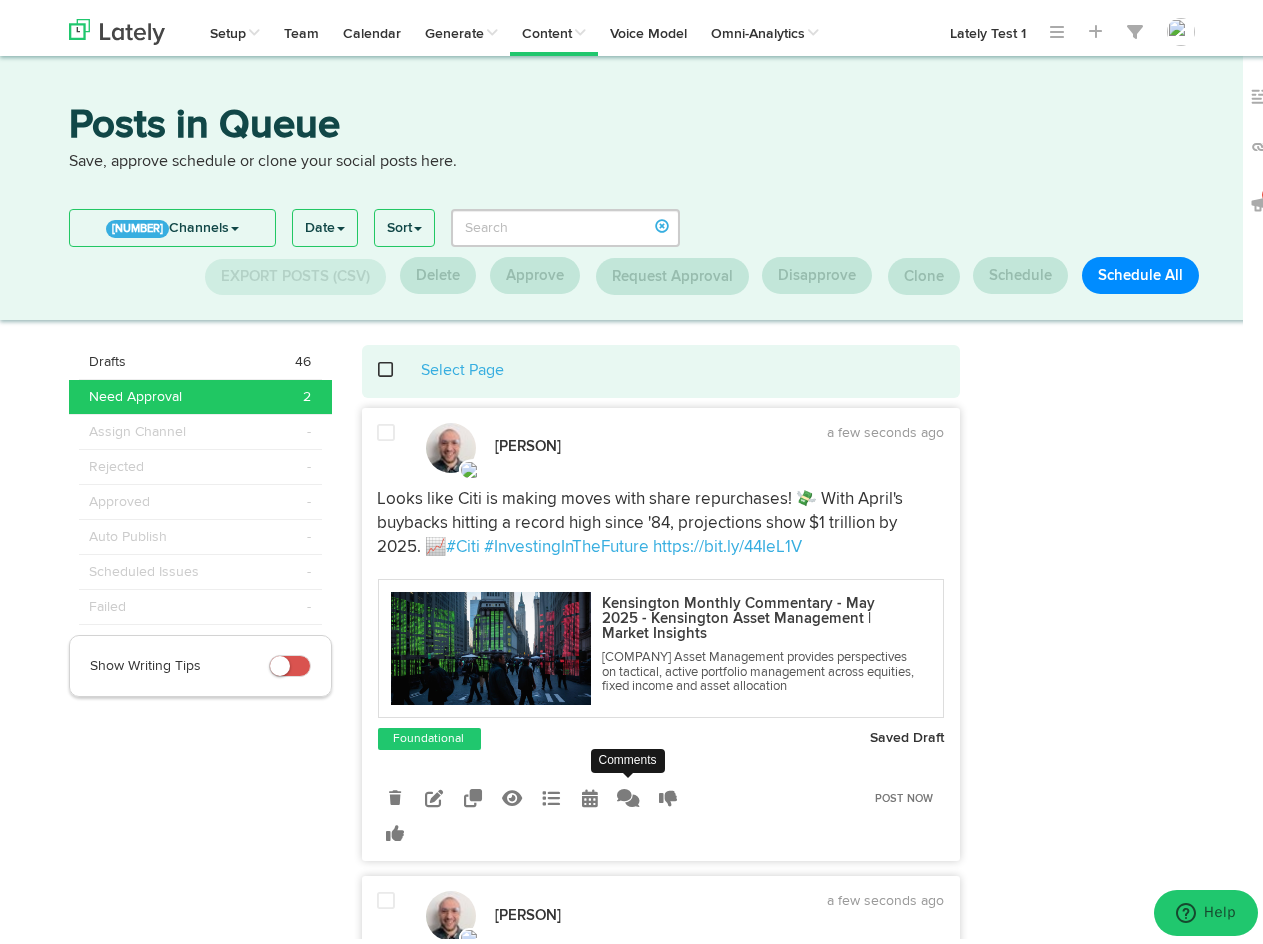 click at bounding box center [629, 792] 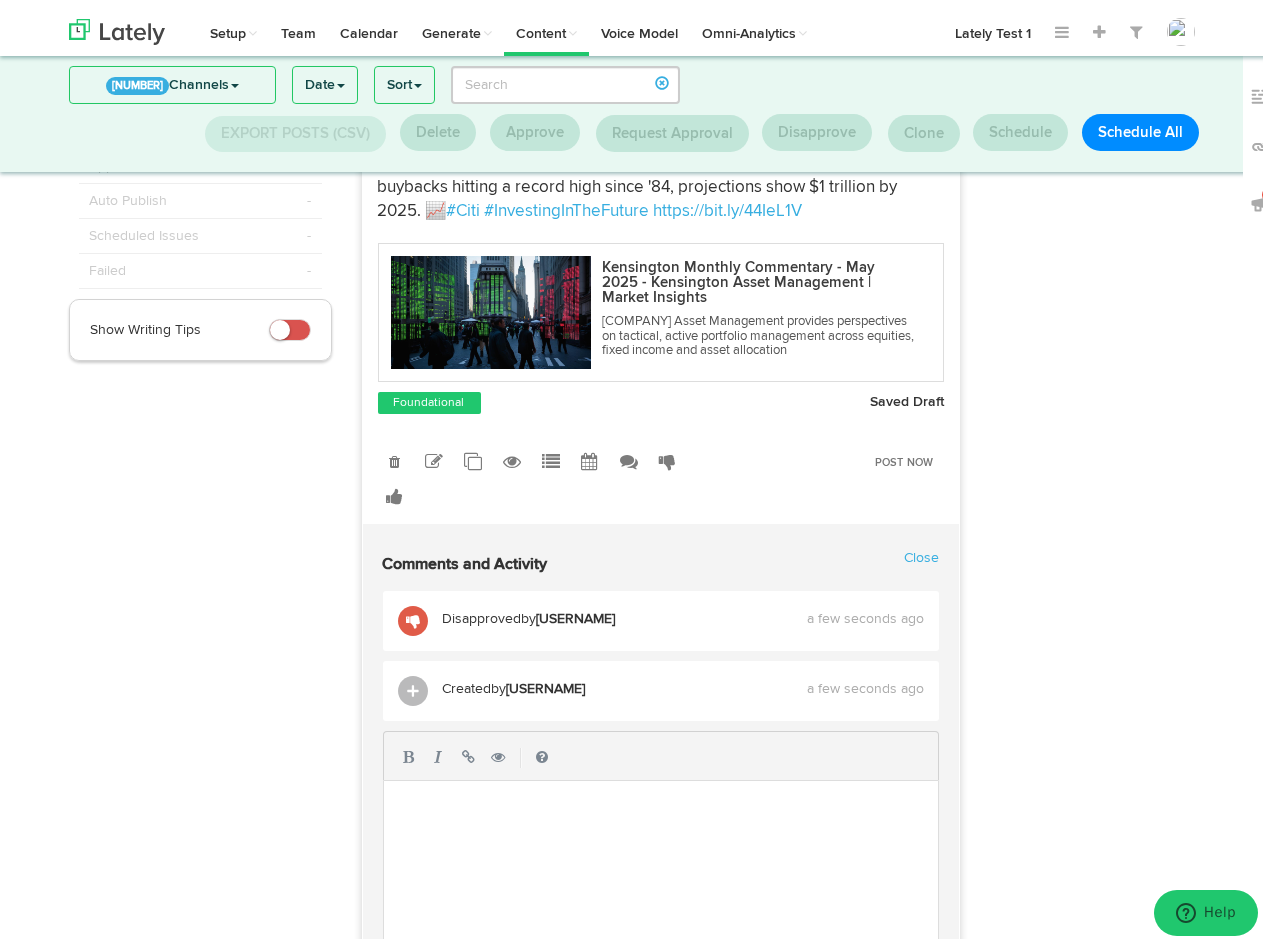 scroll, scrollTop: 207, scrollLeft: 0, axis: vertical 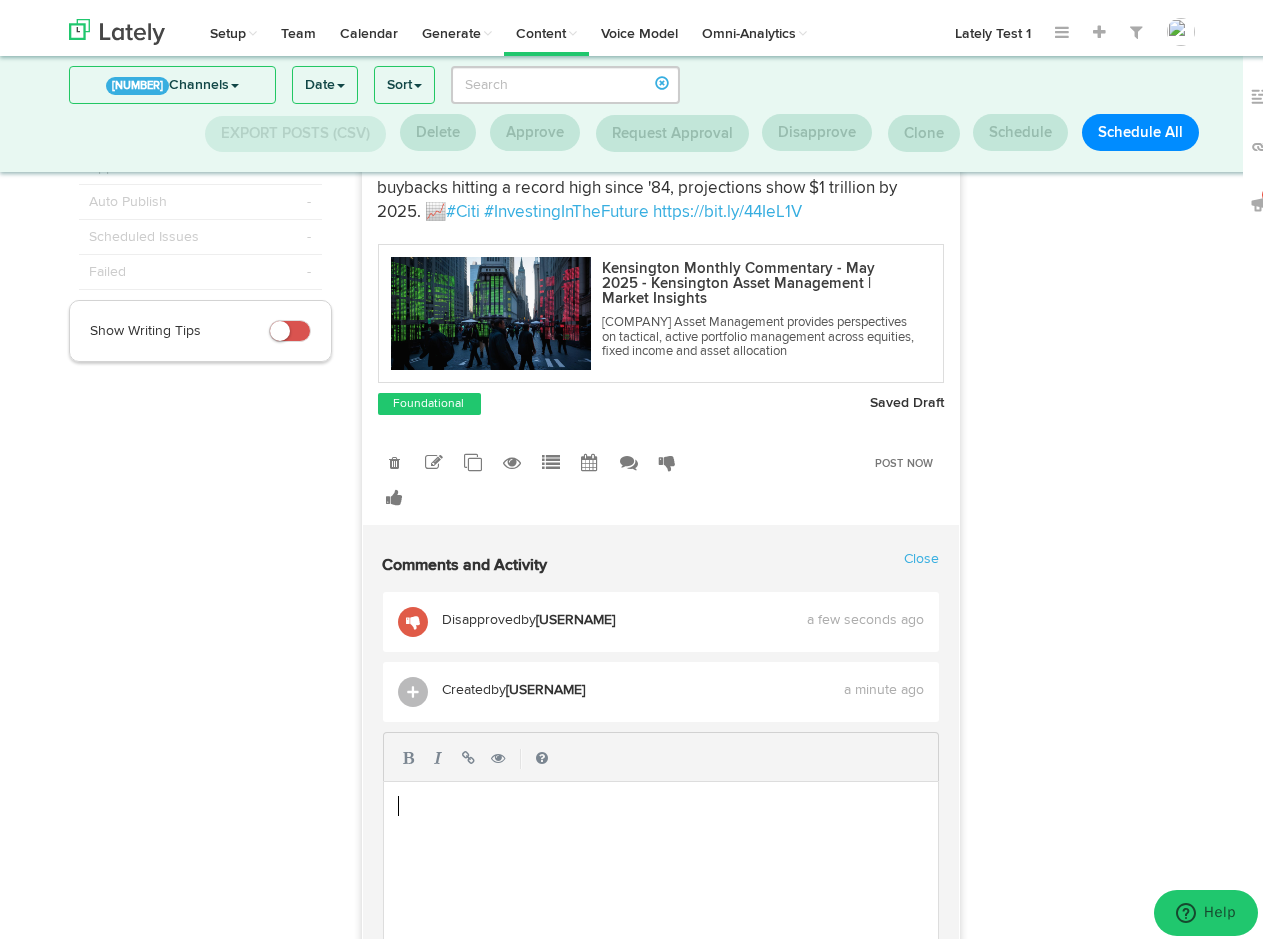 click on "​" at bounding box center (668, 800) 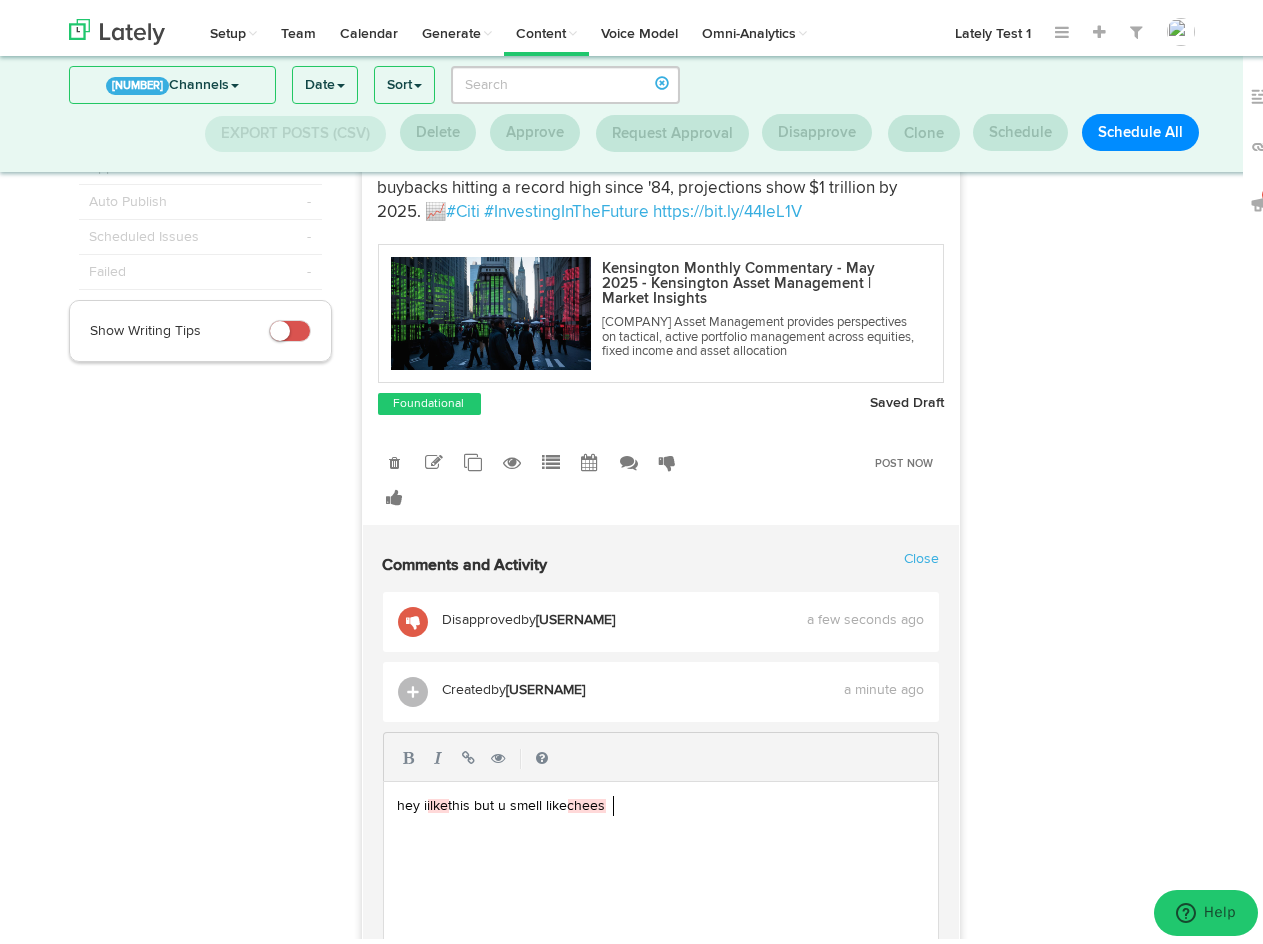 scroll, scrollTop: 0, scrollLeft: 222, axis: horizontal 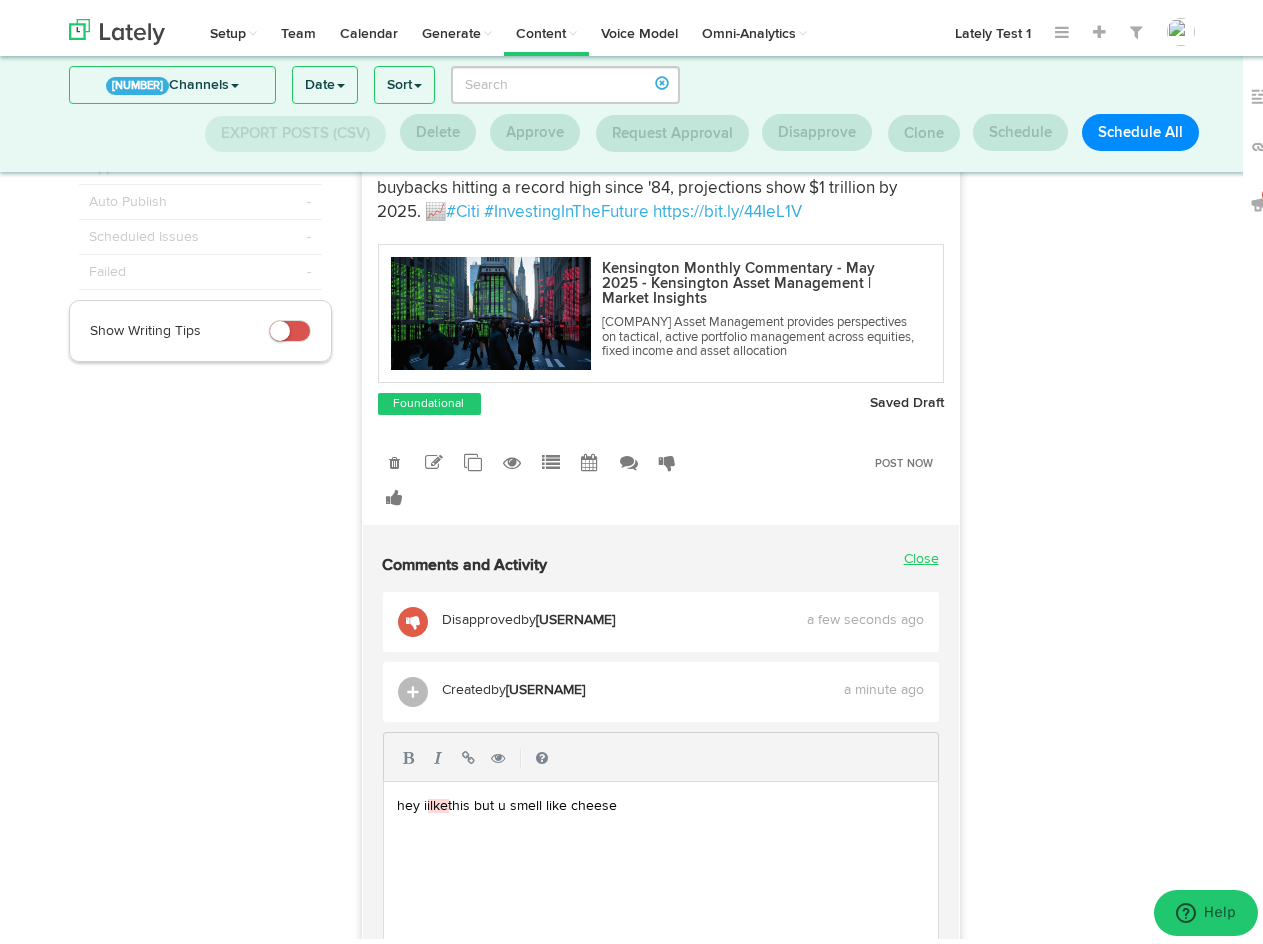 type on "hey i ilke this but u smell like cheese" 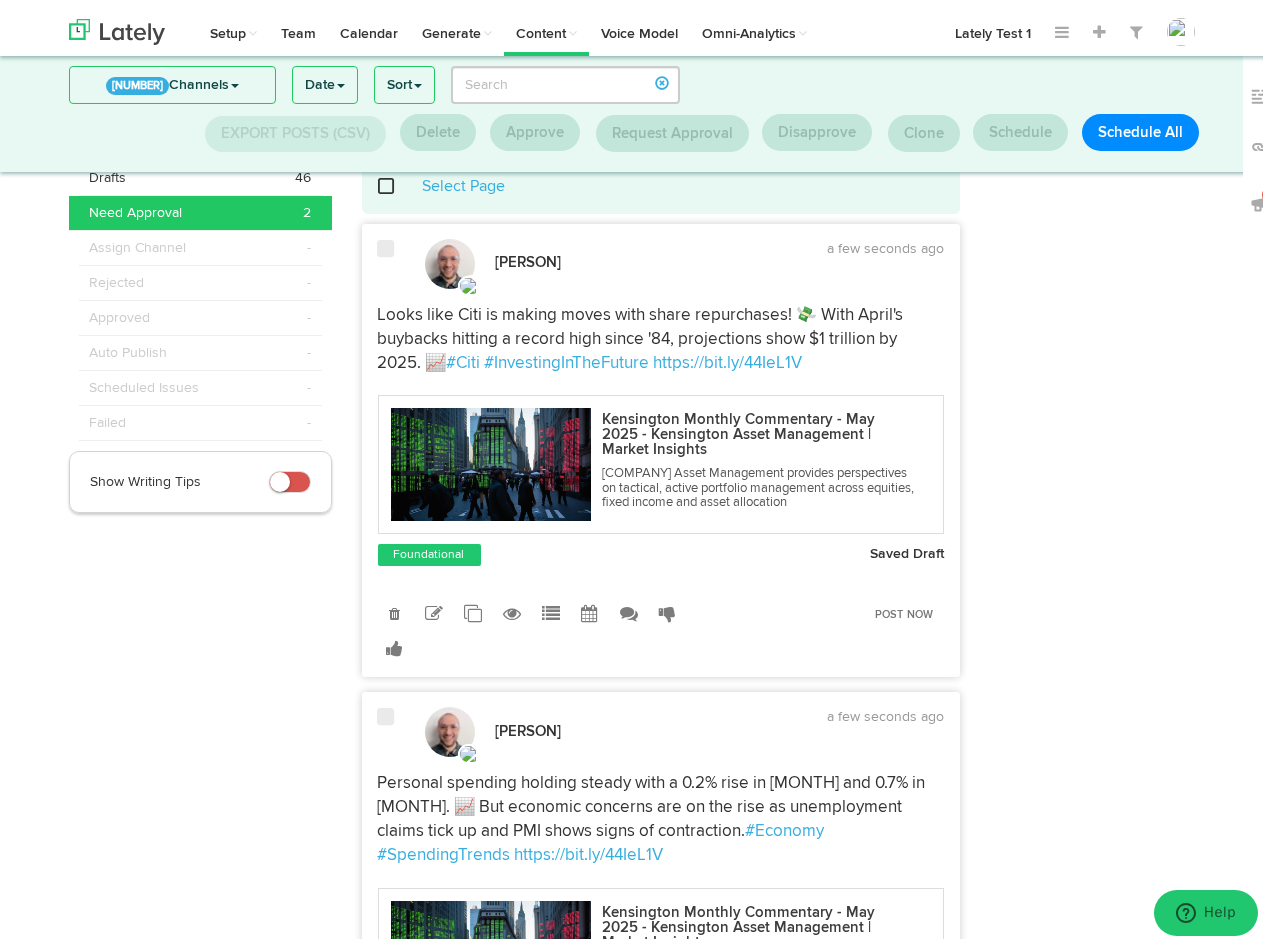 scroll, scrollTop: 0, scrollLeft: 0, axis: both 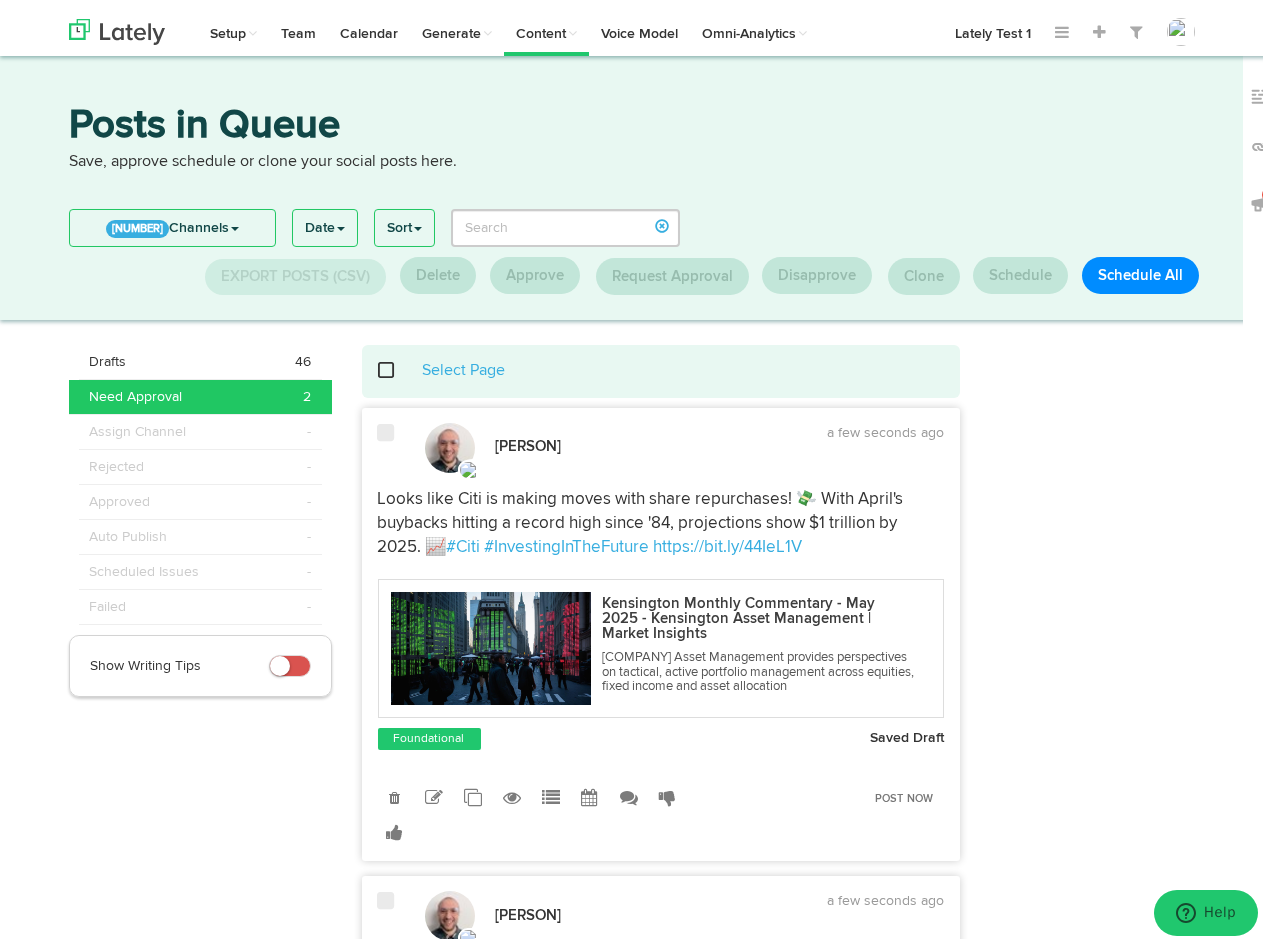 click at bounding box center [386, 427] 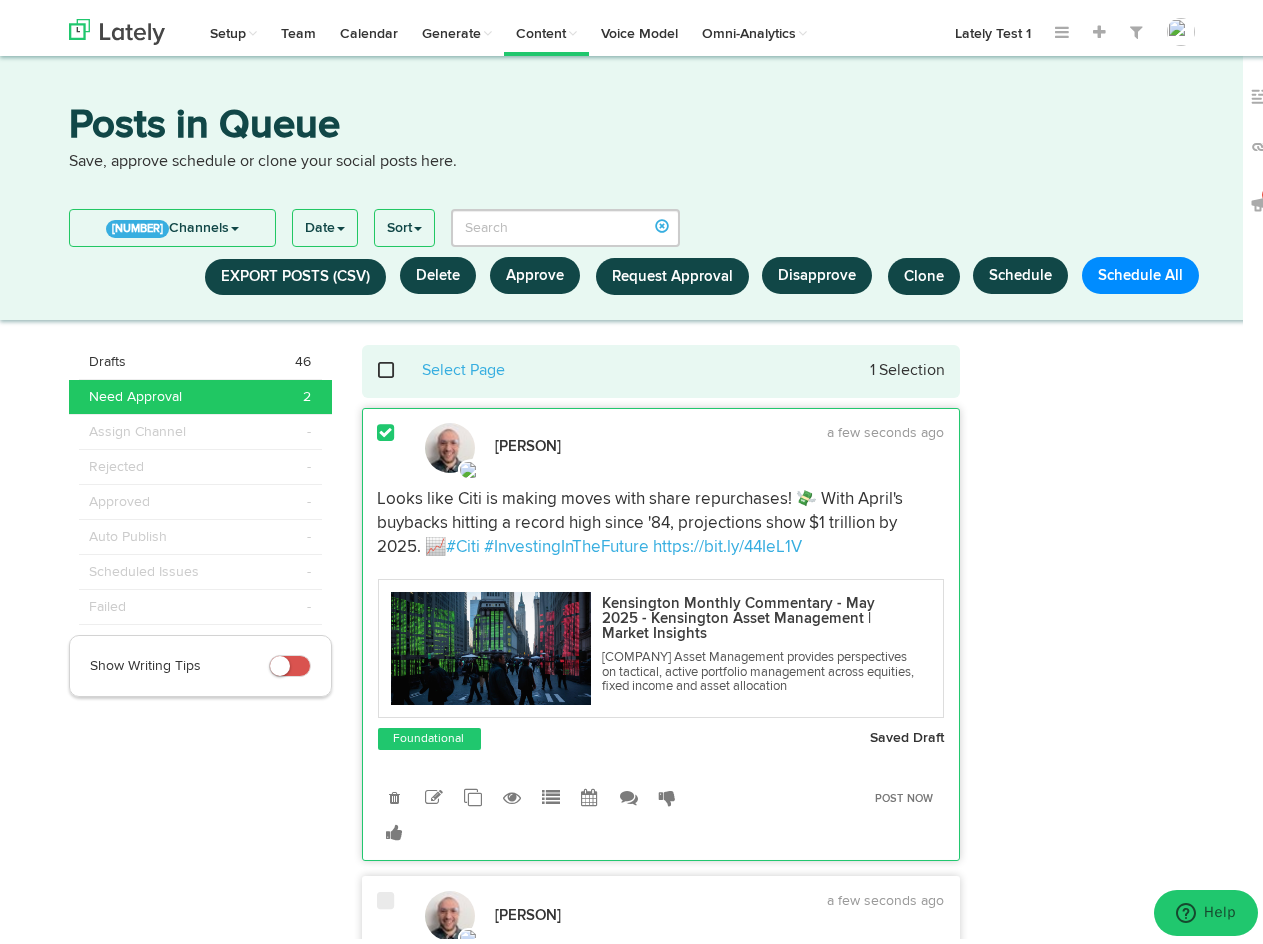 click at bounding box center (386, 895) 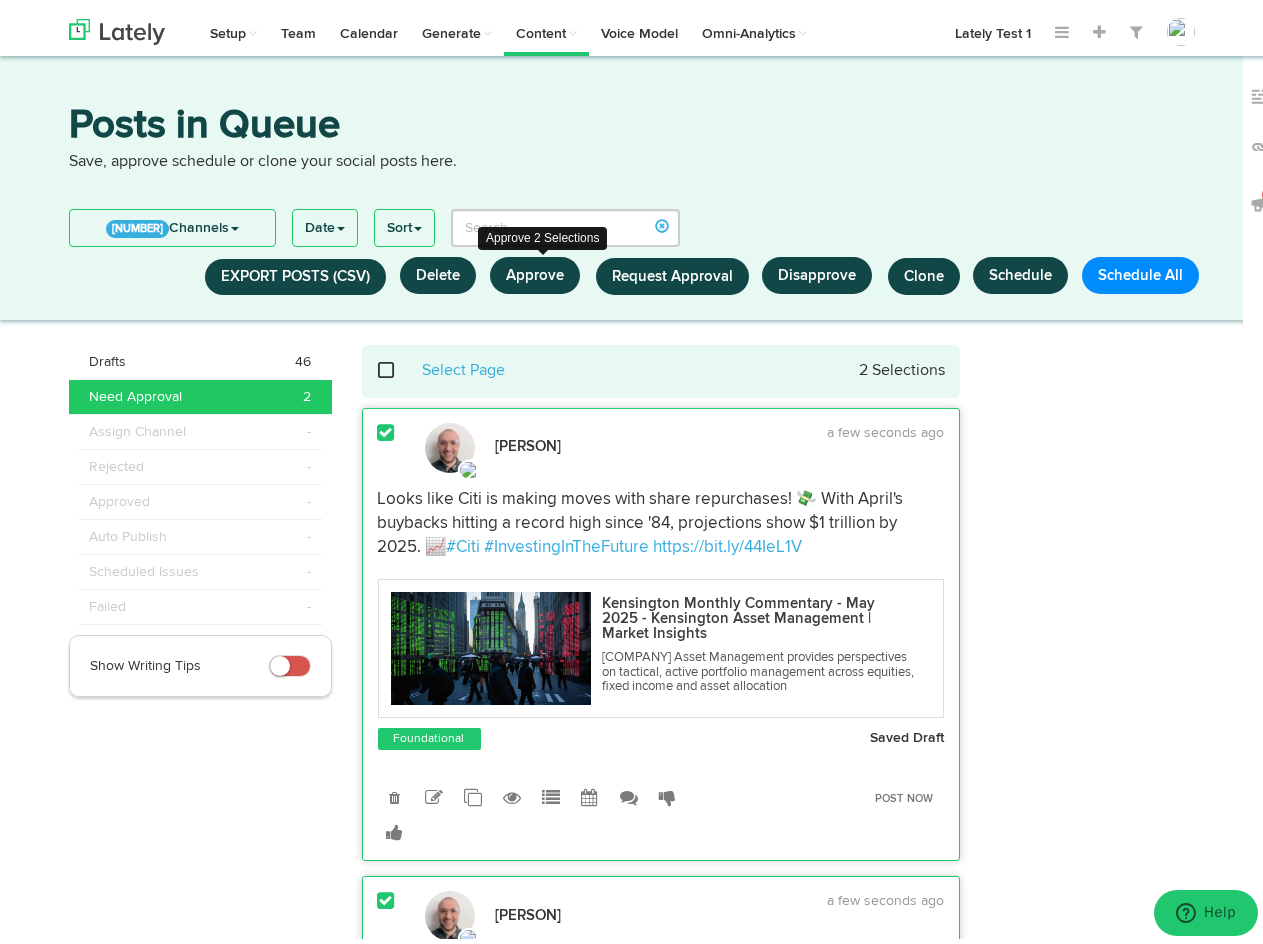 click on "Approve" at bounding box center (535, 269) 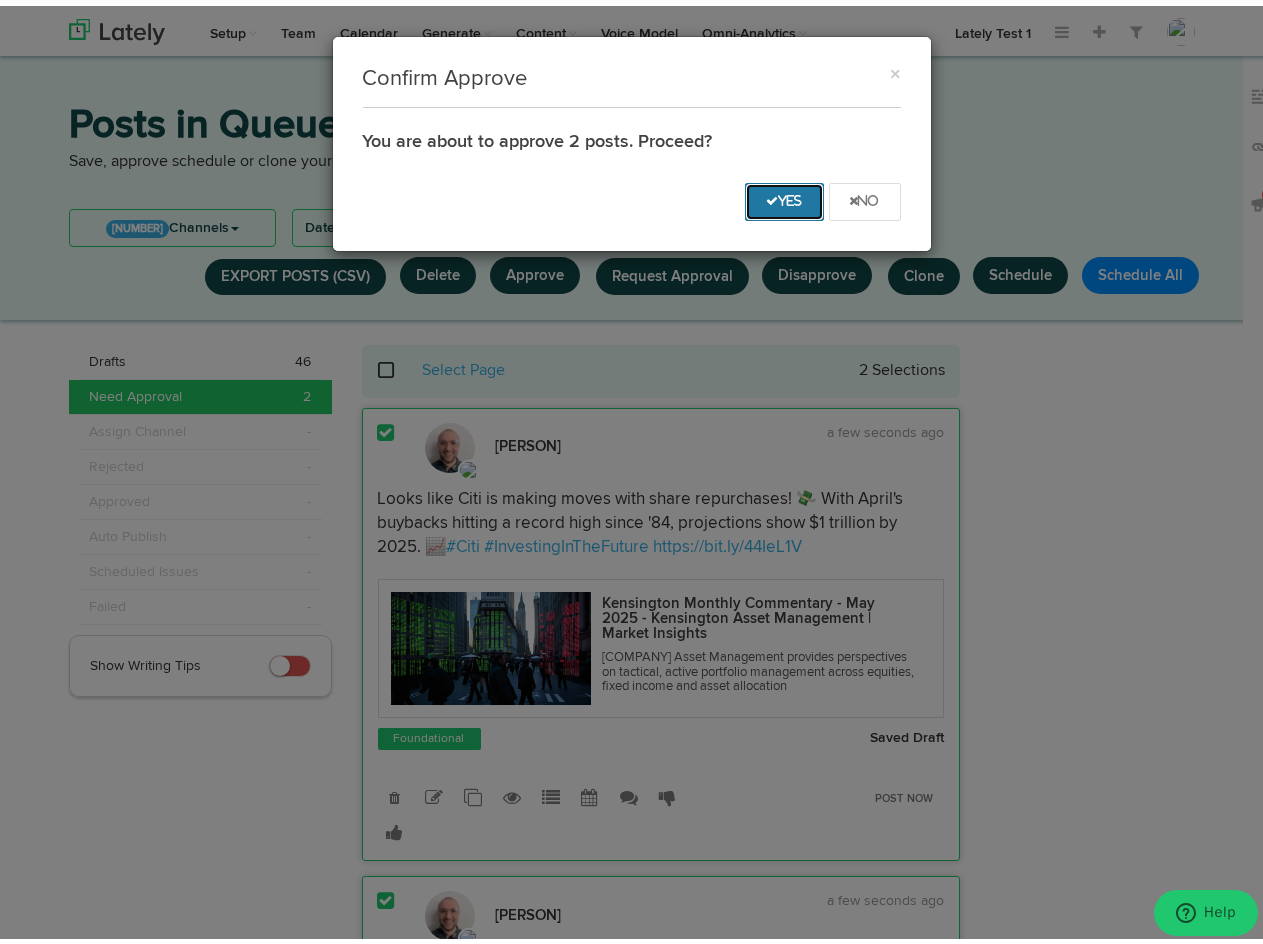 click on "Yes" at bounding box center [784, 196] 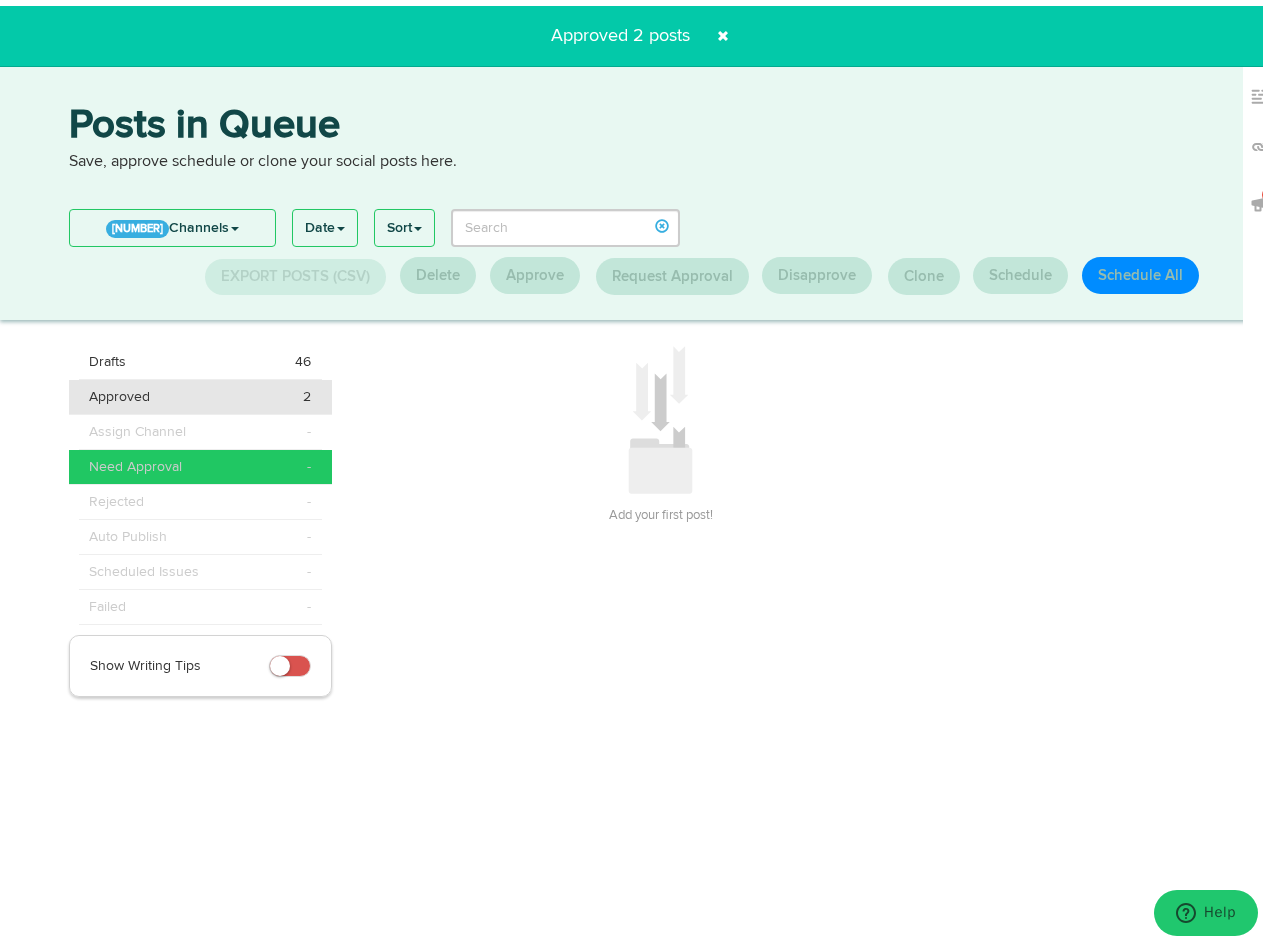 click on "Approved
2" at bounding box center (200, 356) 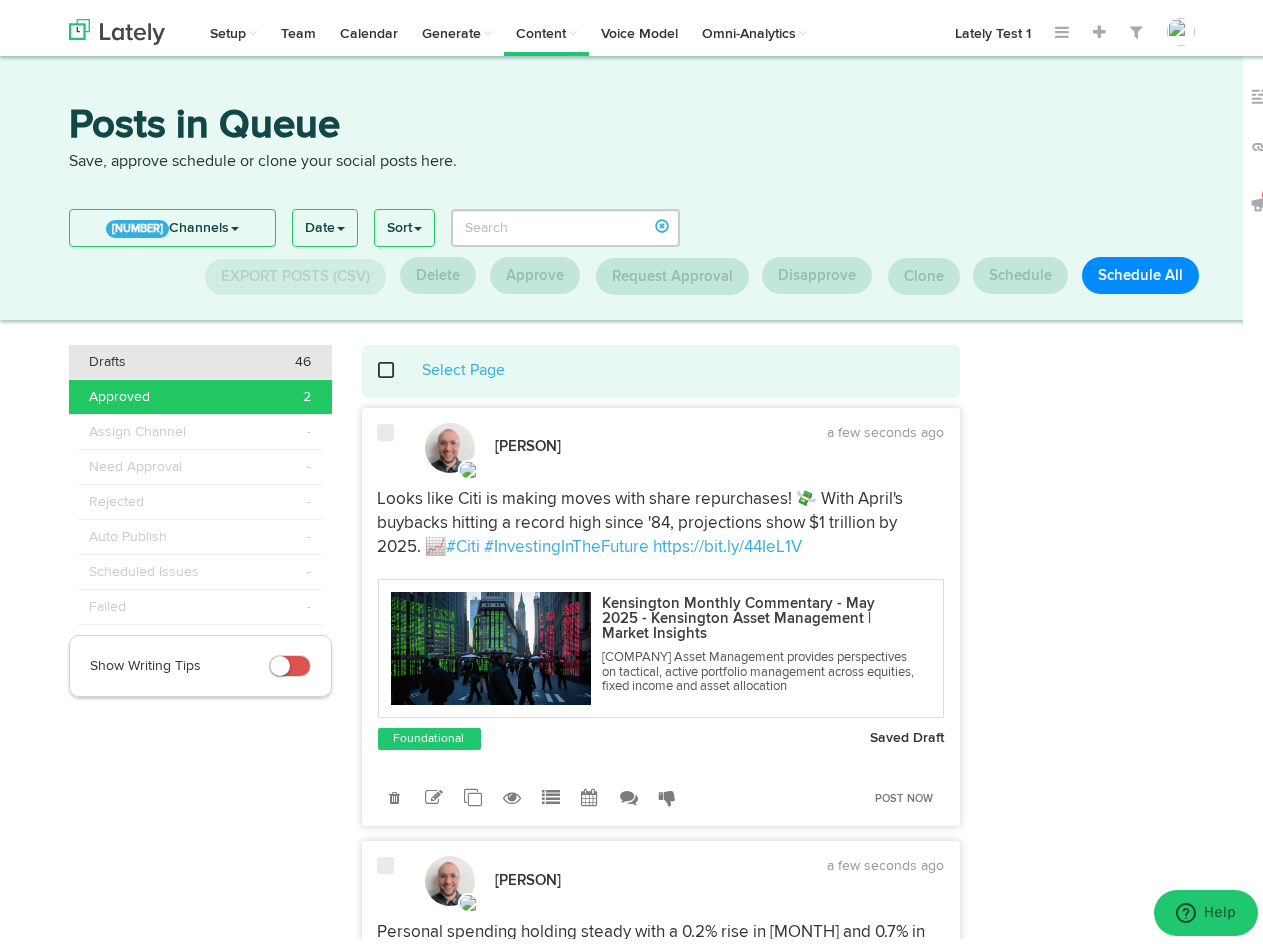 click on "Drafts
46" at bounding box center [200, 356] 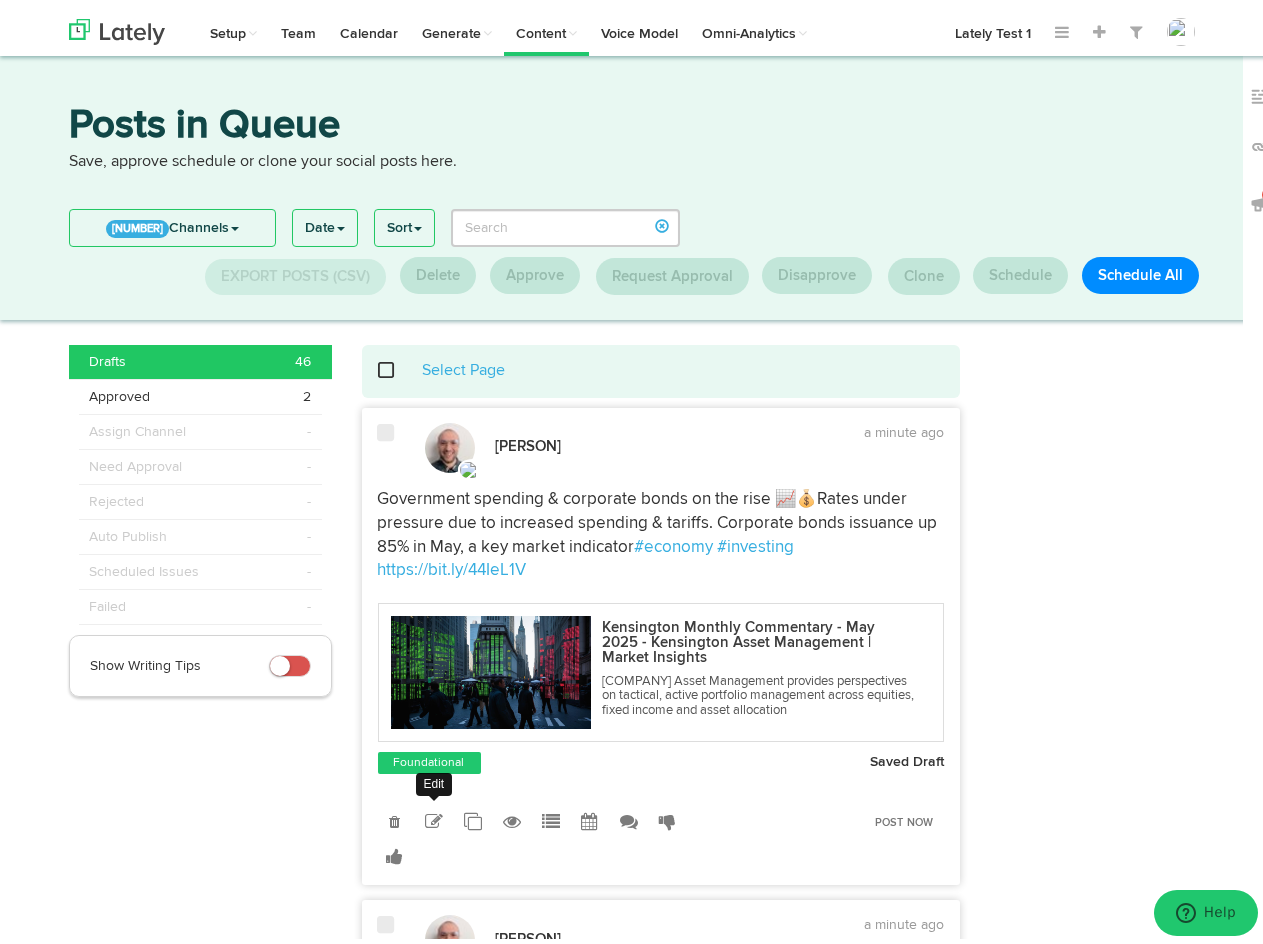 click at bounding box center [434, 816] 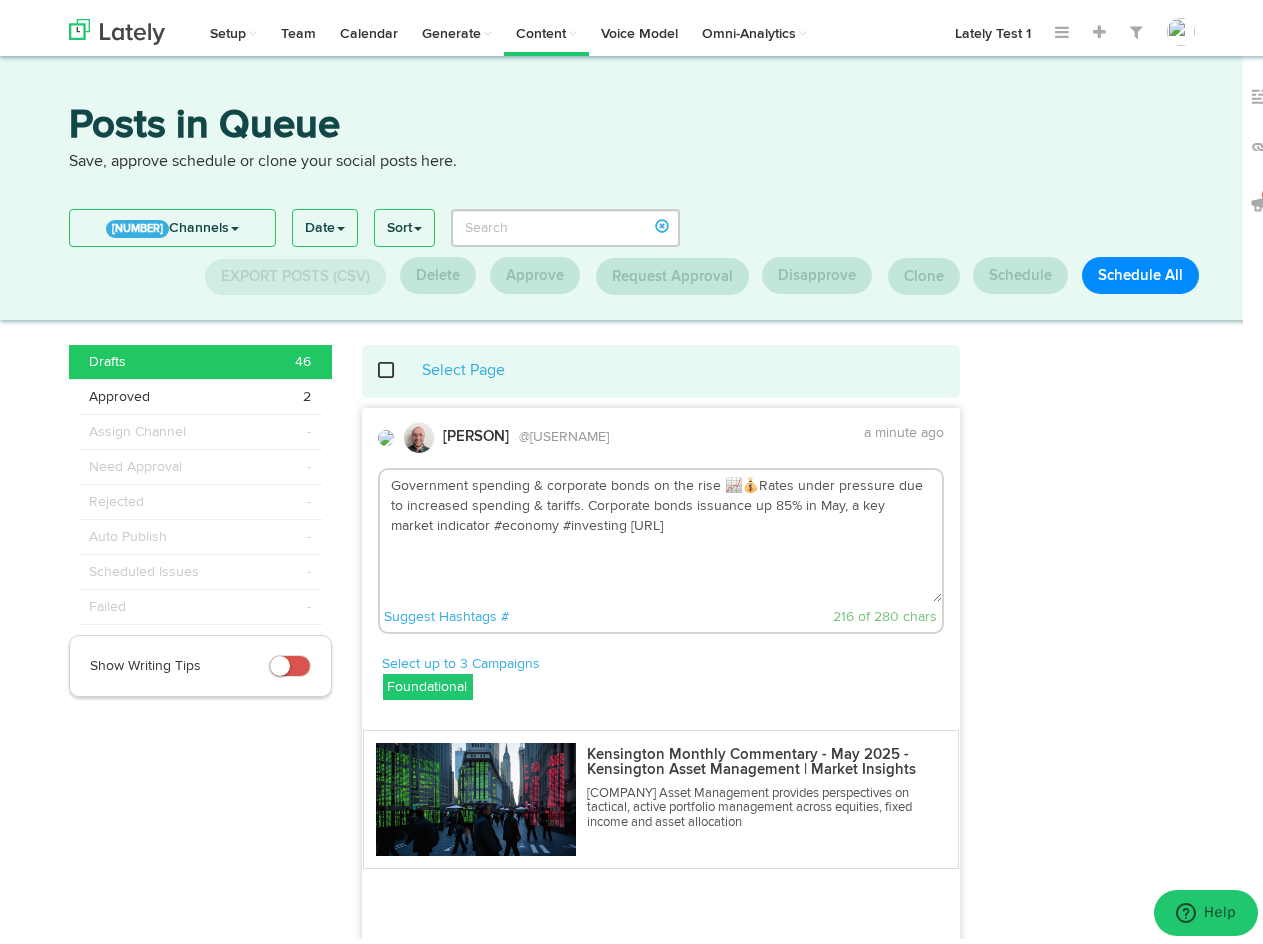 click on "Government spending & corporate bonds on the rise 📈💰Rates under pressure due to increased spending & tariffs. Corporate bonds issuance up 85% in May, a key market indicator #economy #investing [URL]" at bounding box center (661, 530) 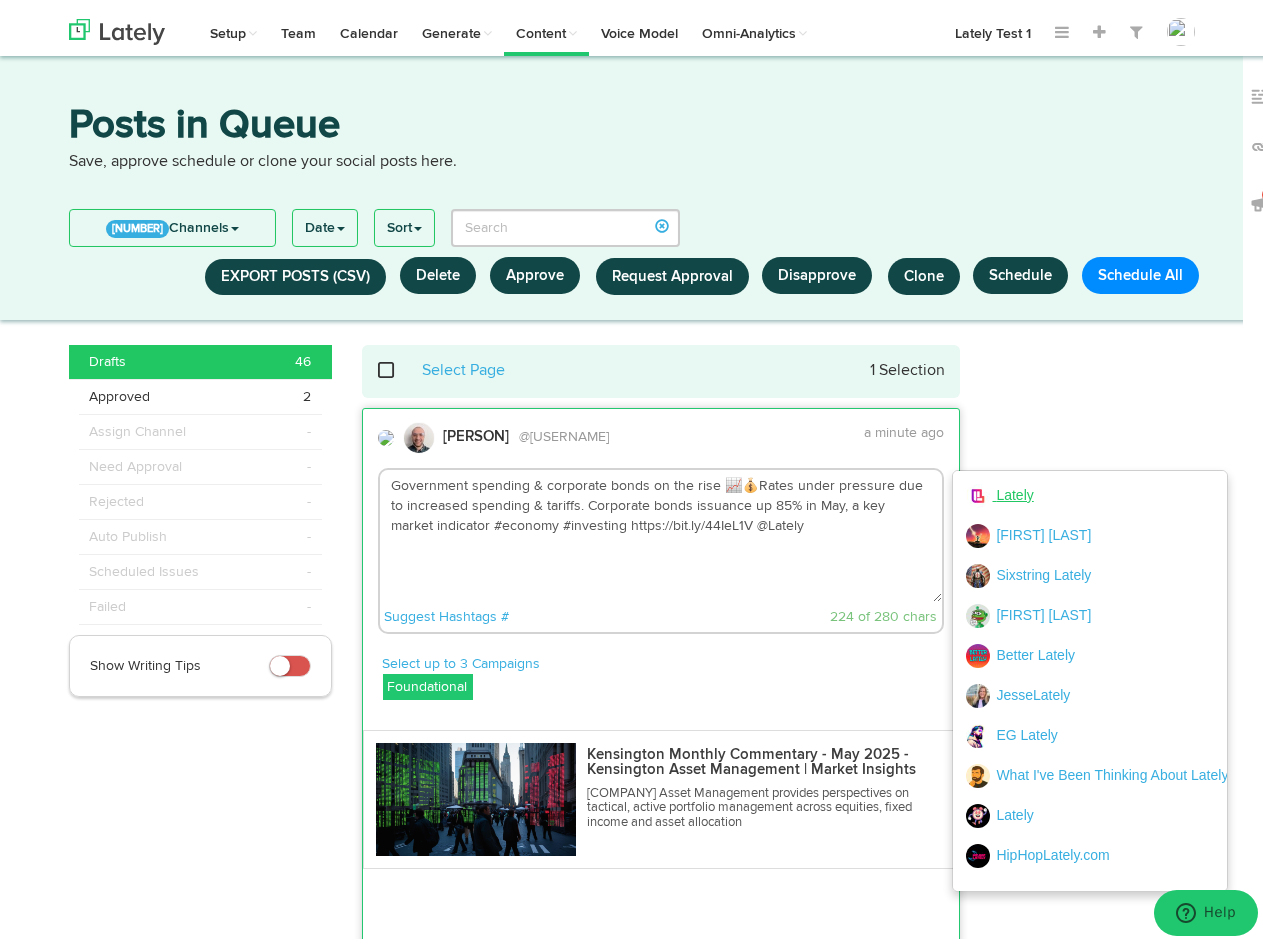type on "Government spending & corporate bonds on the rise 📈💰Rates under pressure due to increased spending & tariffs. Corporate bonds issuance up 85% in May, a key market indicator #economy #investing https://bit.ly/44IeL1V @Lately" 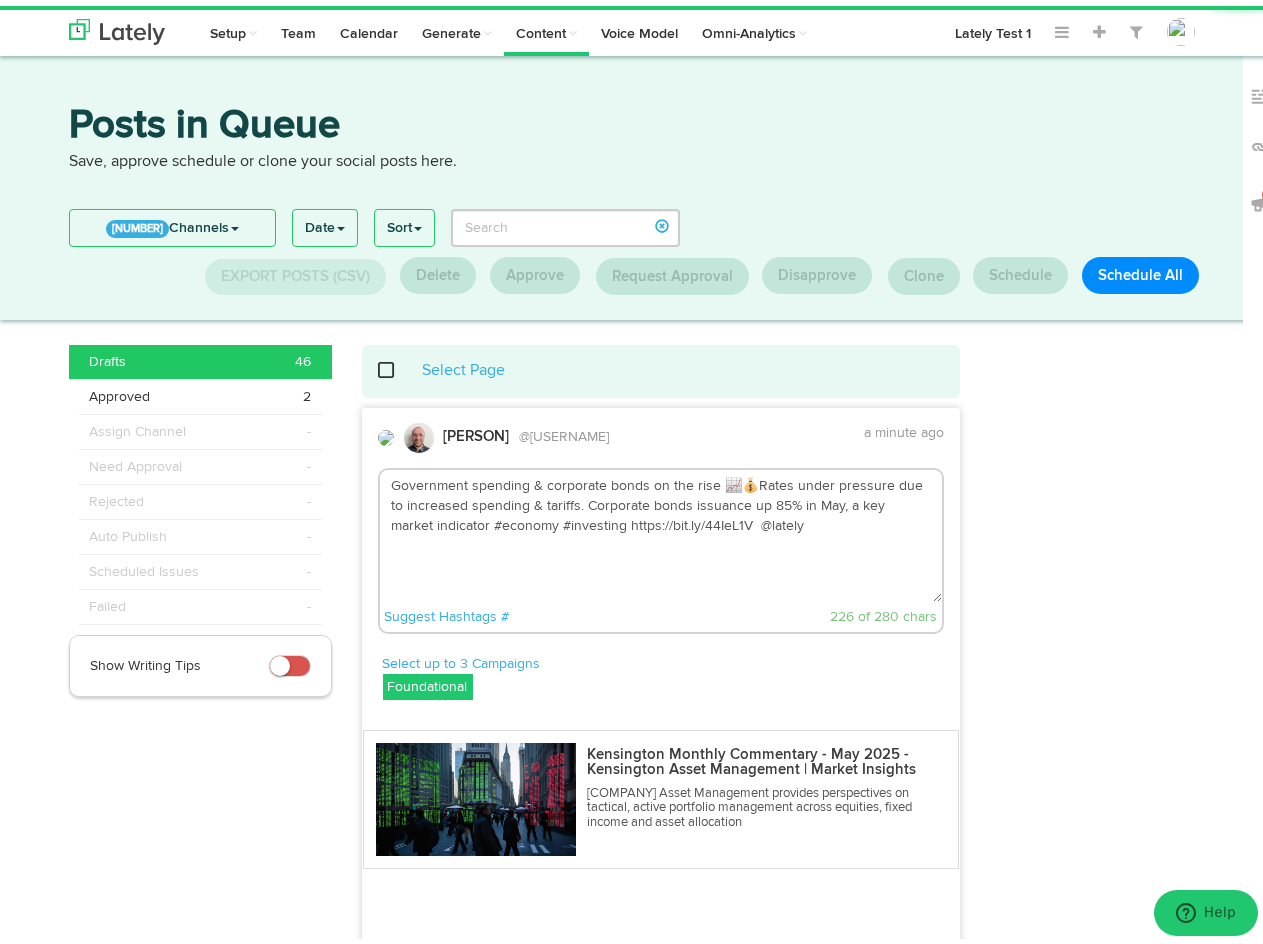 drag, startPoint x: 802, startPoint y: 517, endPoint x: 696, endPoint y: 517, distance: 106 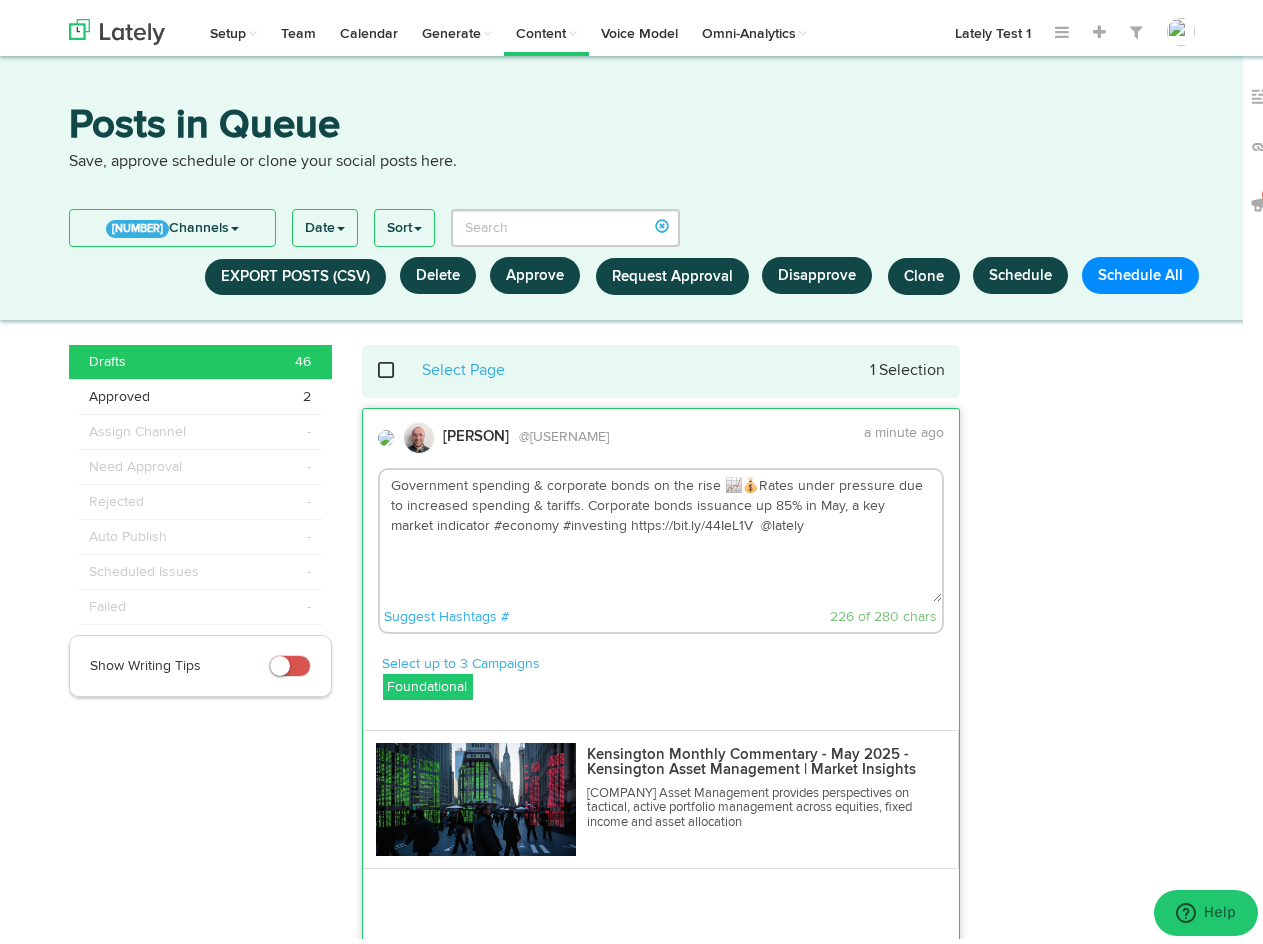 click on "Government spending & corporate bonds on the rise 📈💰Rates under pressure due to increased spending & tariffs. Corporate bonds issuance up 85% in May, a key market indicator #economy #investing https://bit.ly/44IeL1V  @lately" at bounding box center (661, 530) 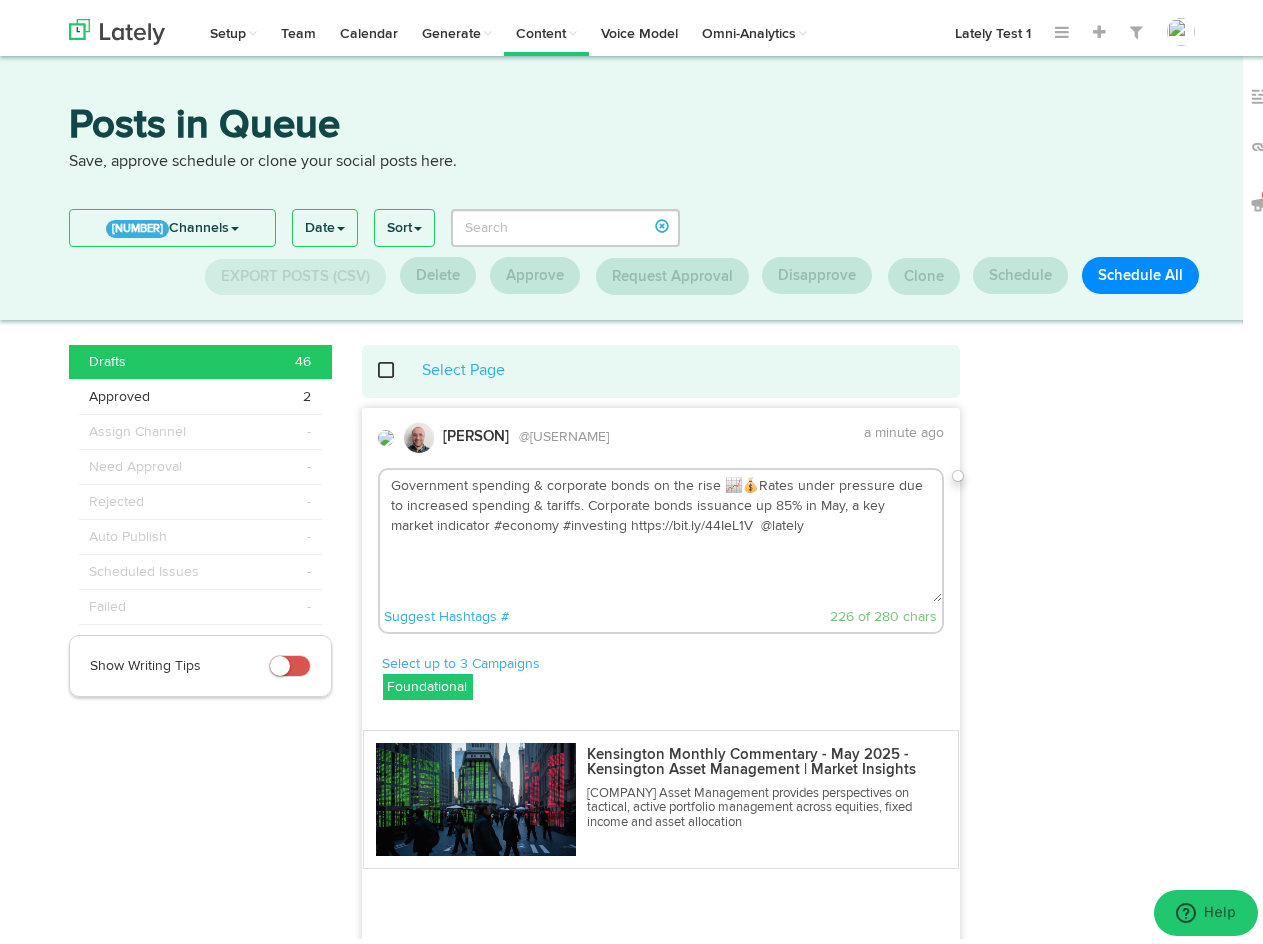 click on "Government spending & corporate bonds on the rise 📈💰Rates under pressure due to increased spending & tariffs. Corporate bonds issuance up 85% in May, a key market indicator #economy #investing https://bit.ly/44IeL1V  @lately" at bounding box center [661, 530] 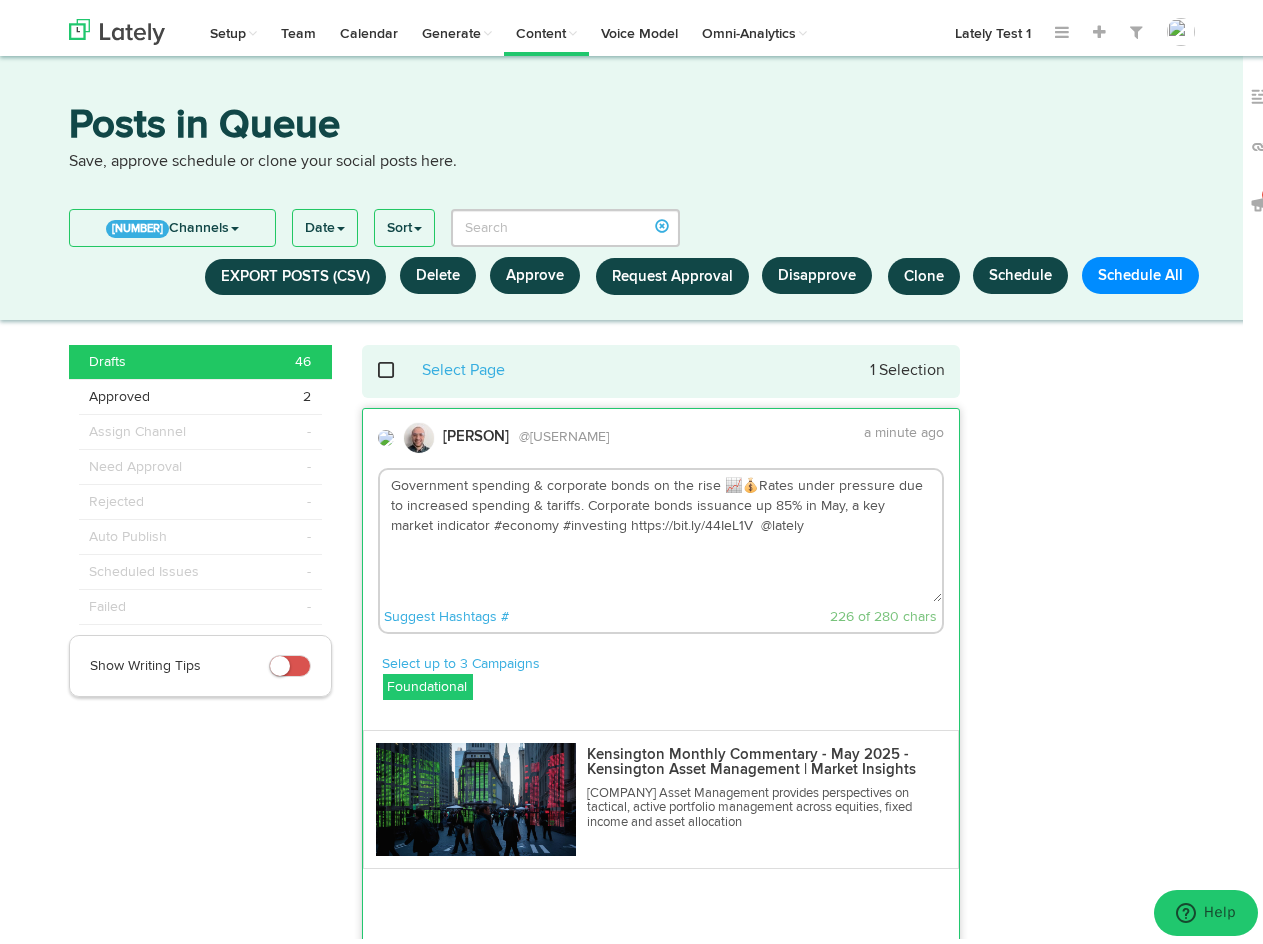 click on "Government spending & corporate bonds on the rise 📈💰Rates under pressure due to increased spending & tariffs. Corporate bonds issuance up 85% in May, a key market indicator #economy #investing https://bit.ly/44IeL1V  @lately" at bounding box center [661, 530] 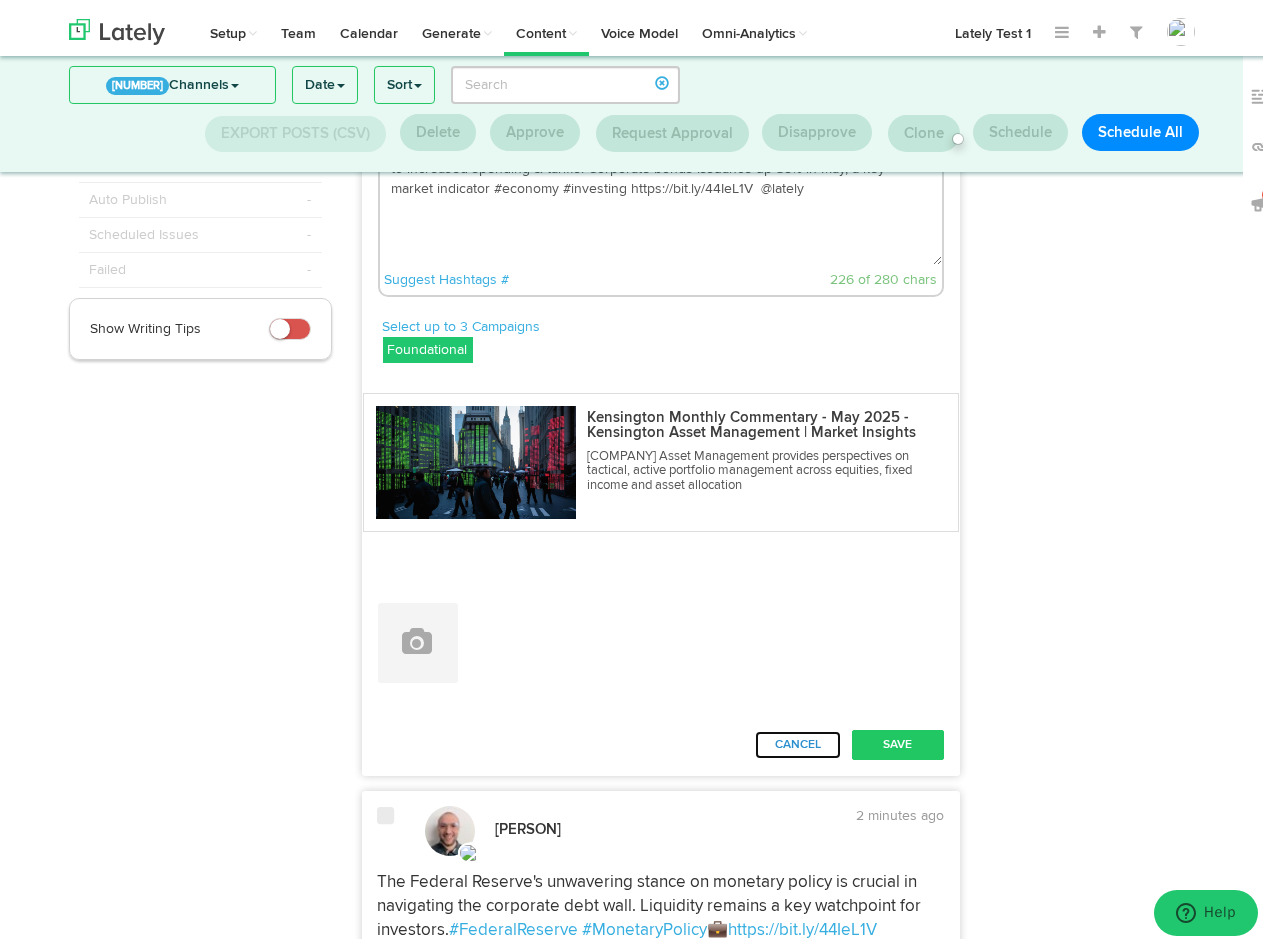 click on "Cancel" at bounding box center [798, 739] 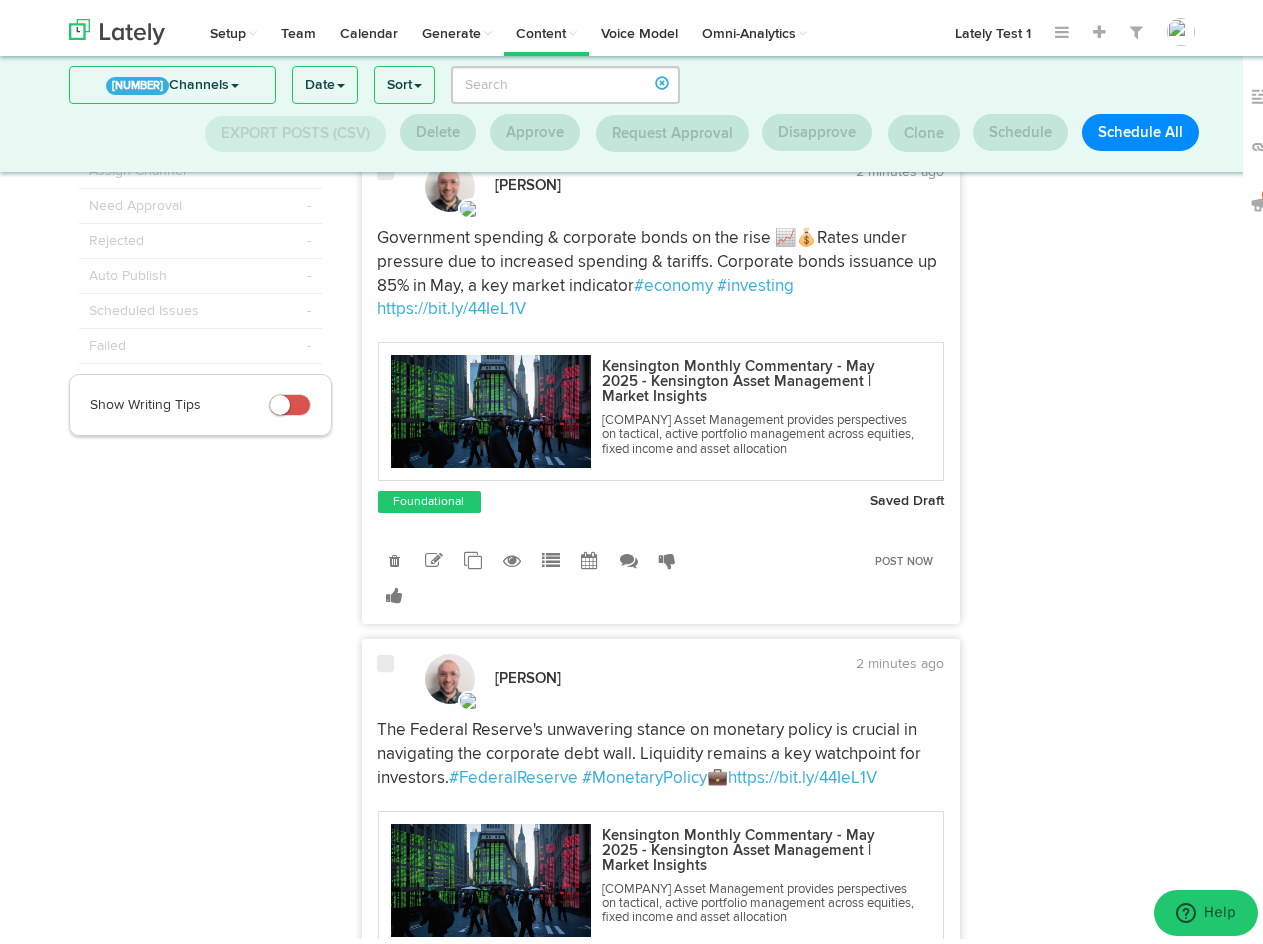 scroll, scrollTop: 0, scrollLeft: 0, axis: both 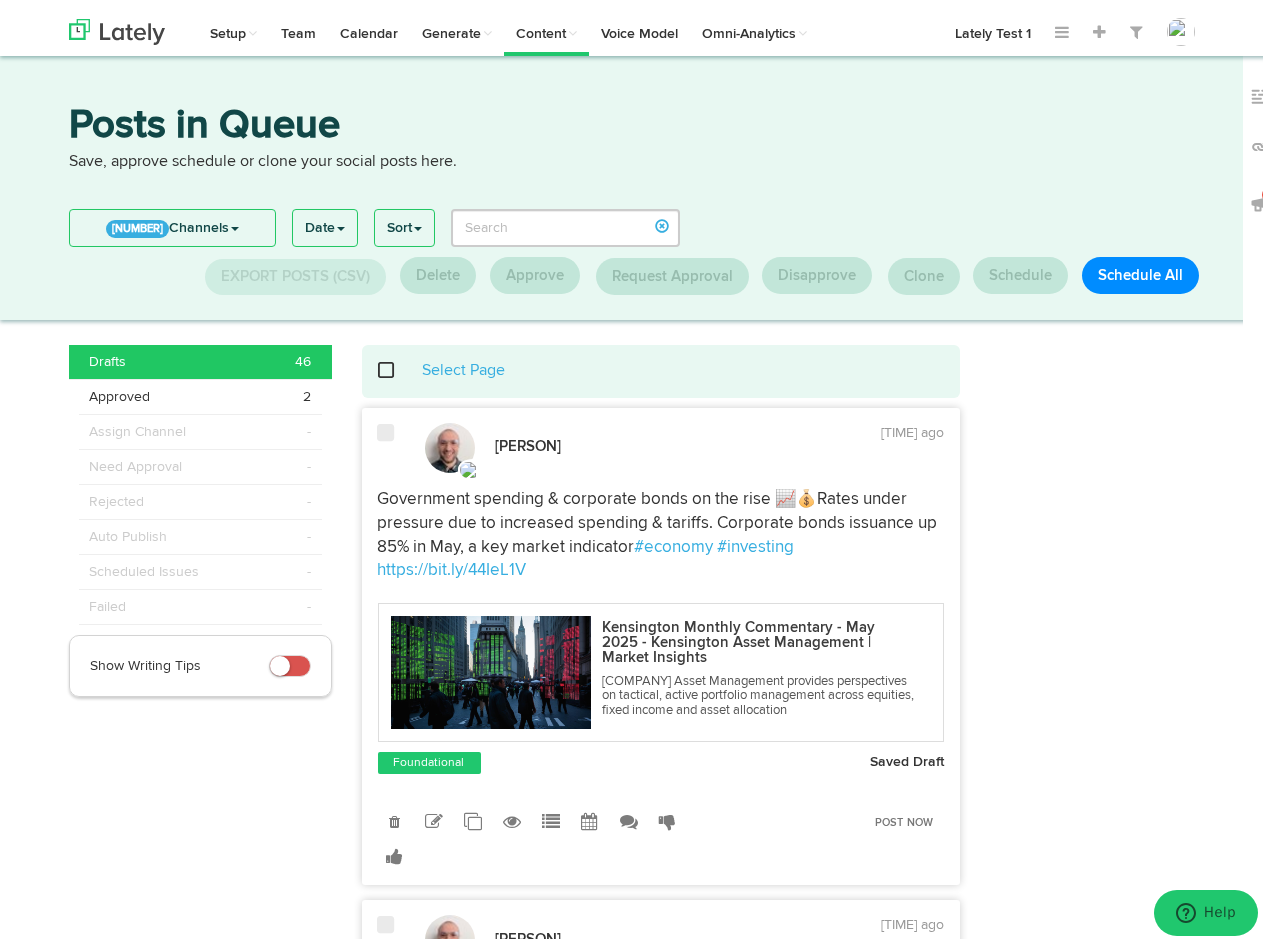 click at bounding box center [386, 427] 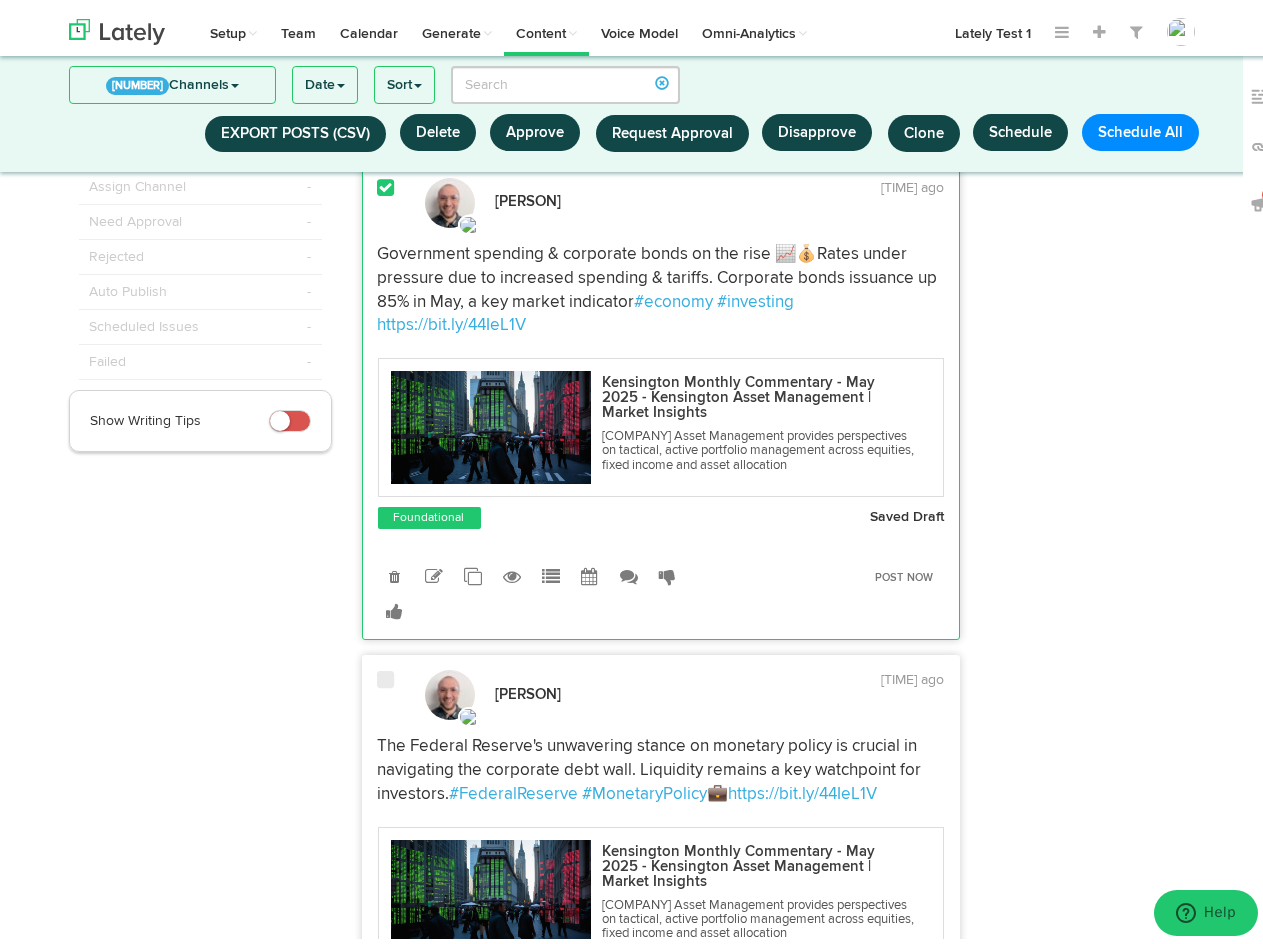 click at bounding box center (590, 571) 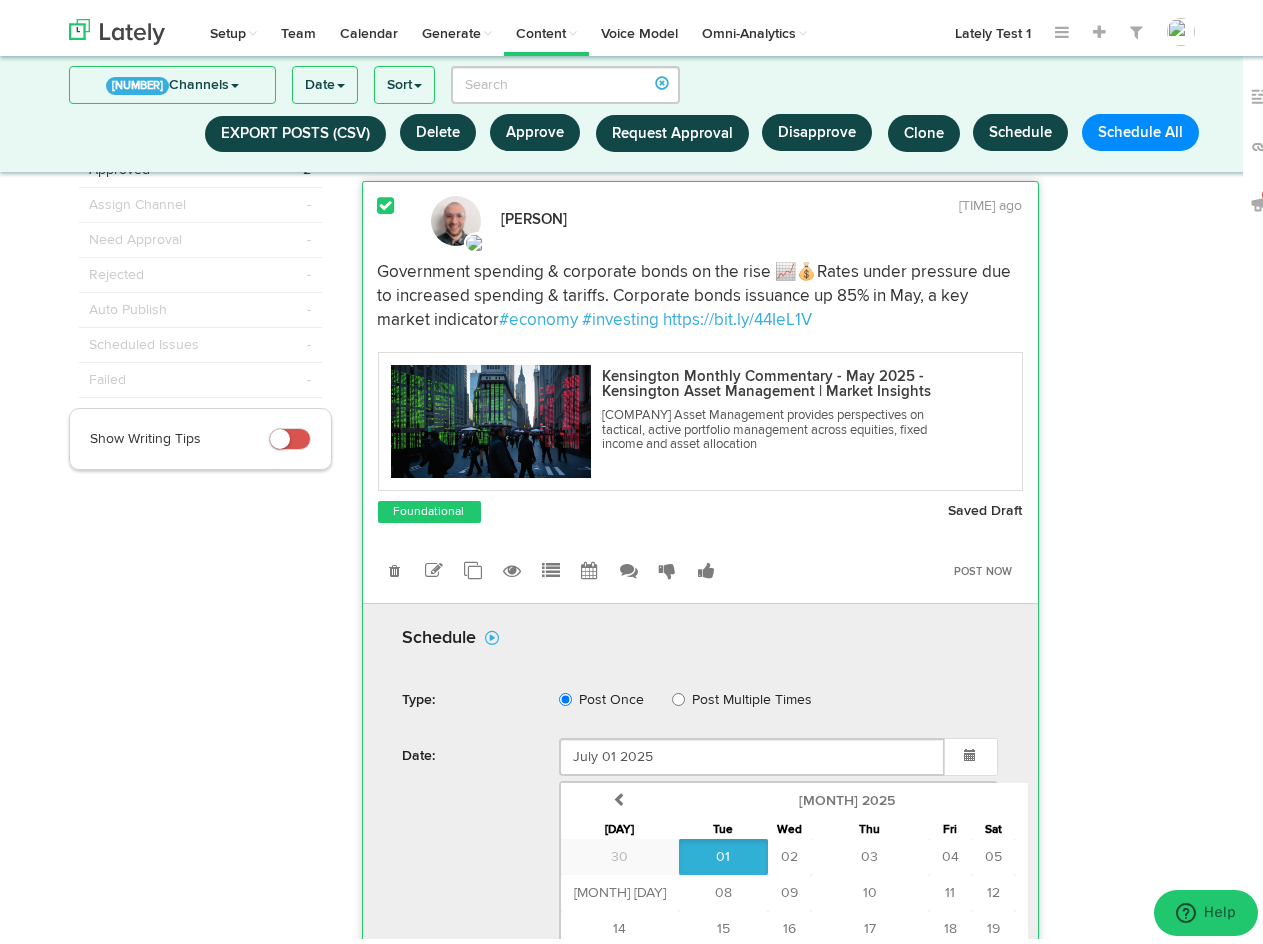 scroll, scrollTop: 0, scrollLeft: 0, axis: both 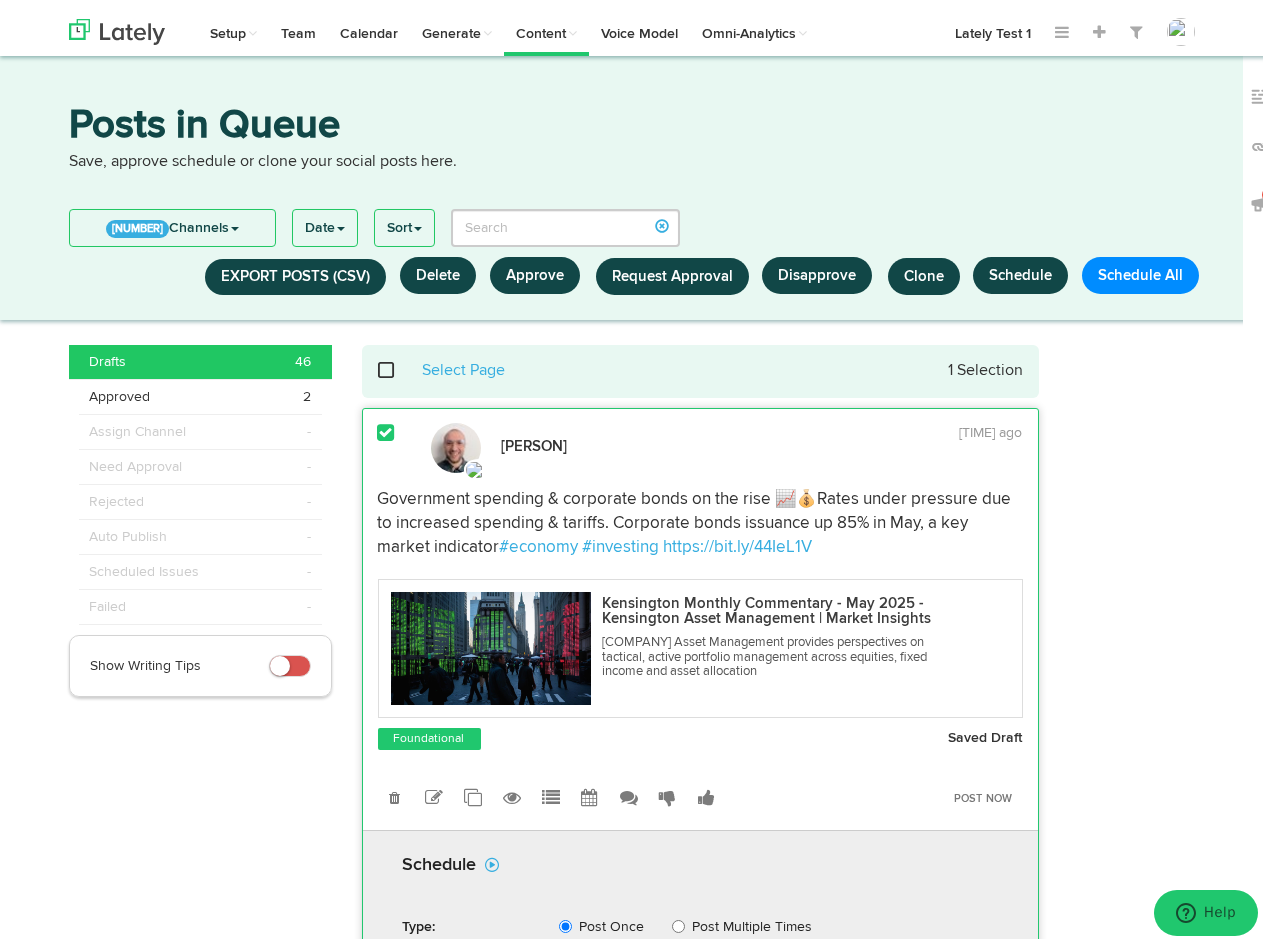 click at bounding box center [386, 427] 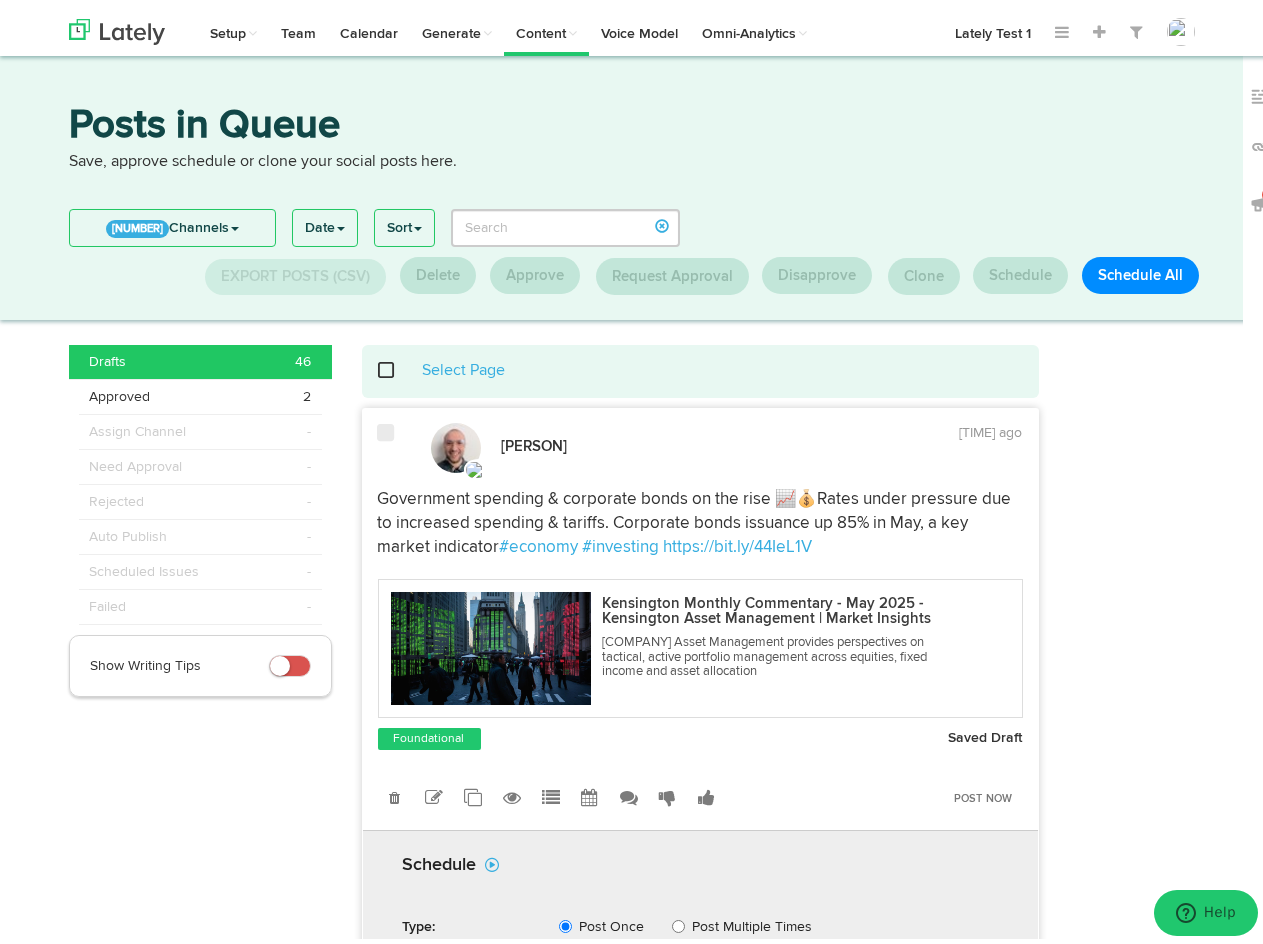 click at bounding box center (398, 364) 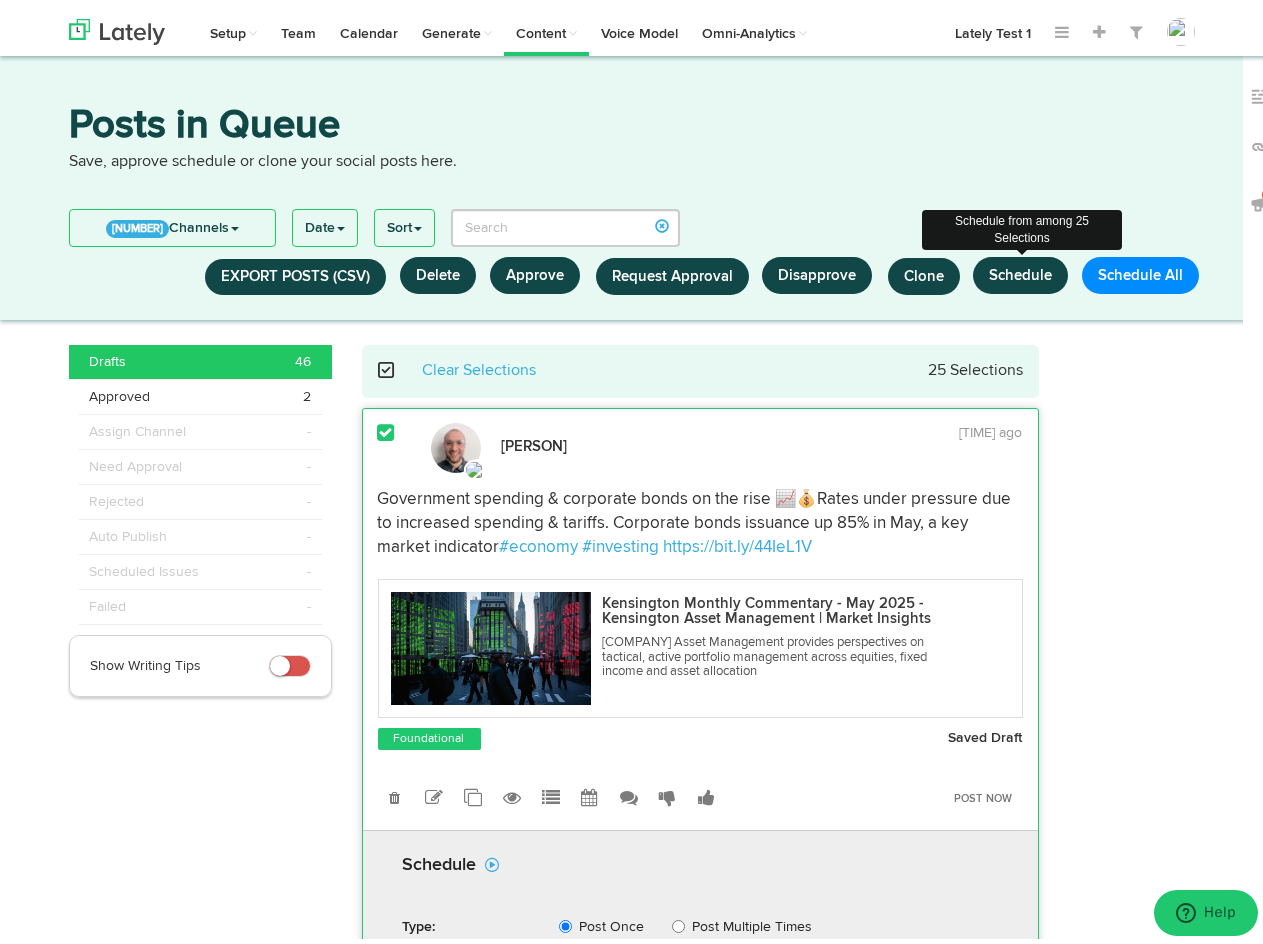 click on "Schedule" at bounding box center (1020, 269) 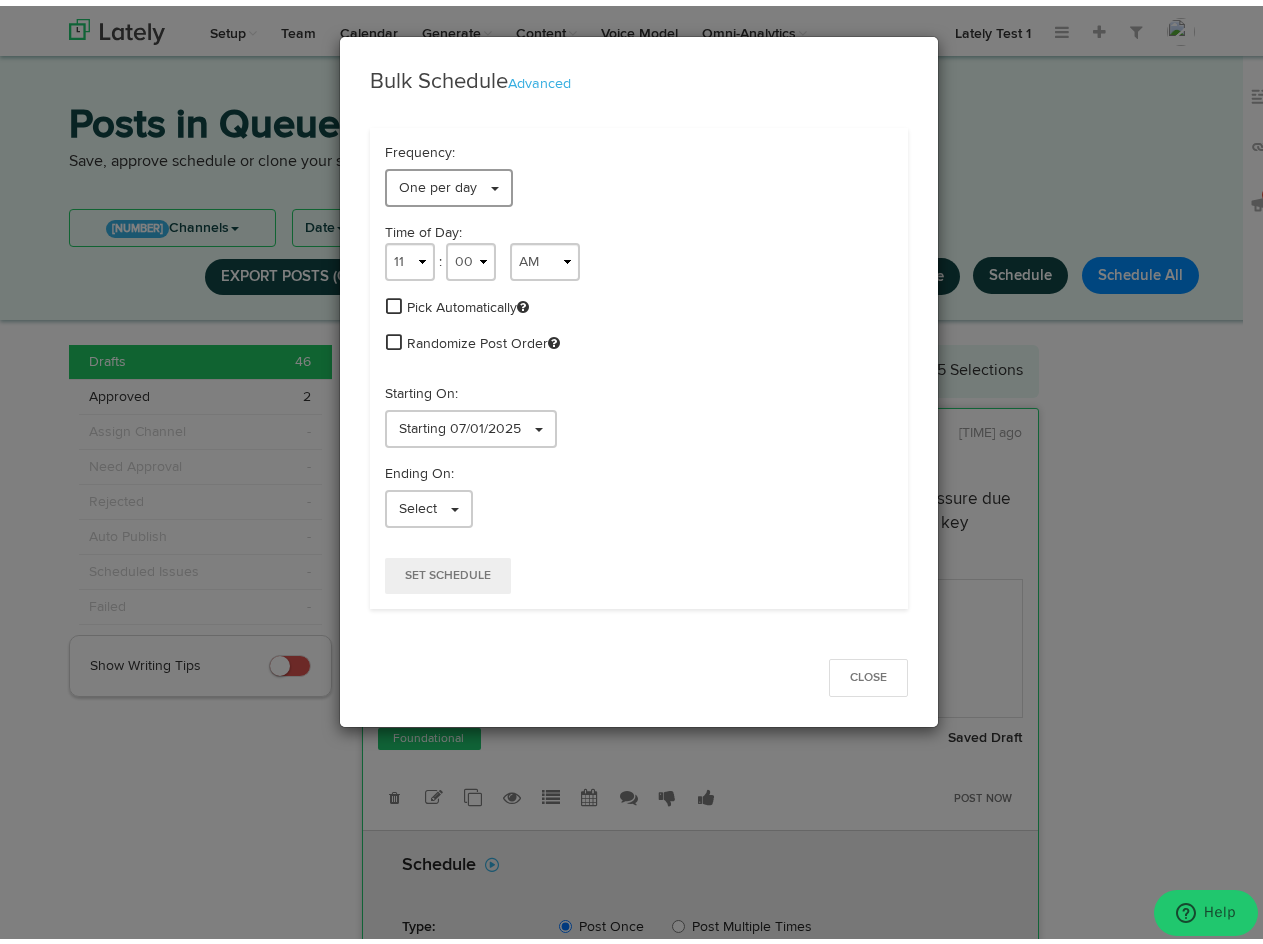 click on "One per day" at bounding box center [449, 182] 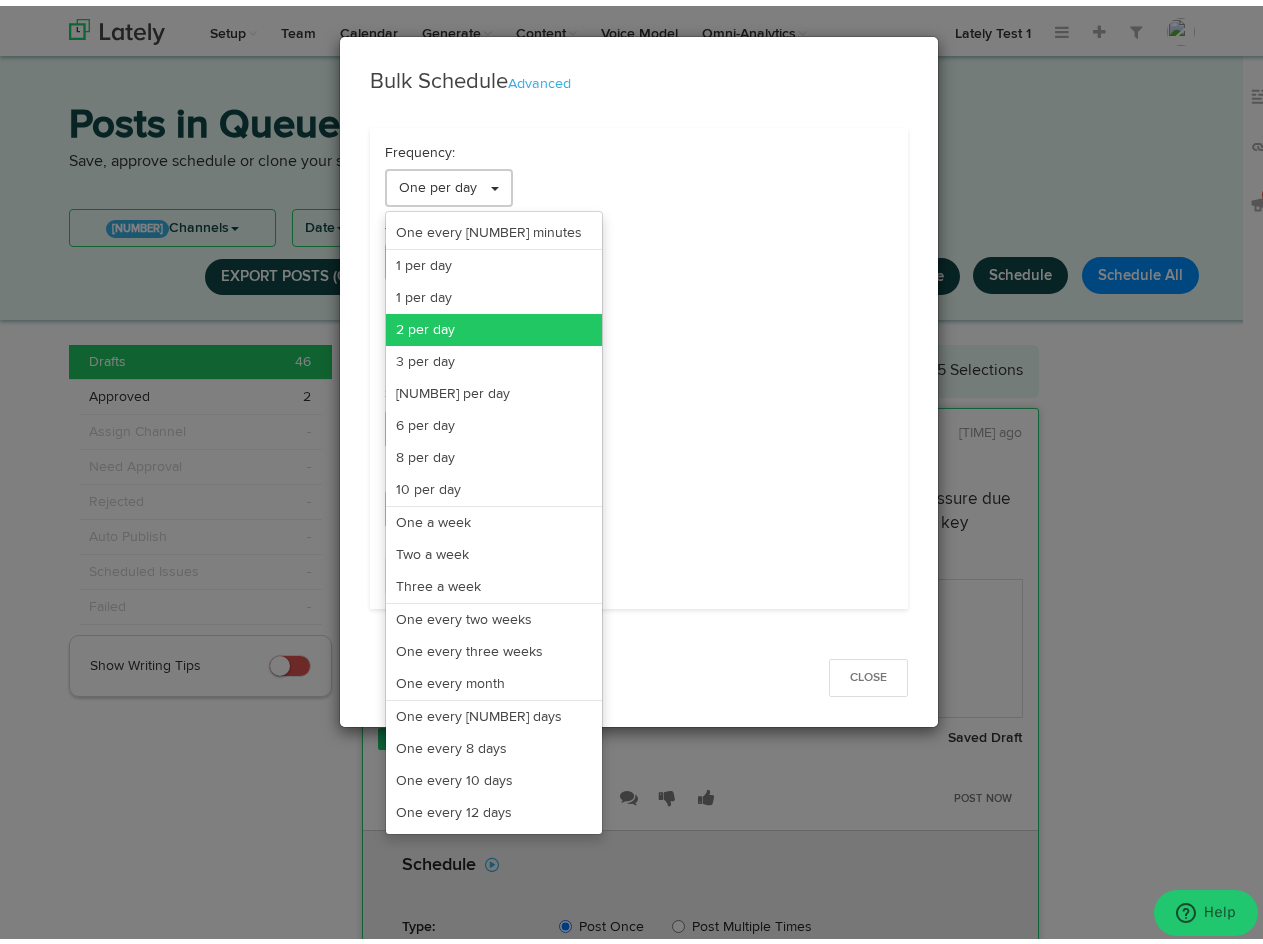 click on "2 per day" at bounding box center [494, 227] 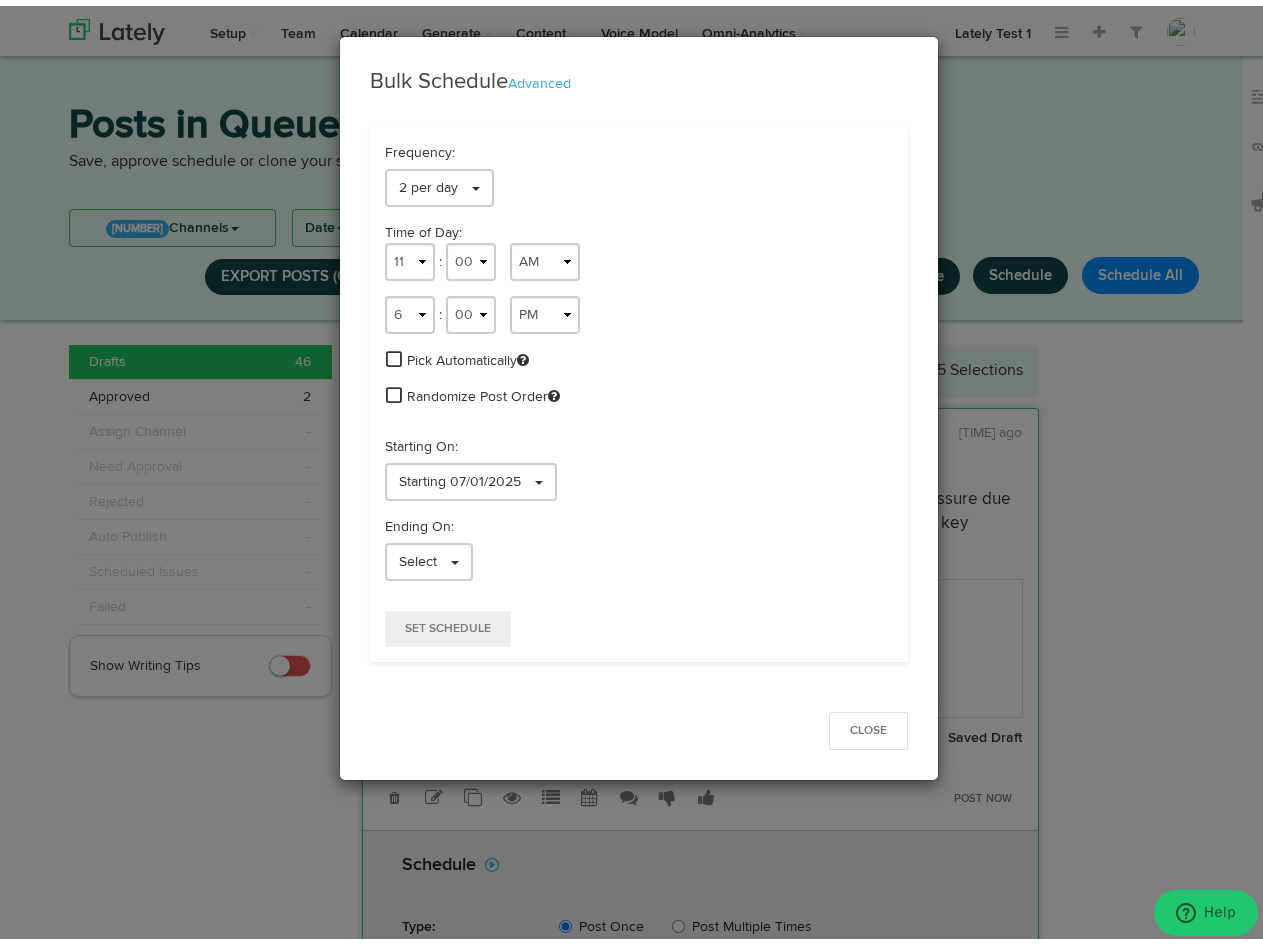 click at bounding box center (394, 353) 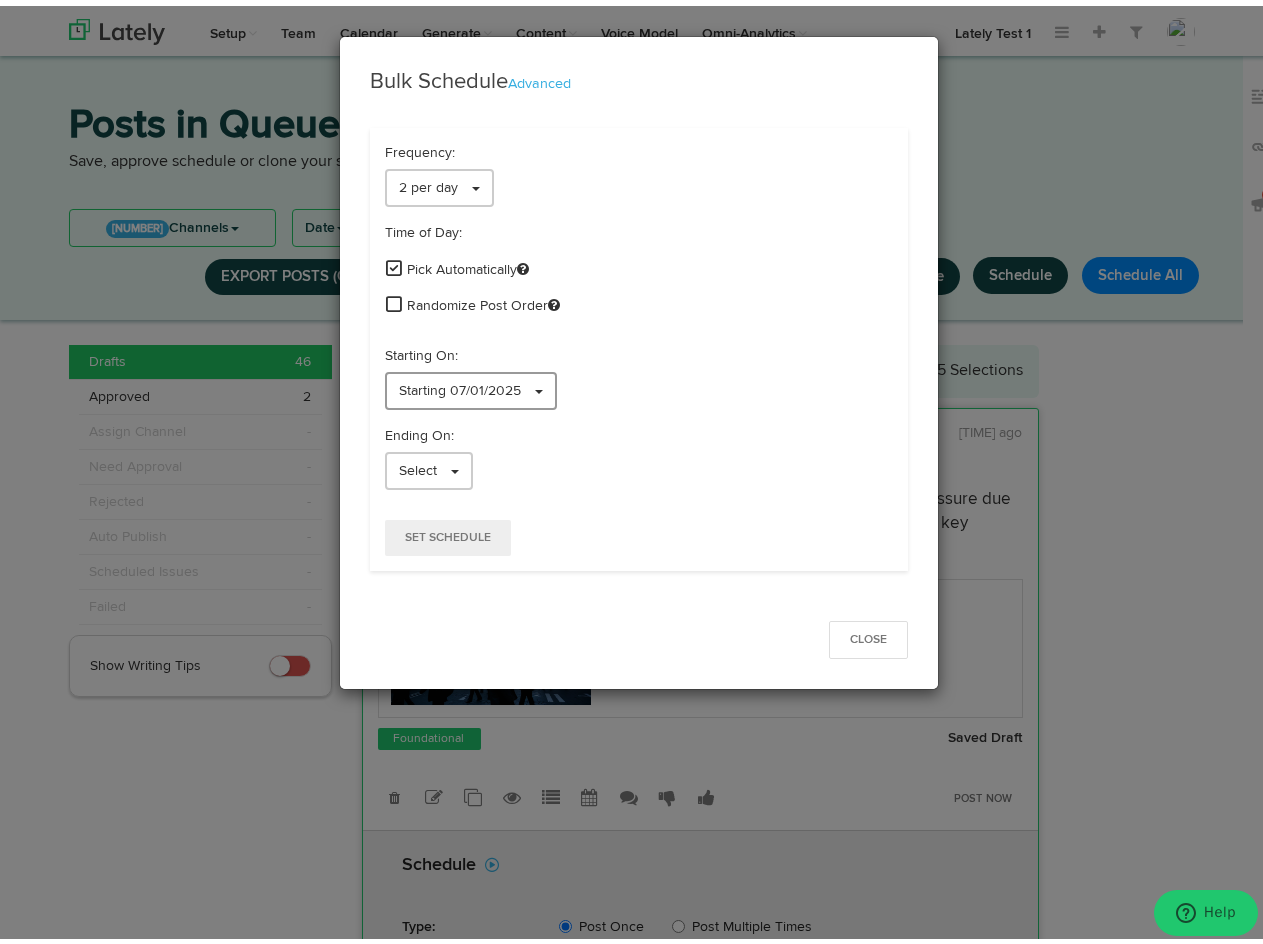 click on "Starting 07/01/2025" at bounding box center [460, 385] 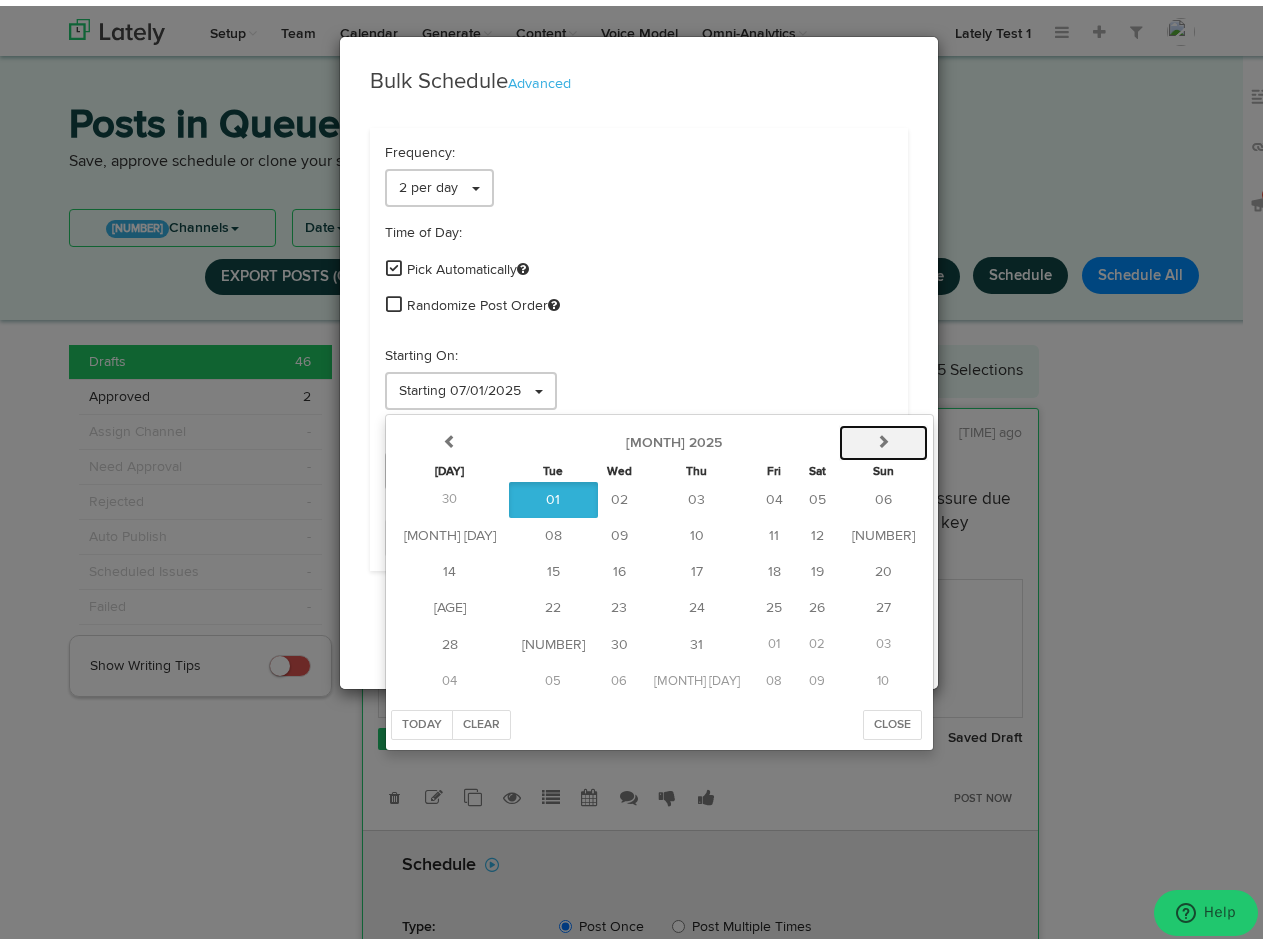 click at bounding box center (884, 435) 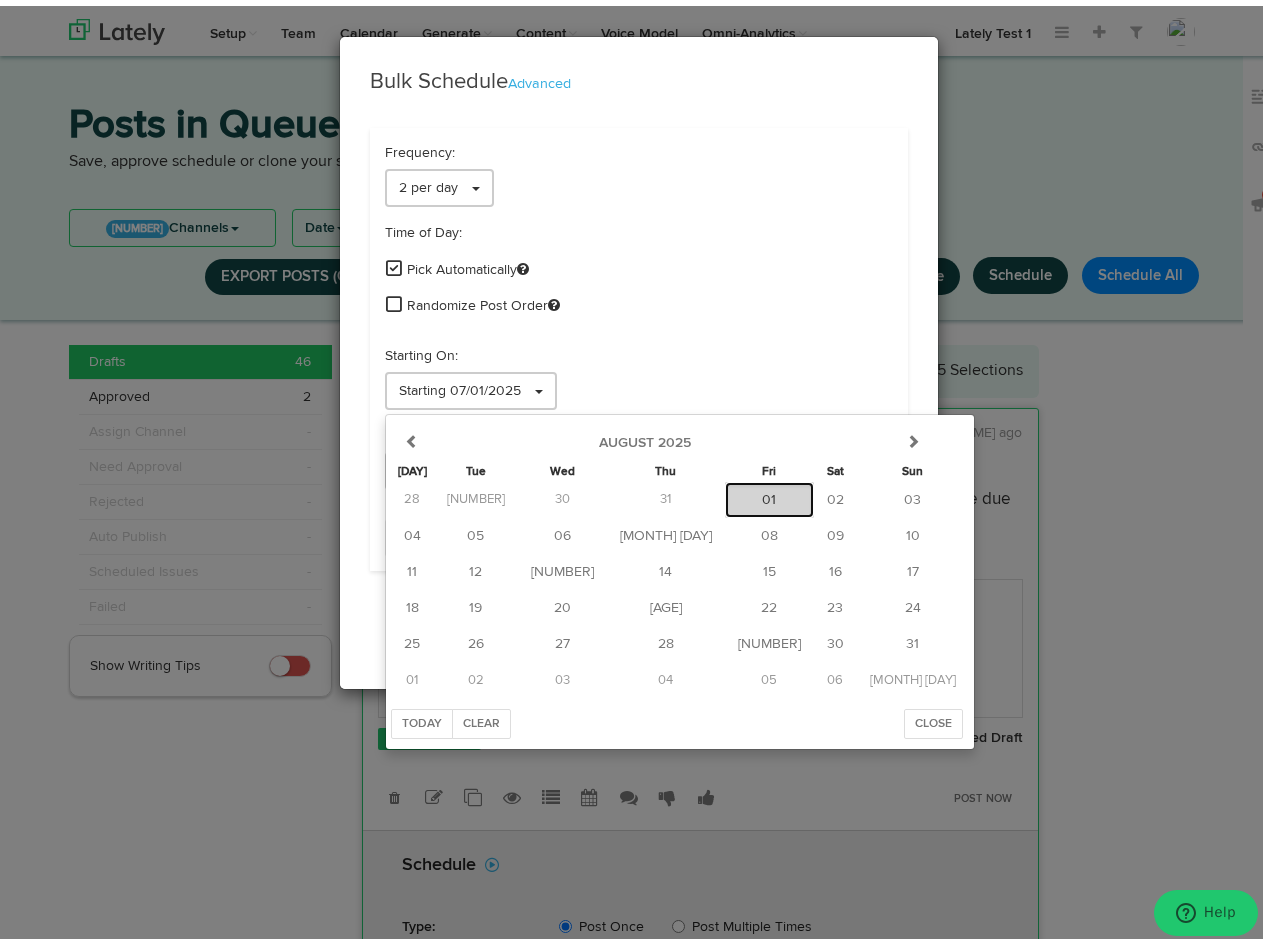 click on "01" at bounding box center (770, 494) 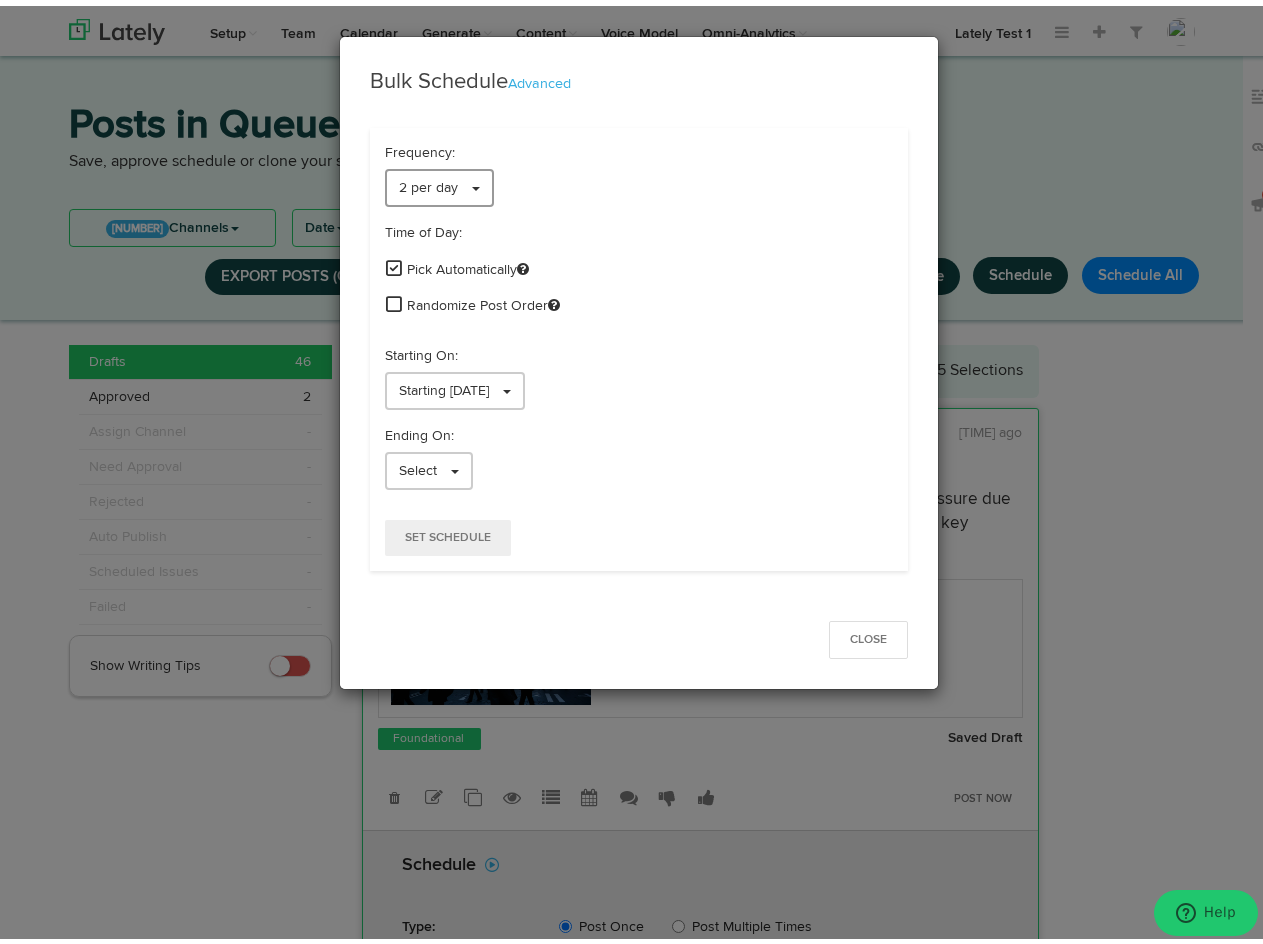 click on "2 per day" at bounding box center [428, 182] 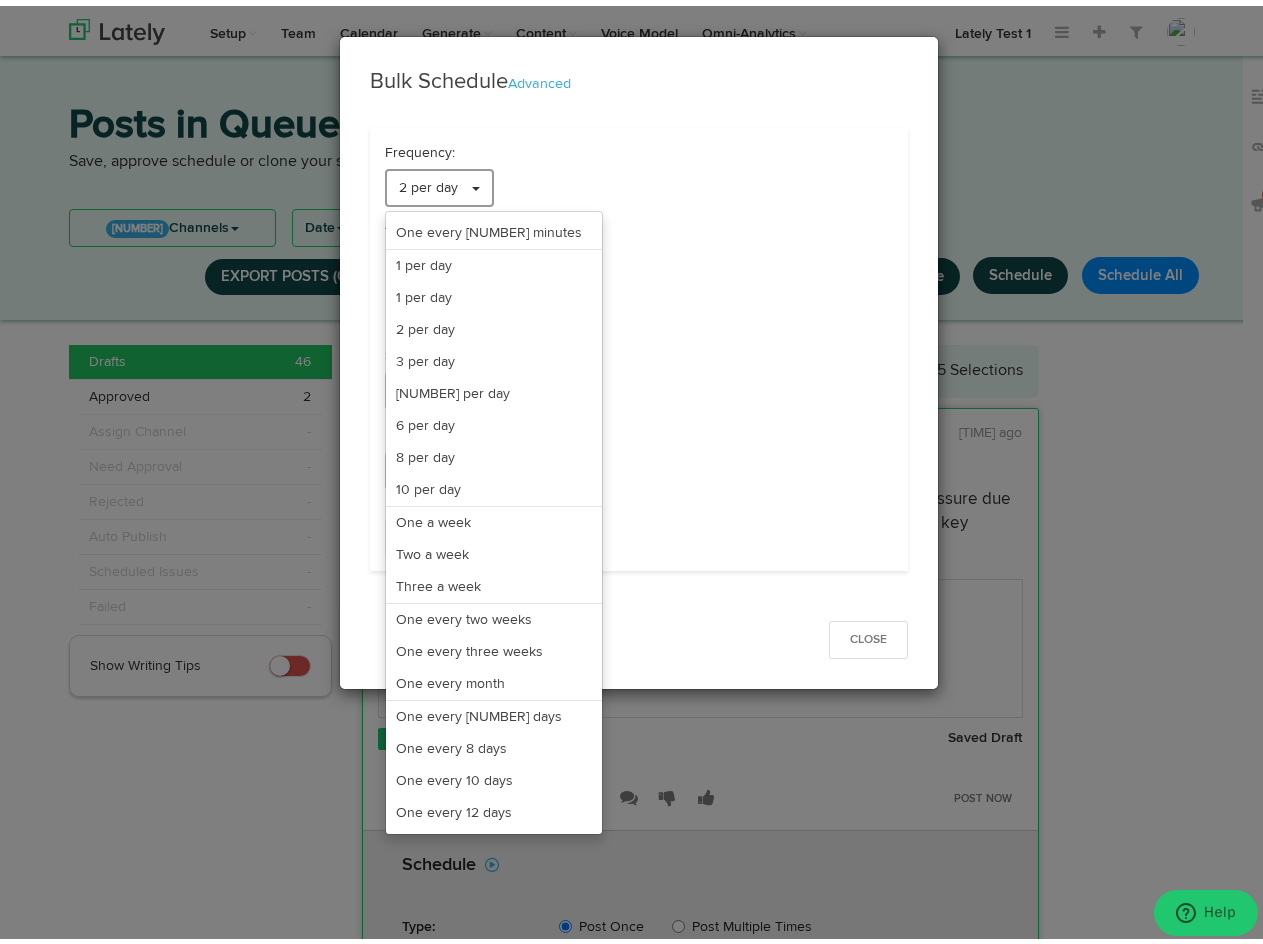 click on "2 per day" at bounding box center (428, 182) 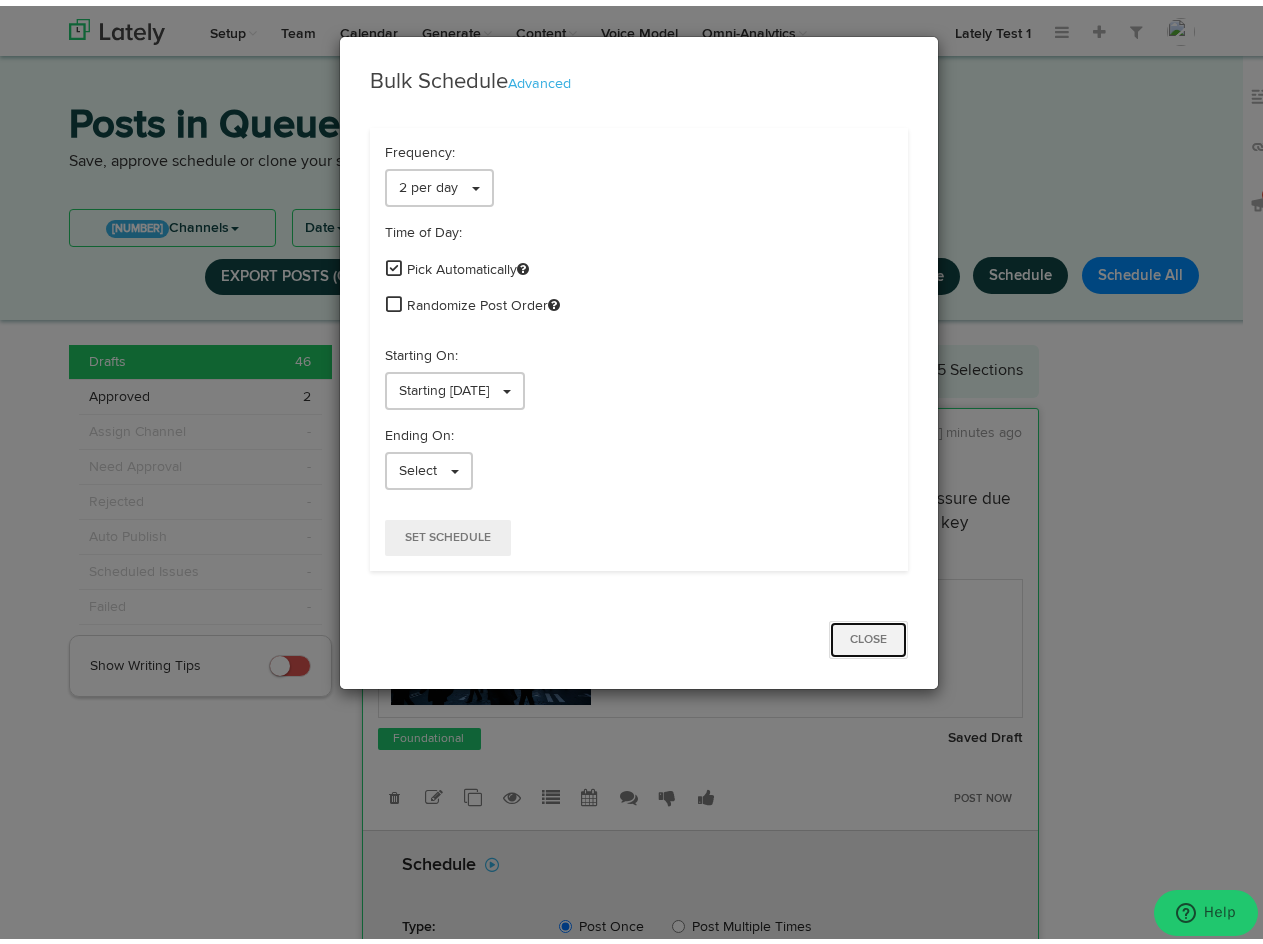 click on "Close" at bounding box center (868, 634) 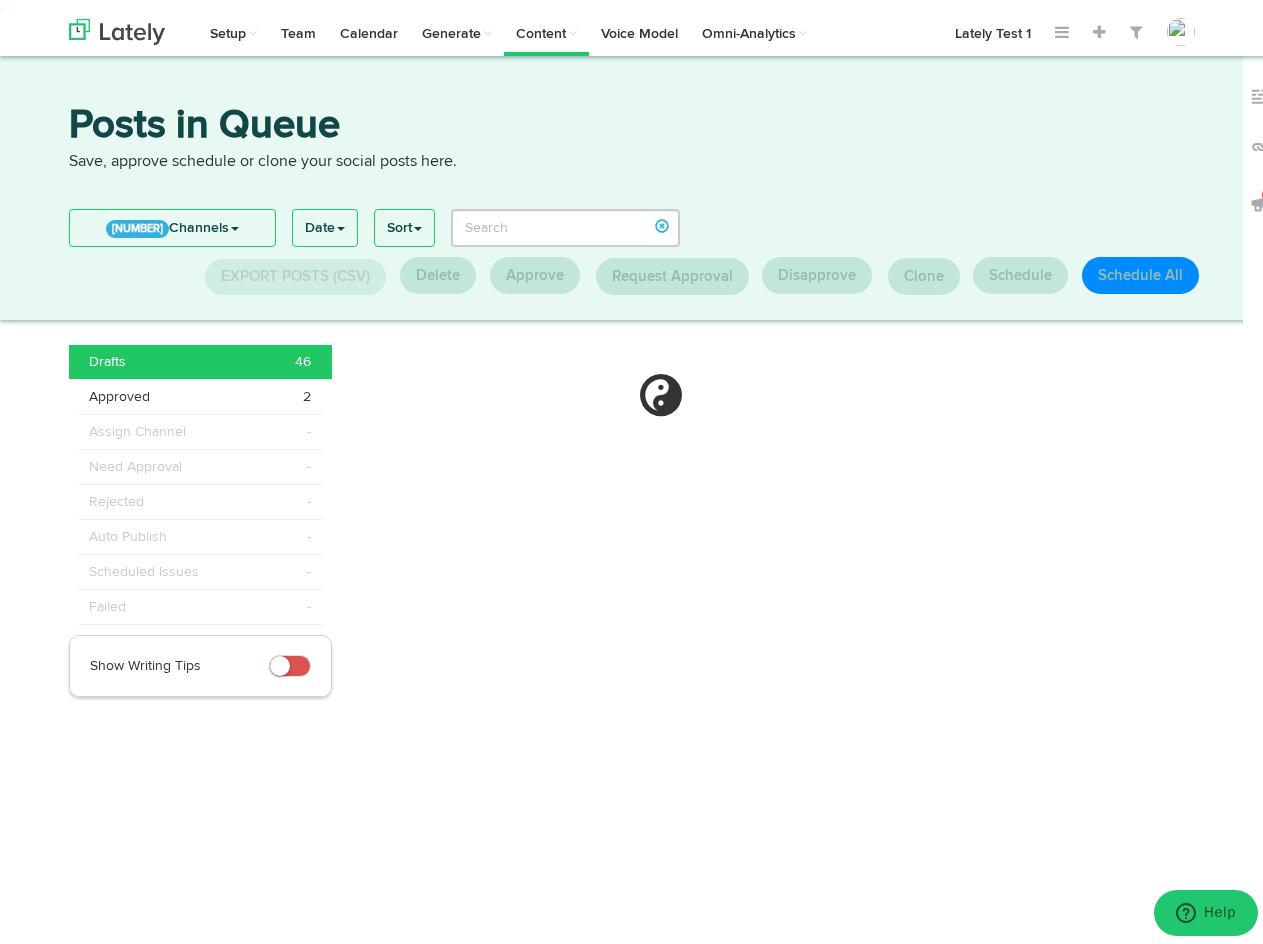click on "1  Channels" at bounding box center (172, 222) 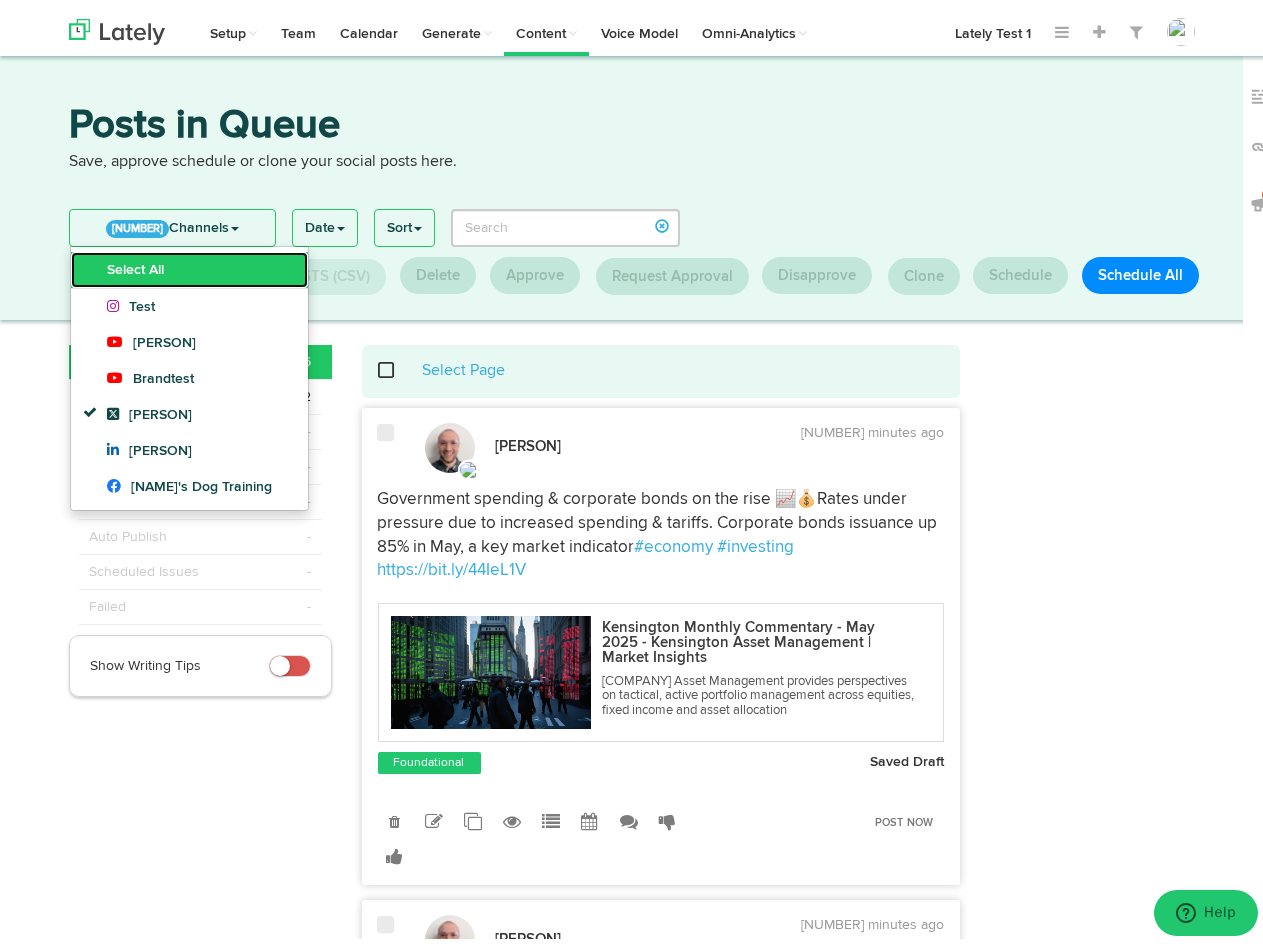 click on "Select All" at bounding box center [189, 264] 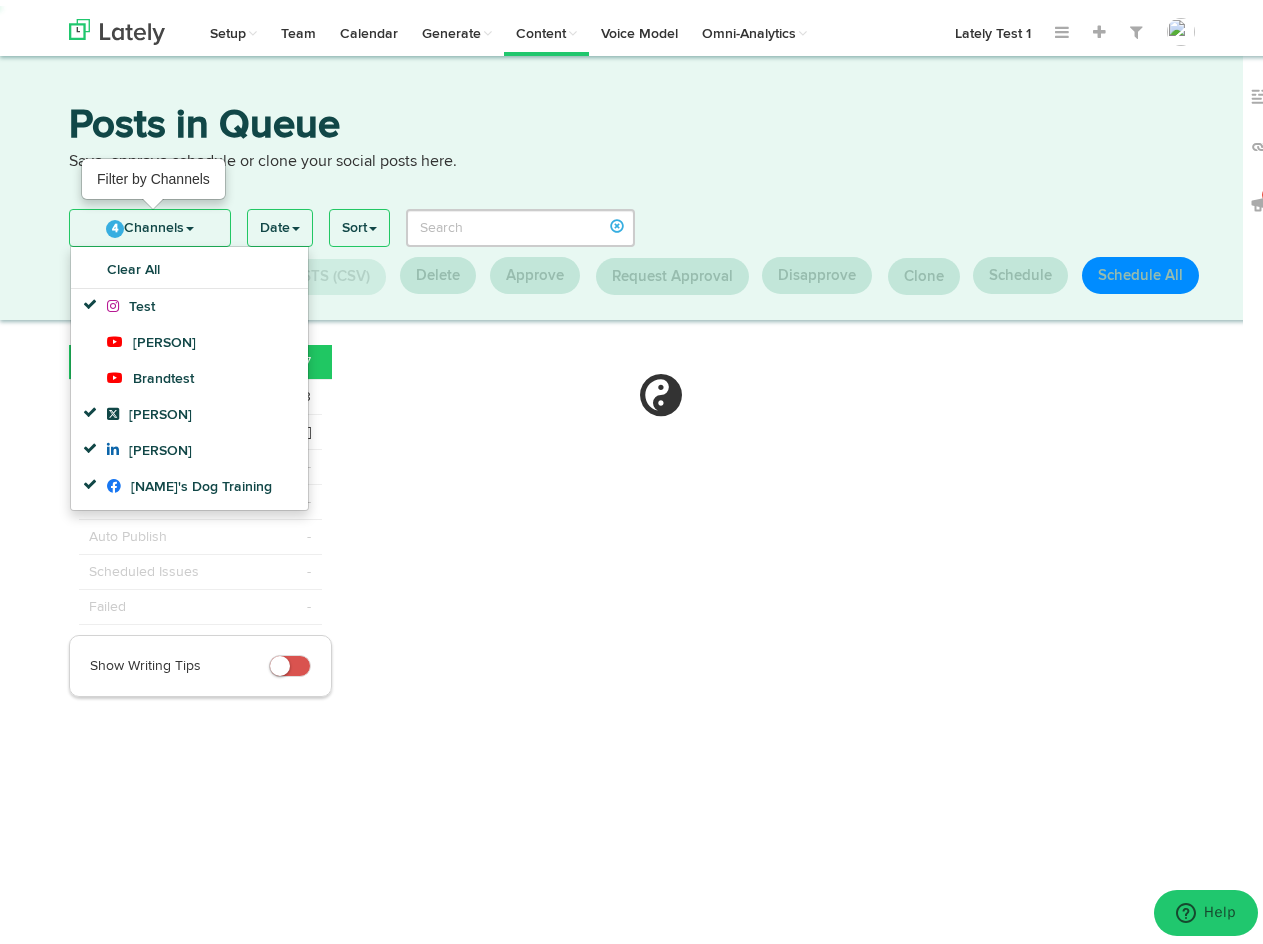click on "4  Channels" at bounding box center (150, 222) 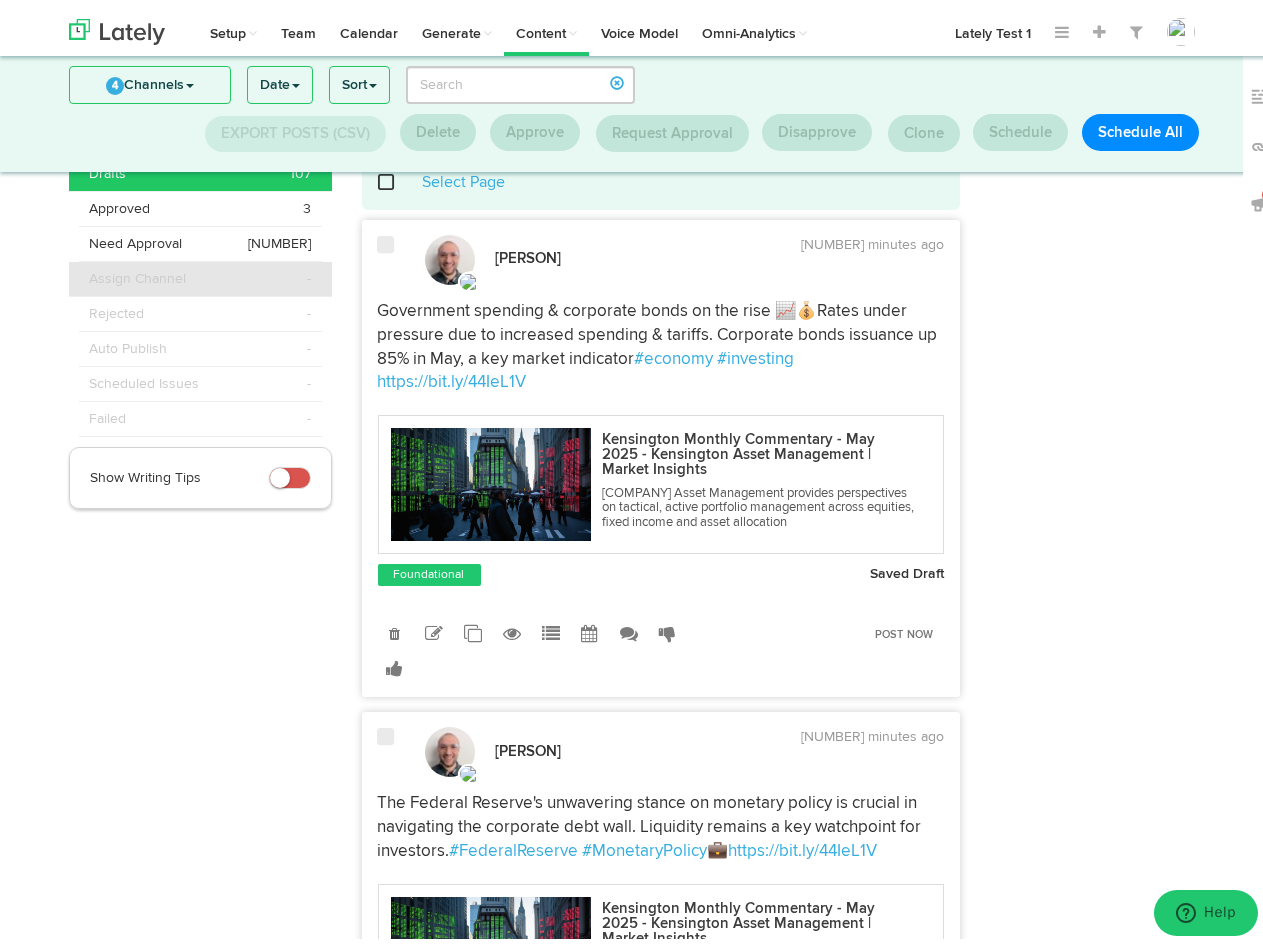 scroll, scrollTop: 0, scrollLeft: 0, axis: both 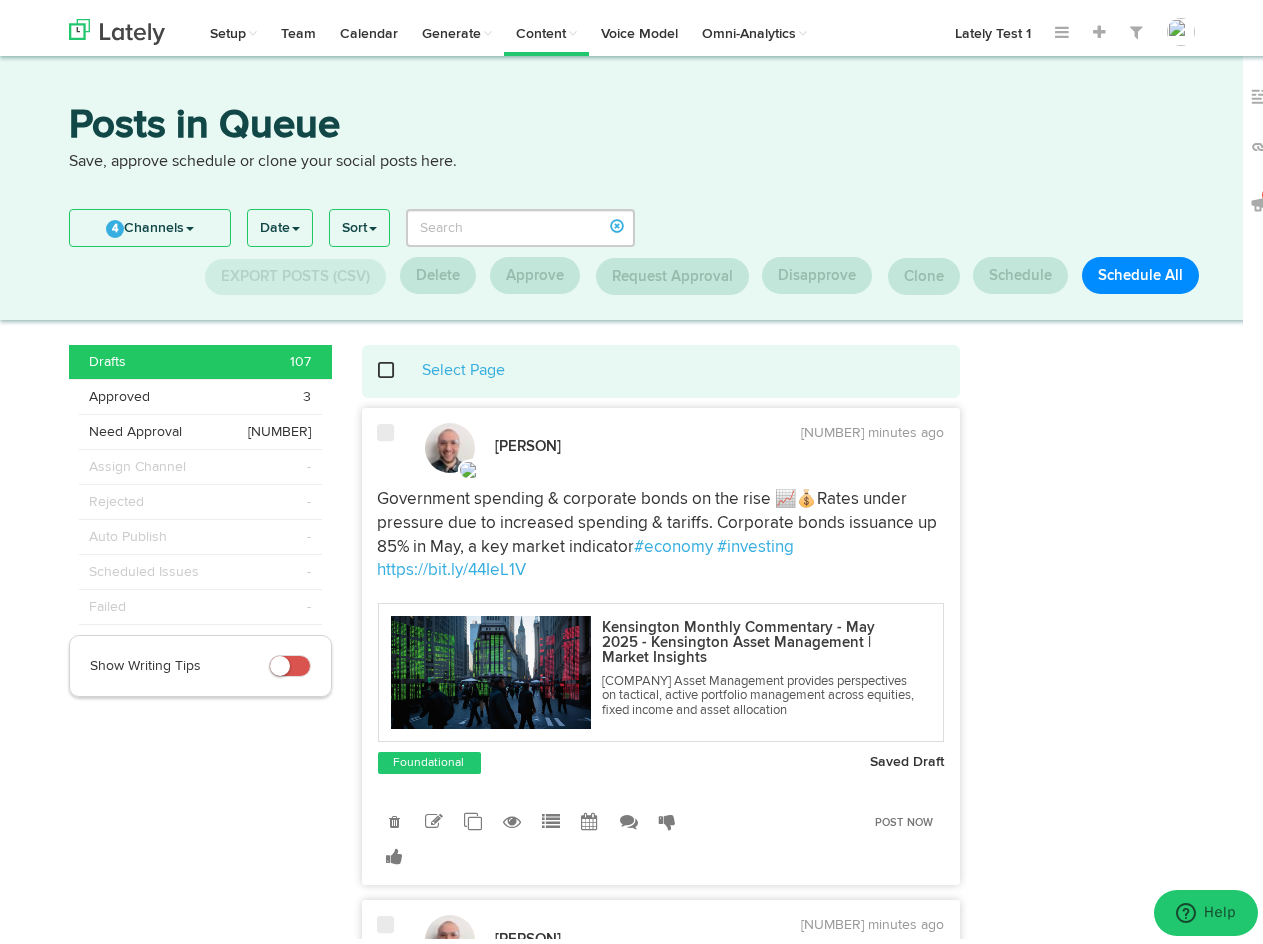 click on "4  Channels" at bounding box center (150, 222) 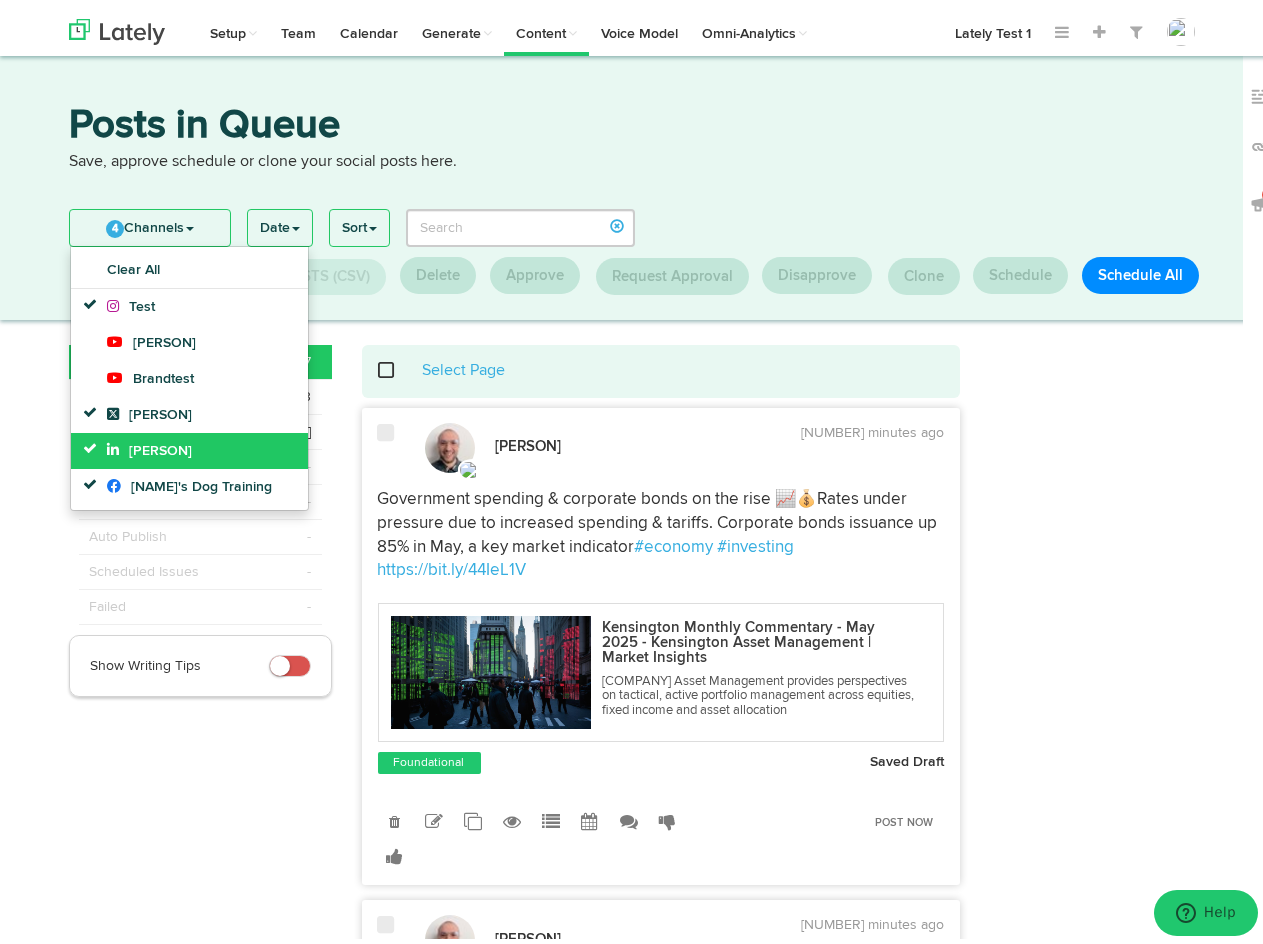 click on "[PERSON]" at bounding box center (189, 264) 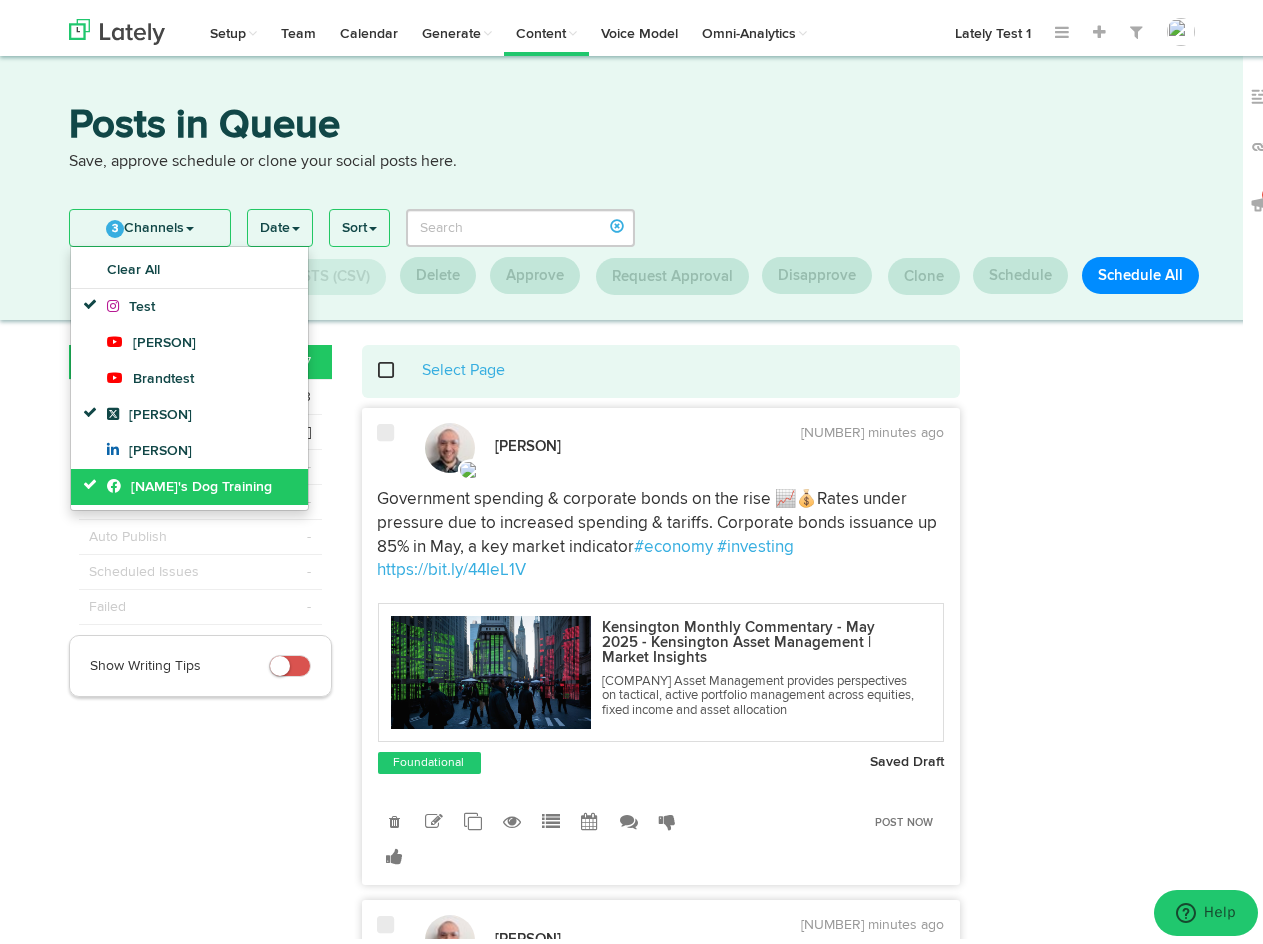 click on "[NAME]'s Dog Training" at bounding box center (131, 301) 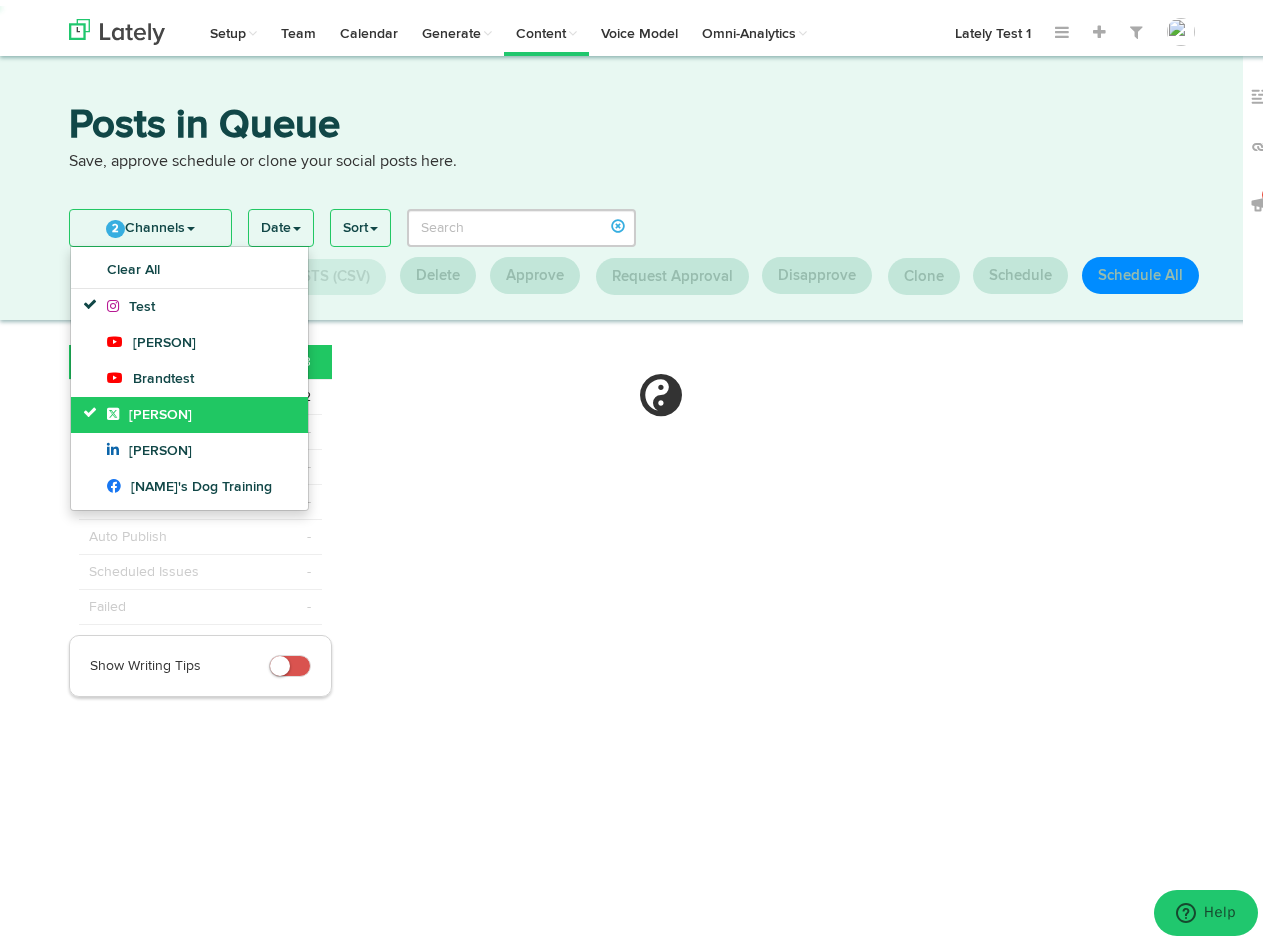 click on "Test" at bounding box center (189, 264) 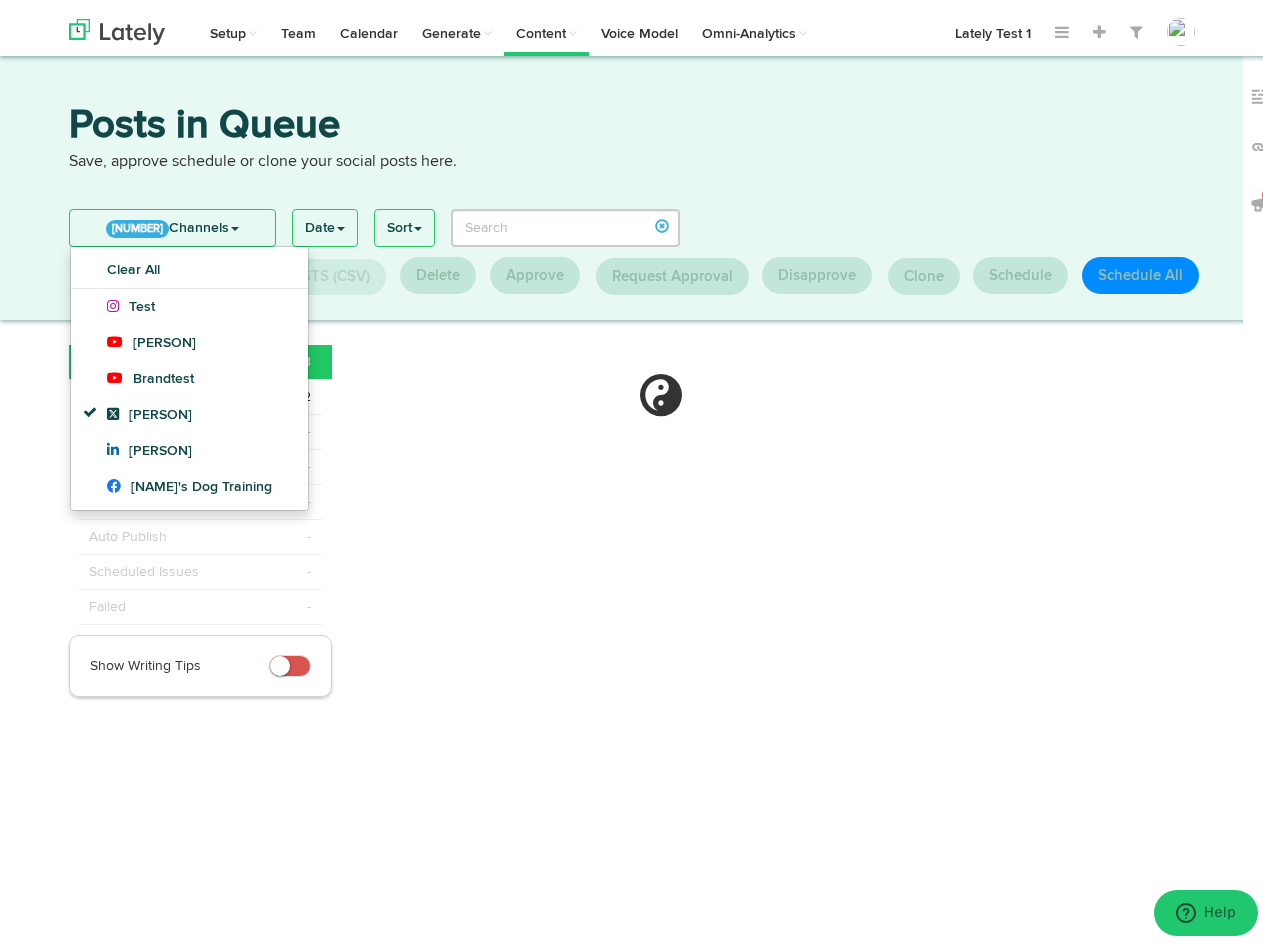 click on "1  Channels" at bounding box center [172, 222] 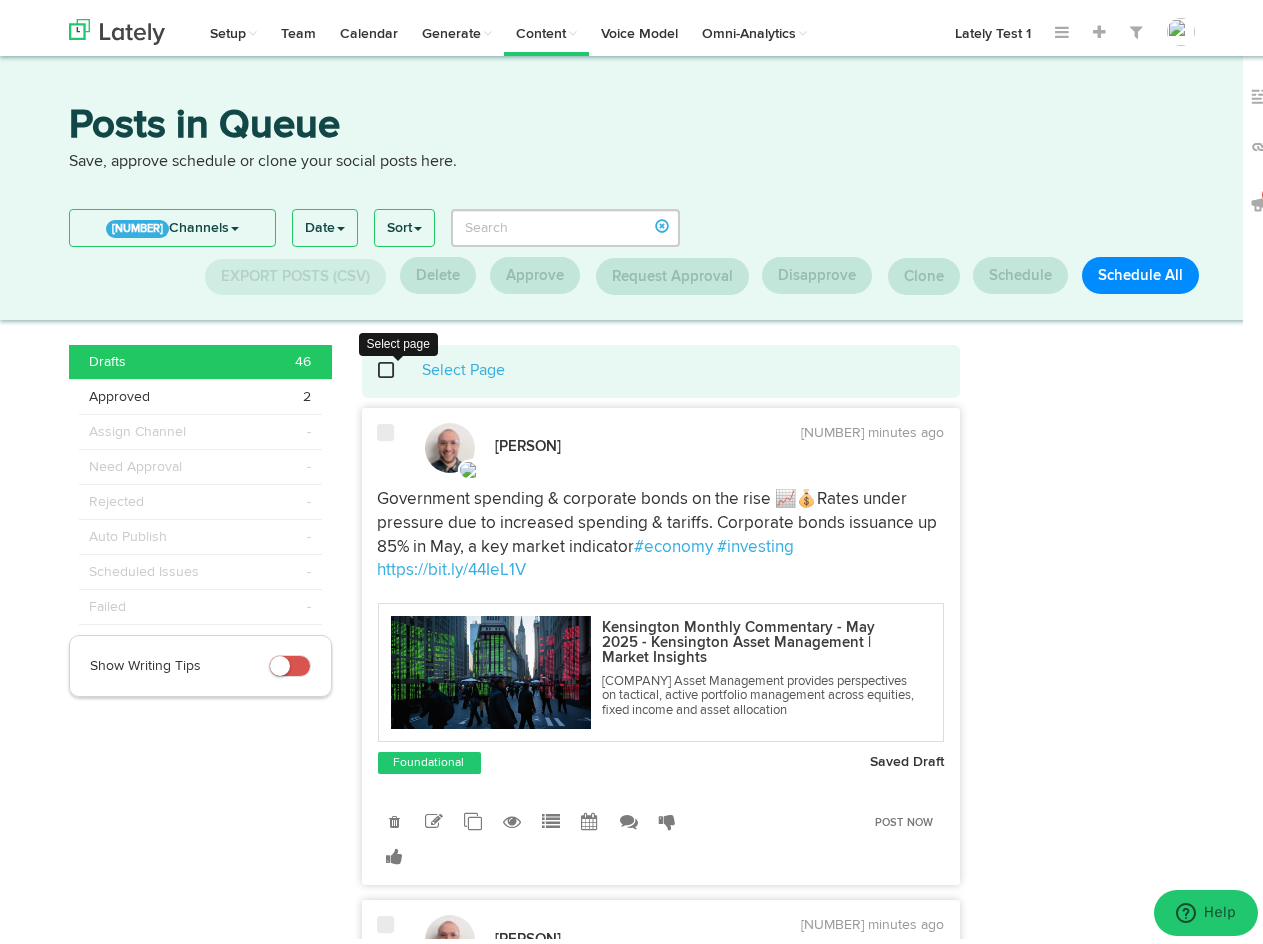 click at bounding box center (398, 364) 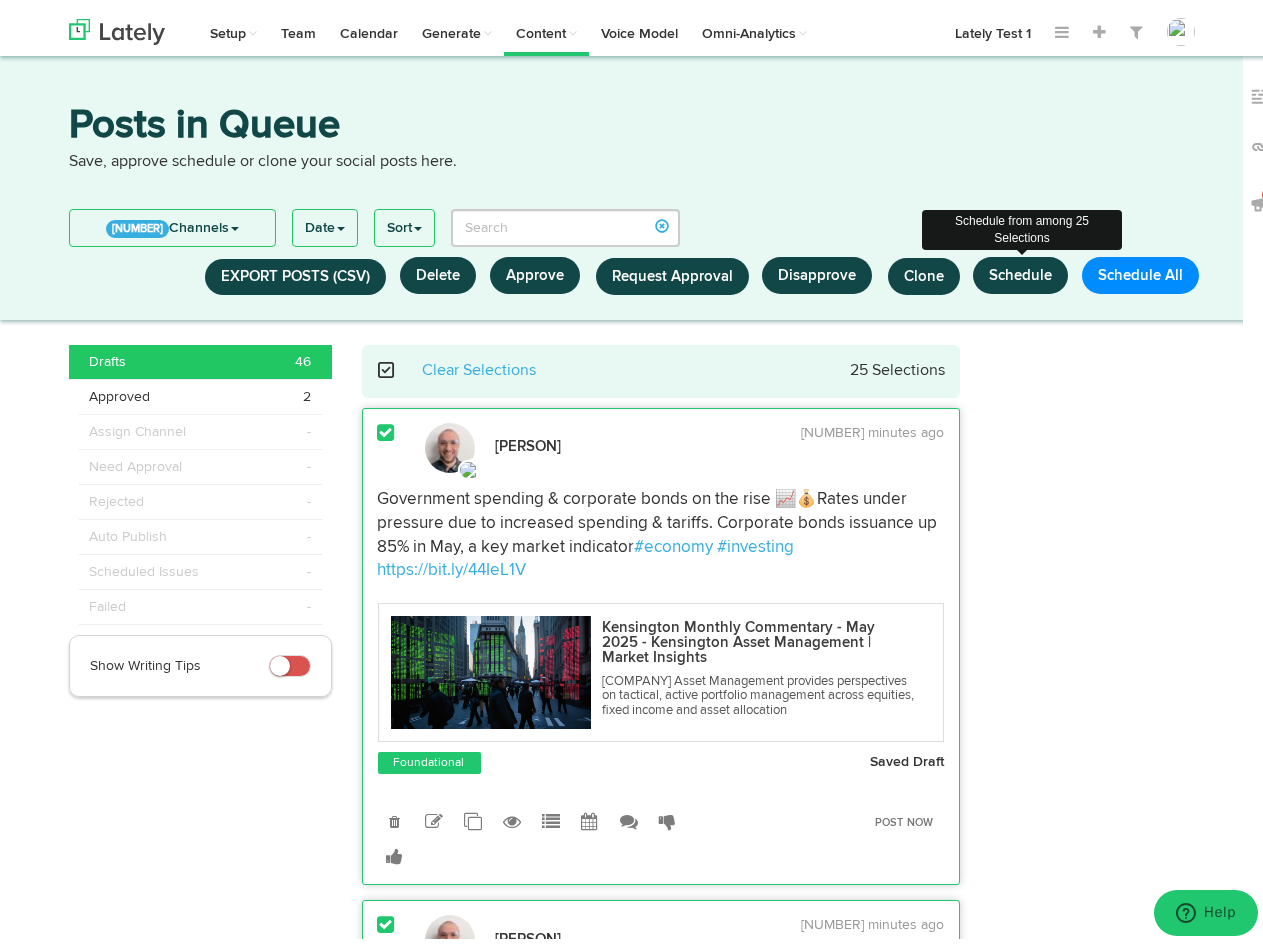 click on "Schedule" at bounding box center [1020, 269] 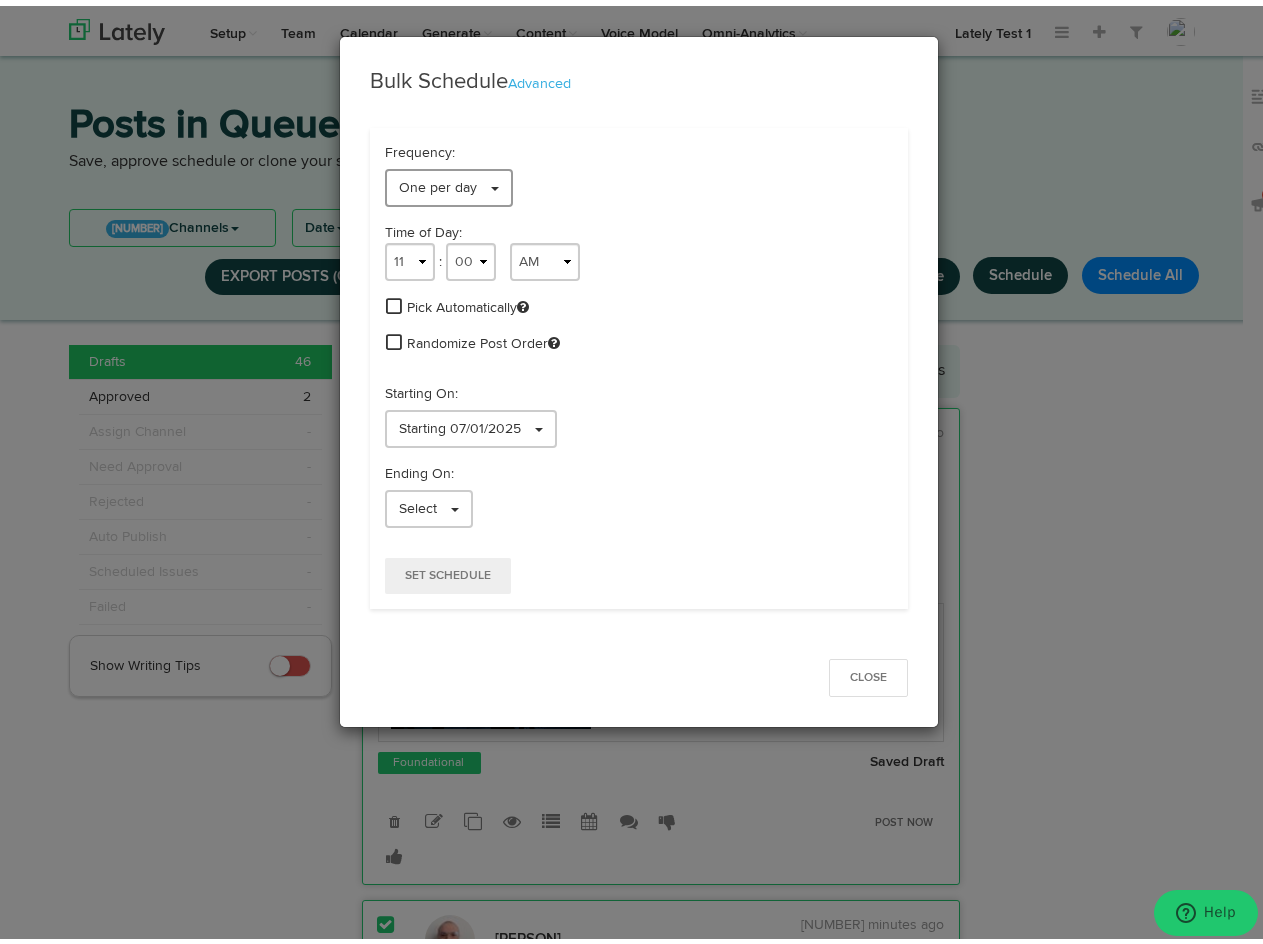 click on "One per day" at bounding box center (449, 182) 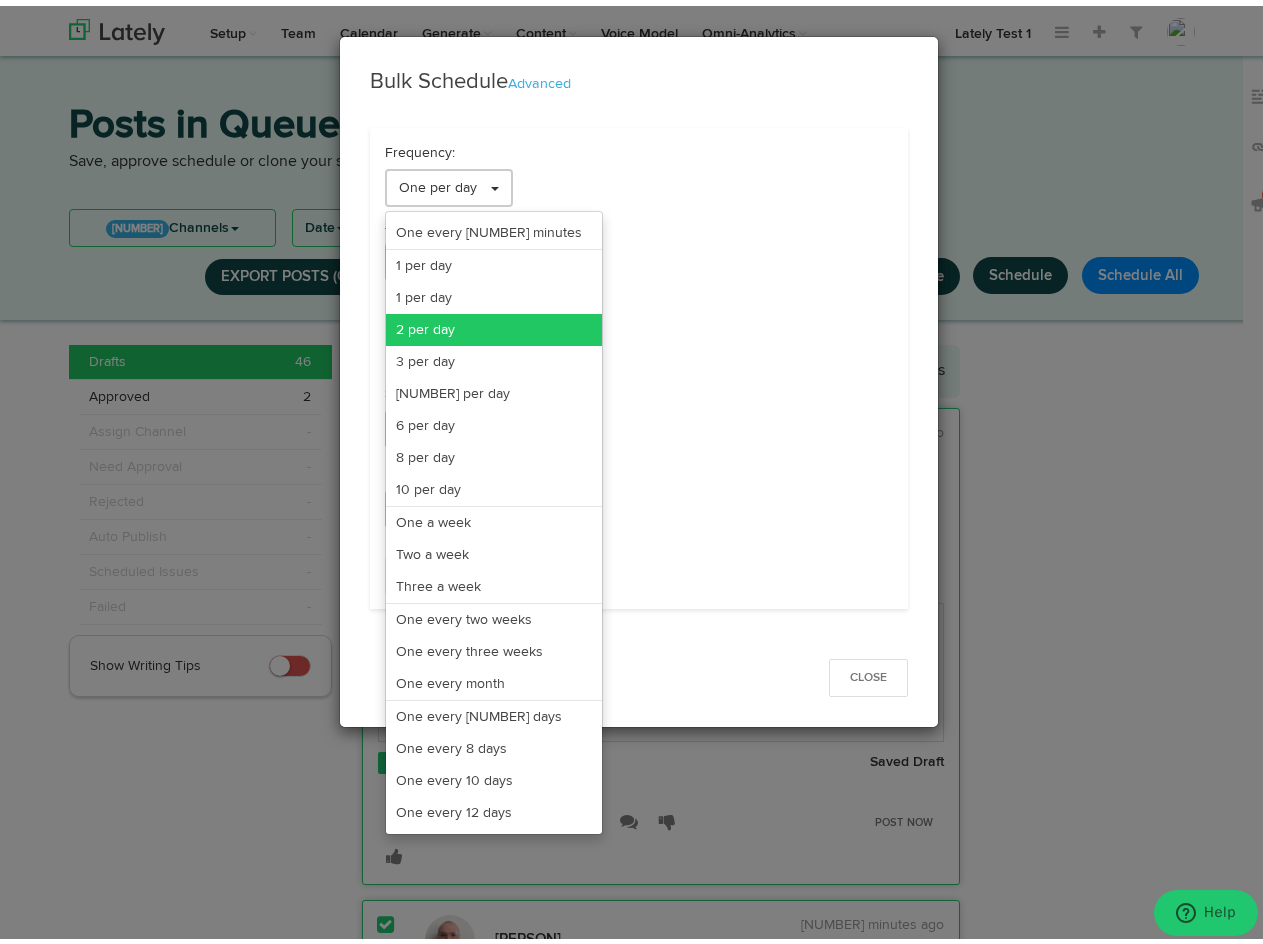 click on "2 per day" at bounding box center [494, 227] 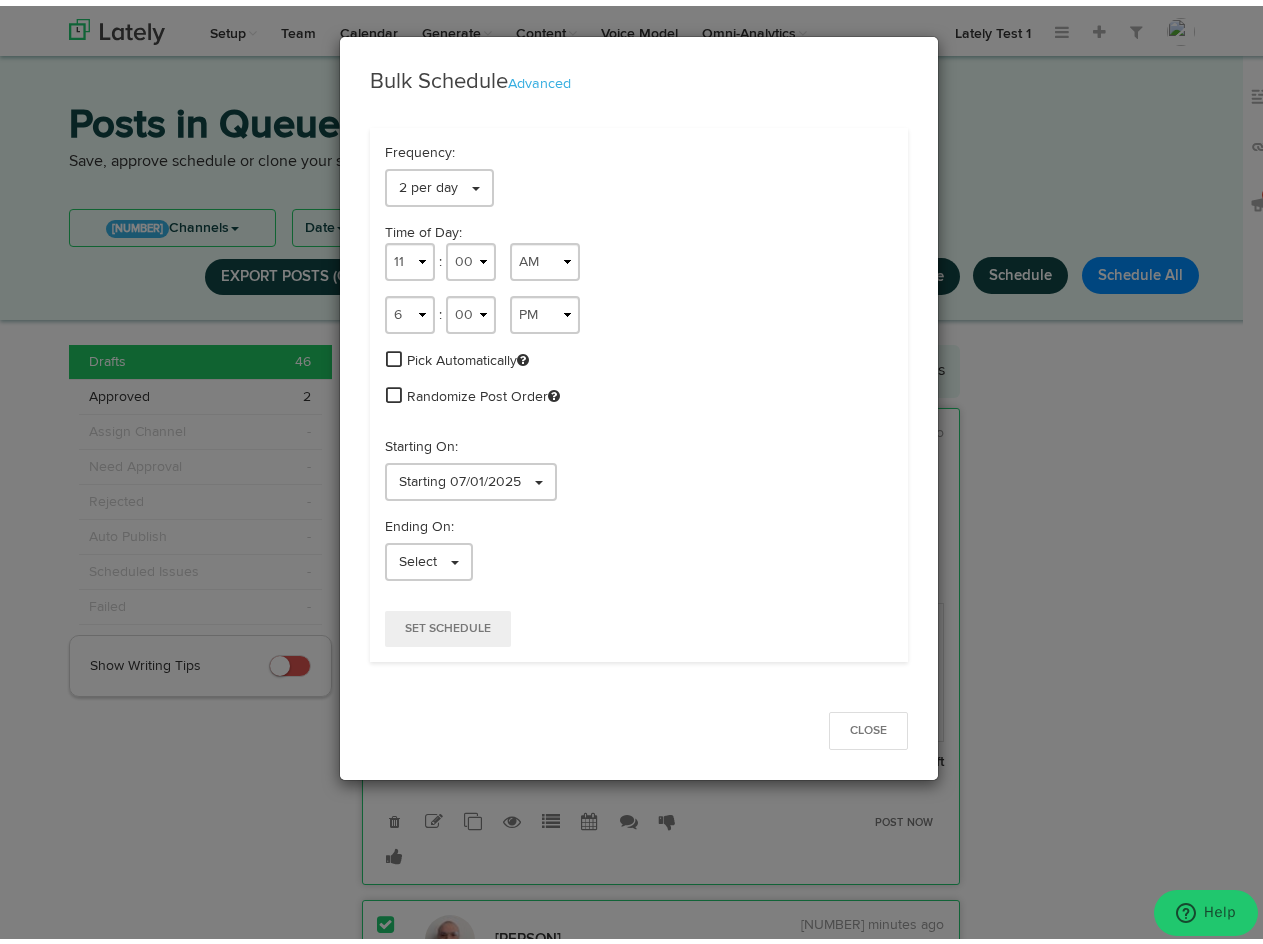 click at bounding box center [394, 353] 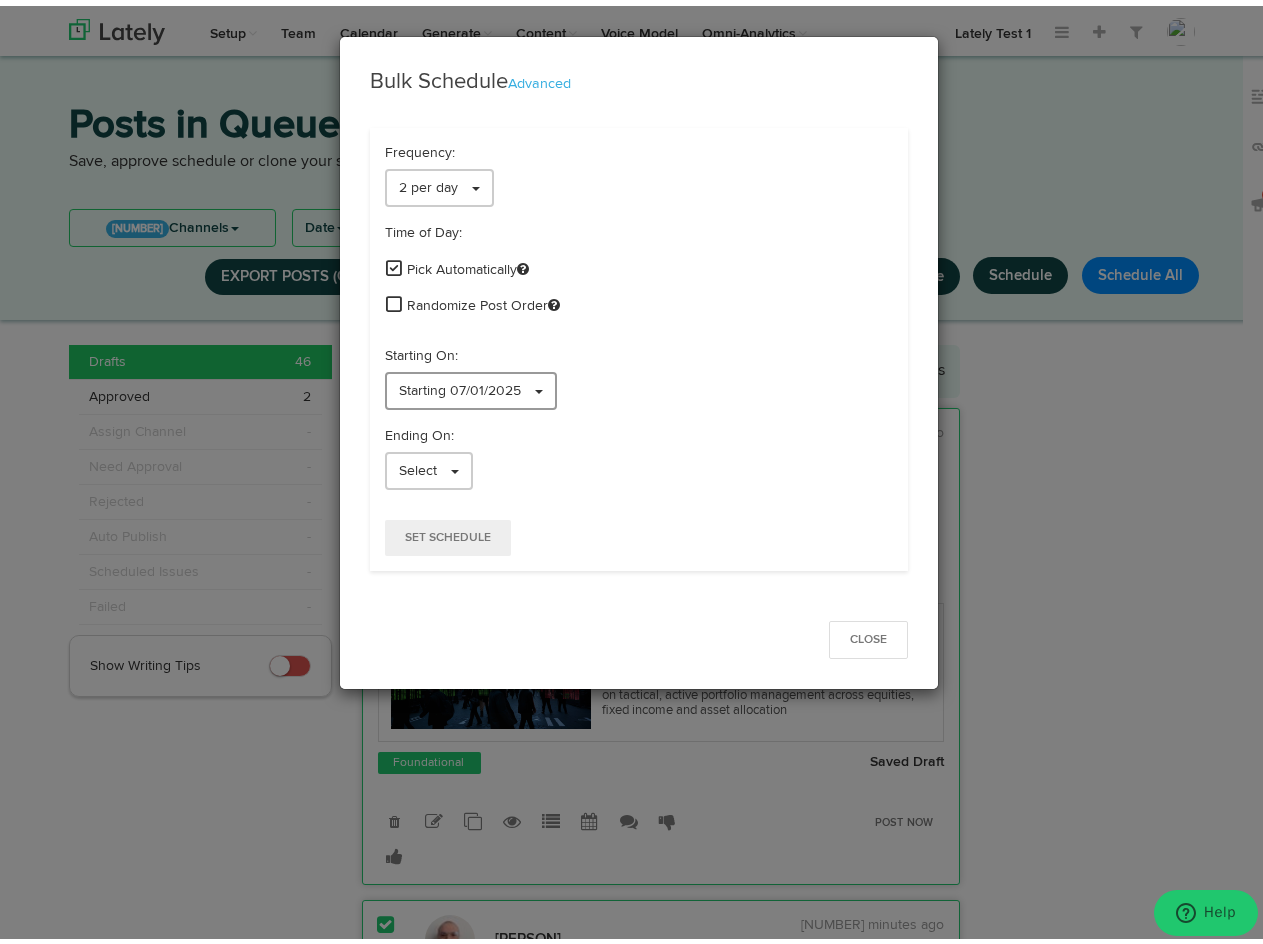 click on "Starting 07/01/2025" at bounding box center [460, 385] 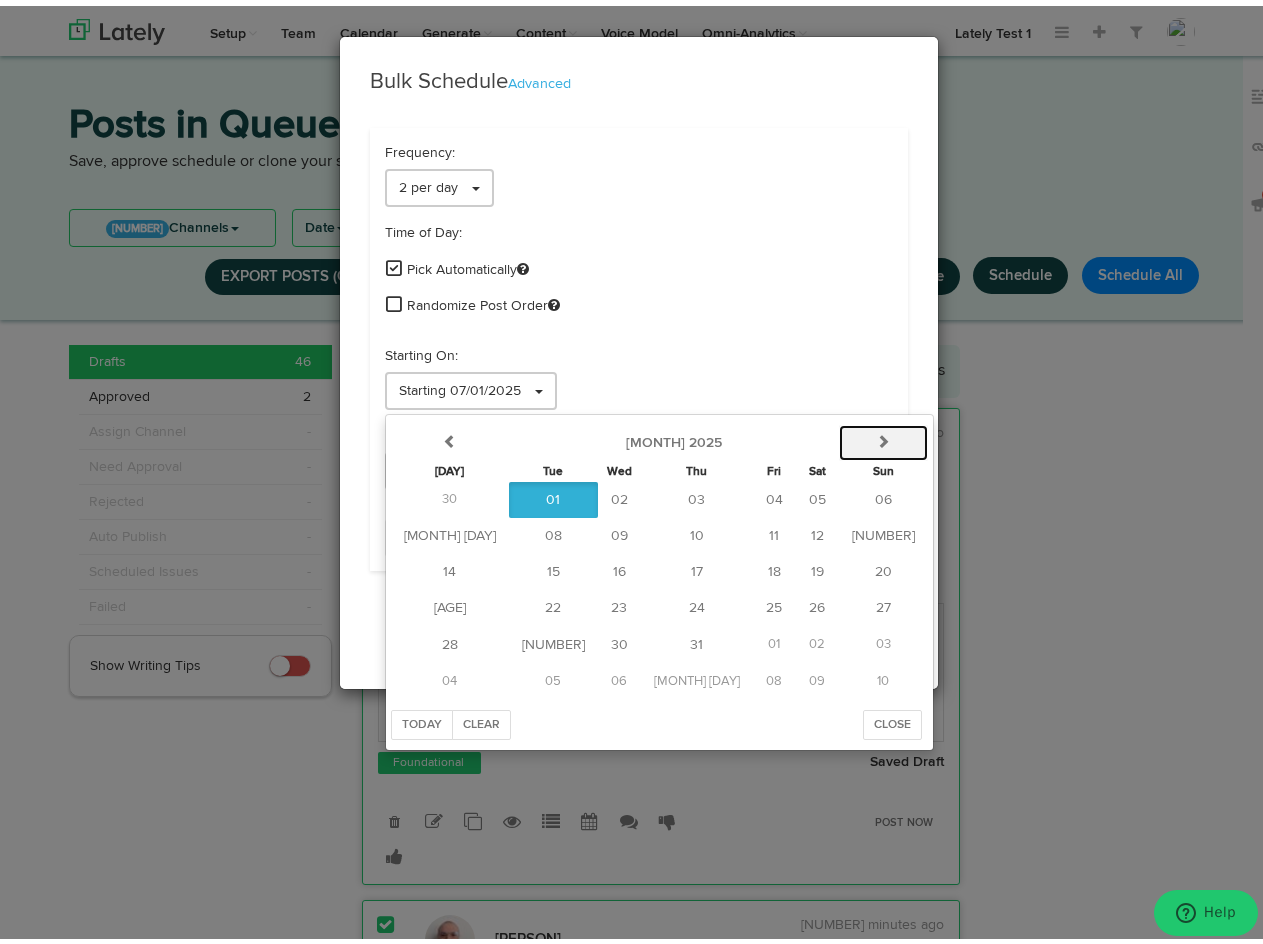 click at bounding box center [884, 435] 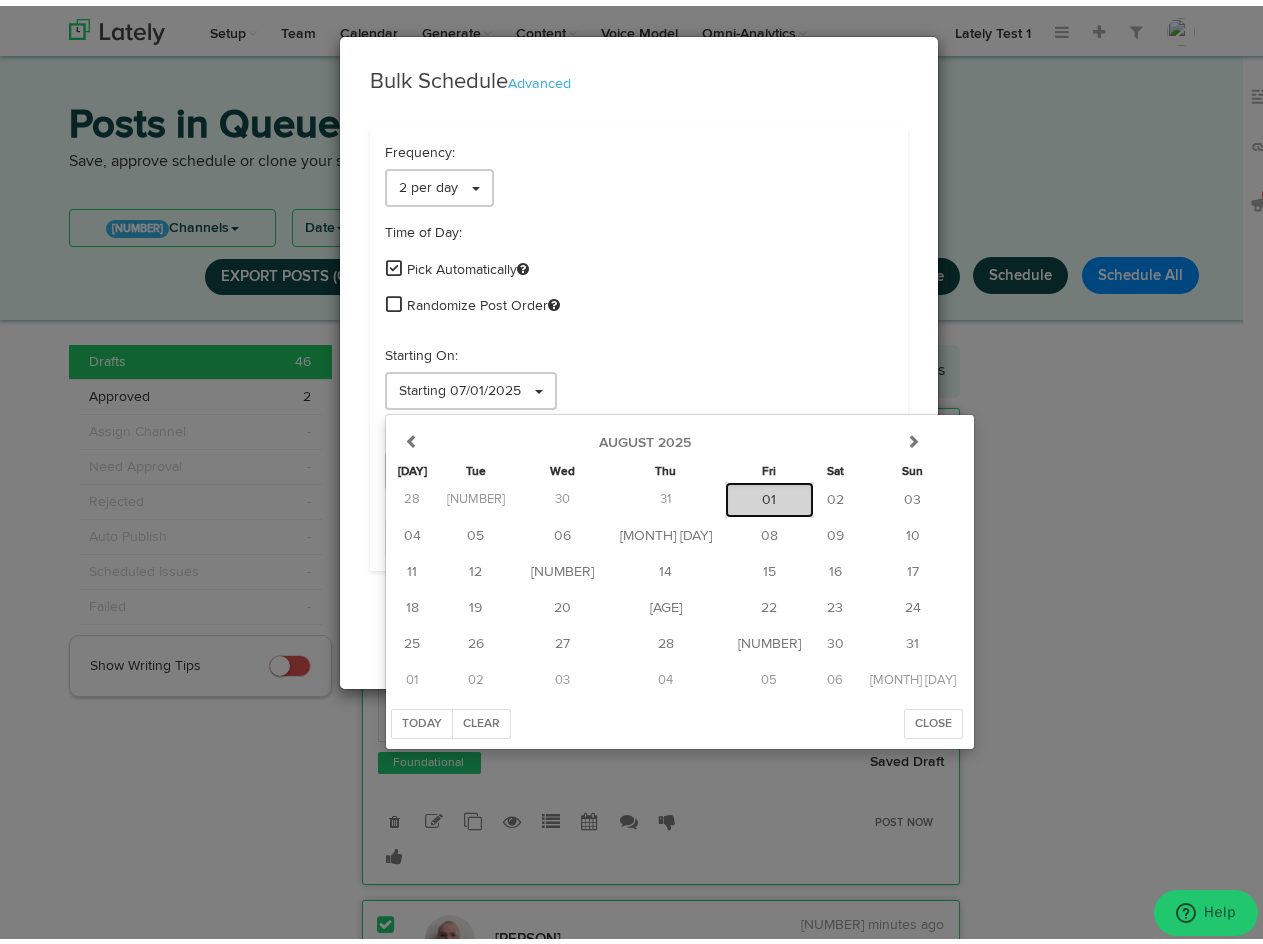 click on "01" at bounding box center [770, 494] 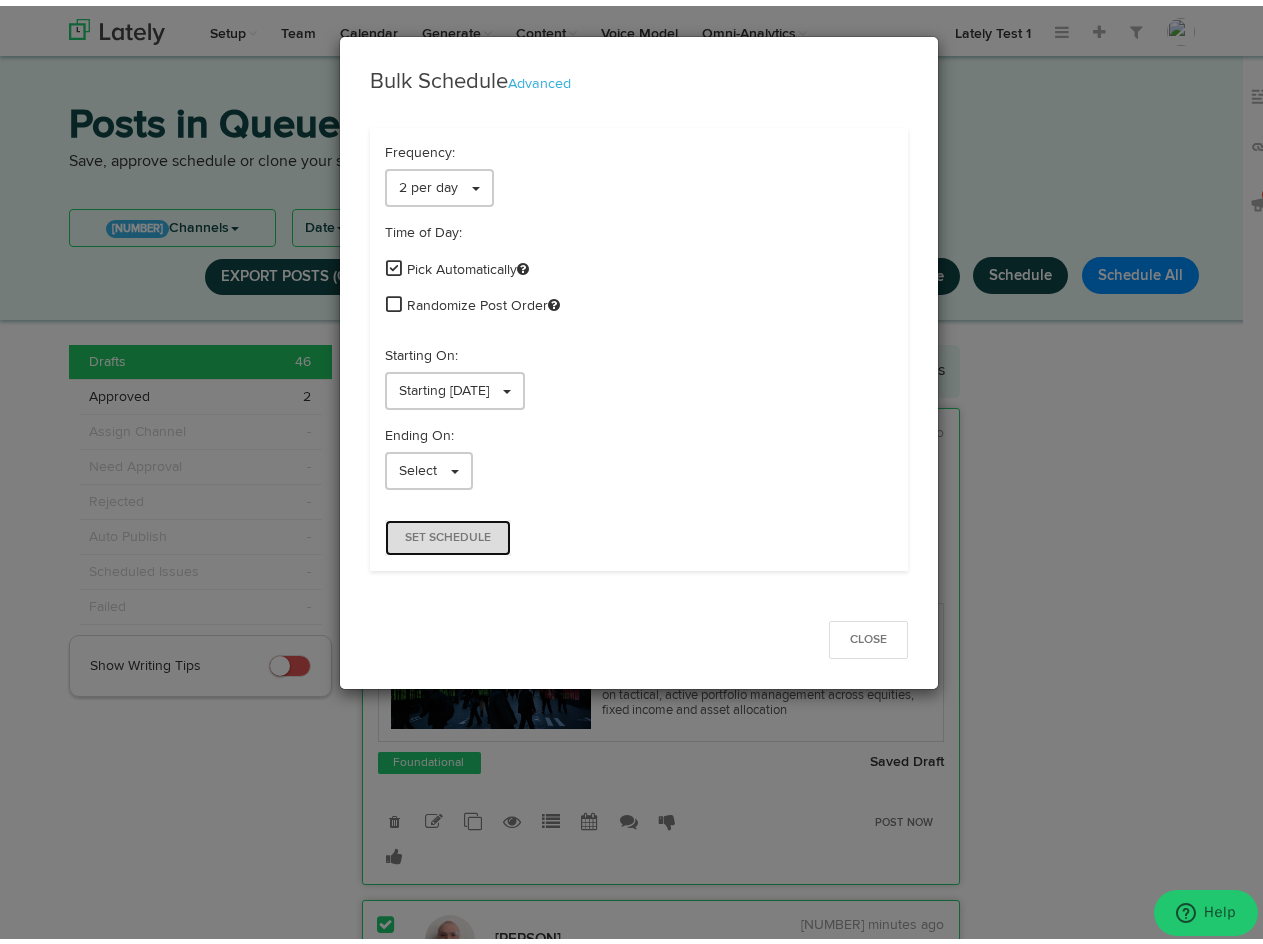 click on "Set Schedule" at bounding box center [448, 532] 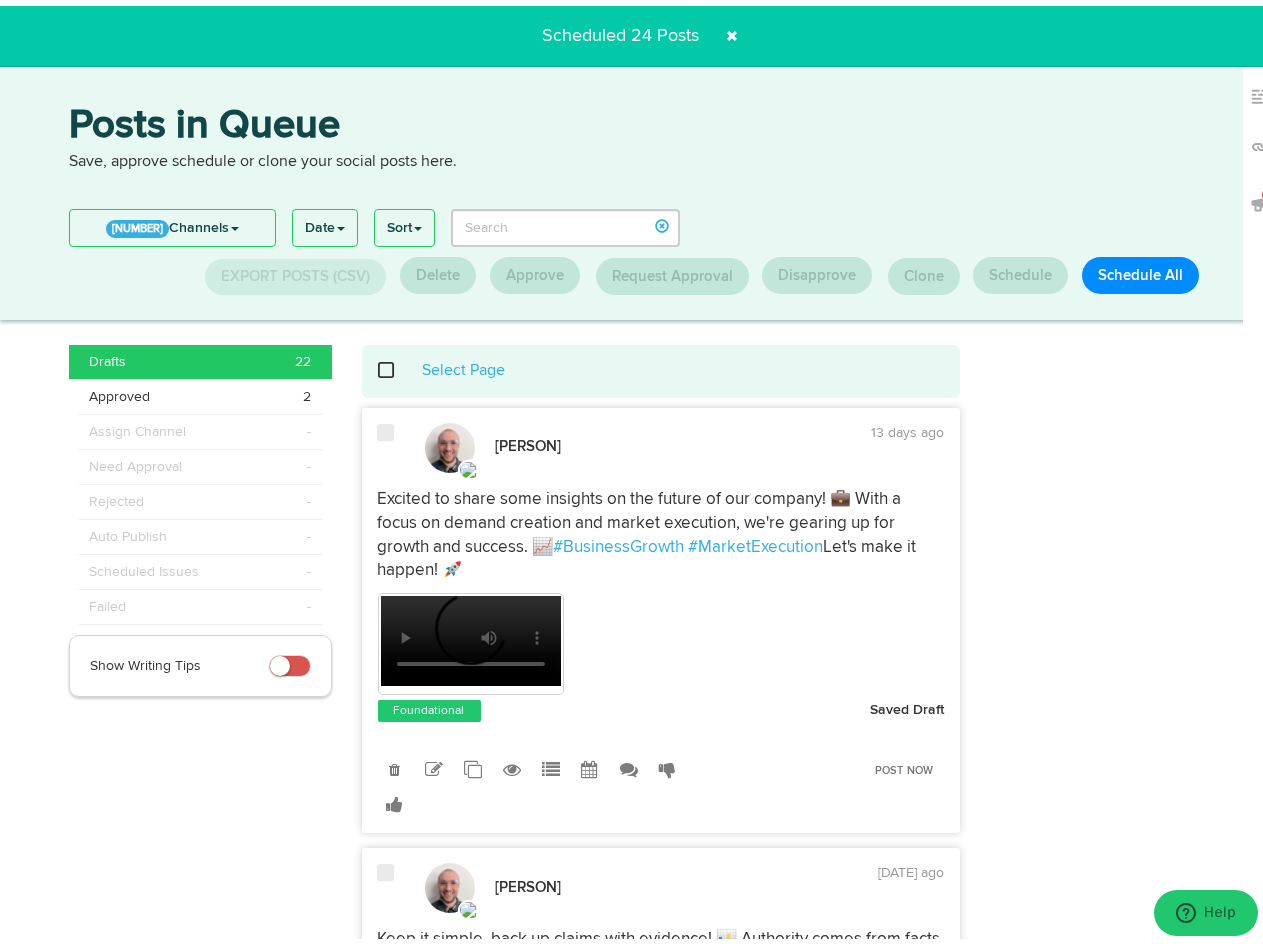 click at bounding box center (732, 30) 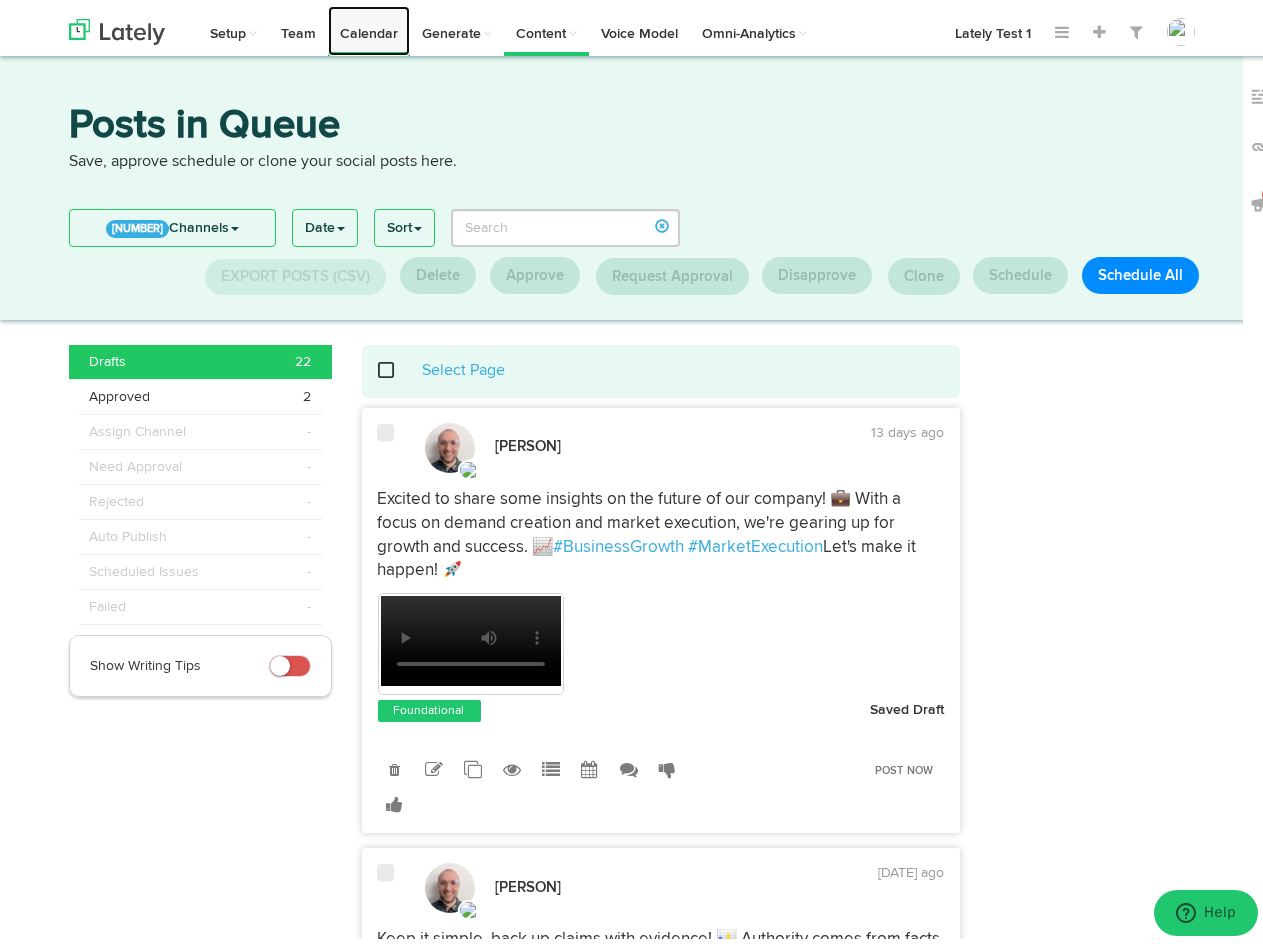 click on "Calendar" at bounding box center (369, 25) 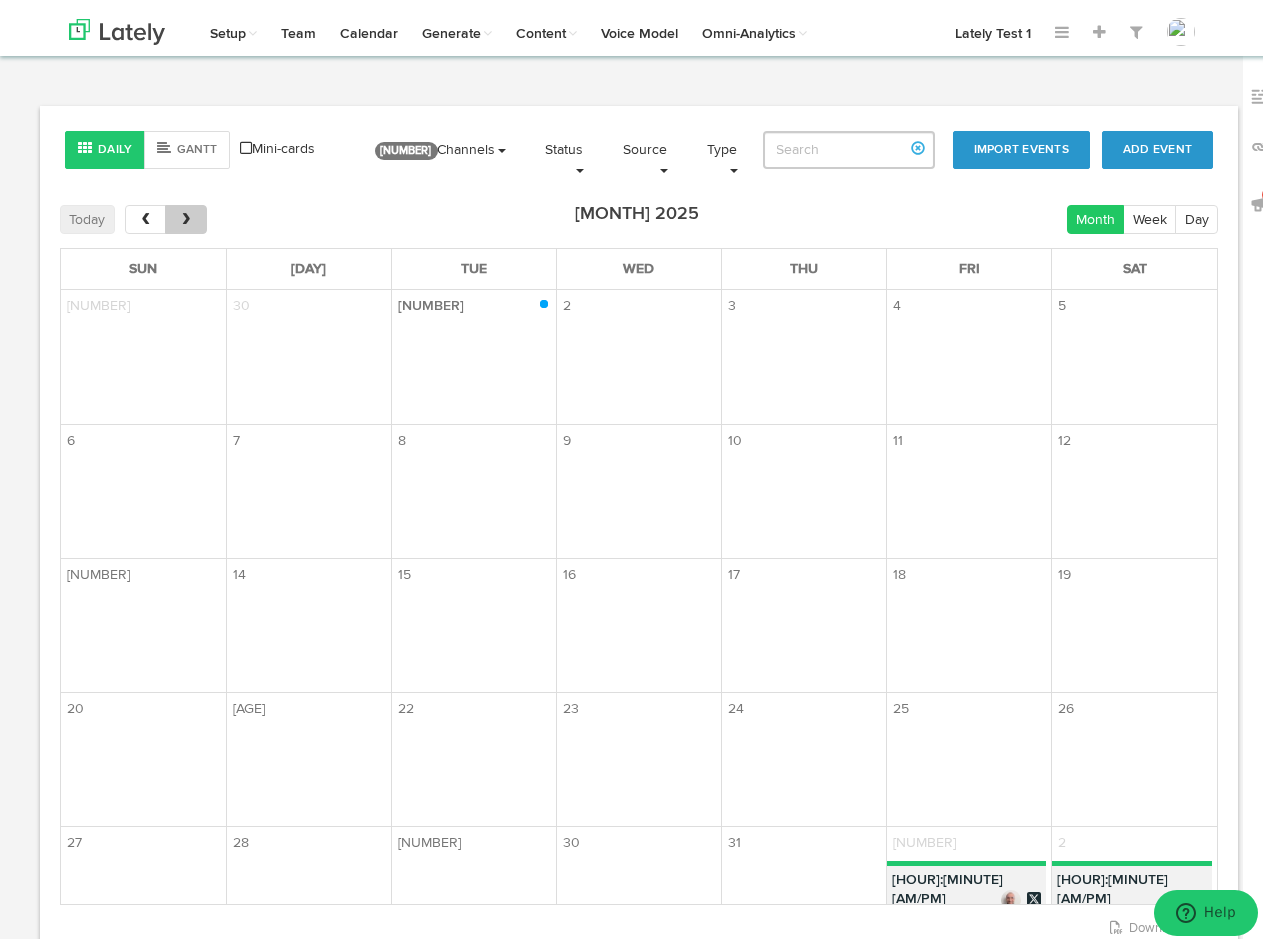 click at bounding box center [186, 214] 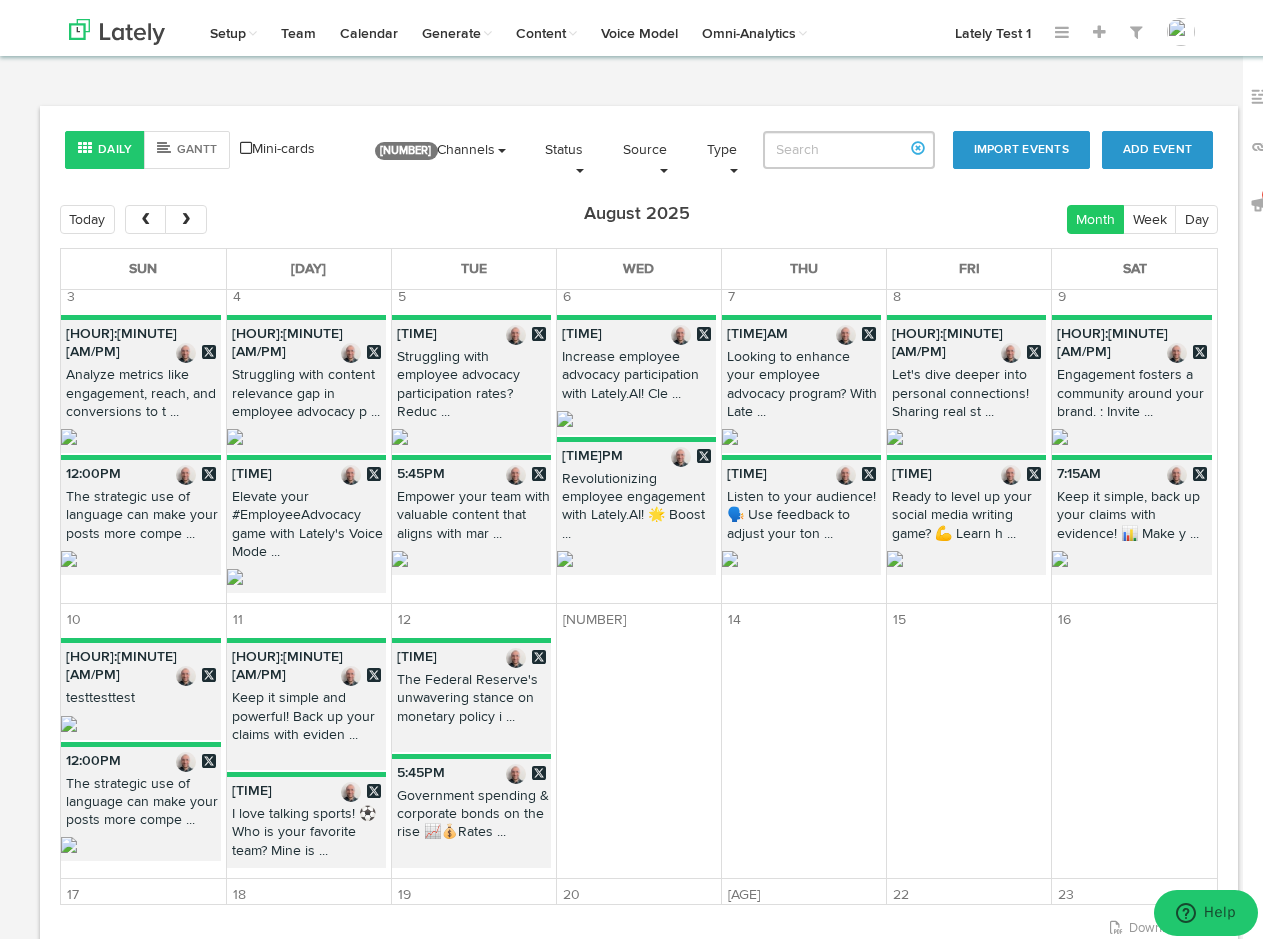 scroll, scrollTop: 414, scrollLeft: 0, axis: vertical 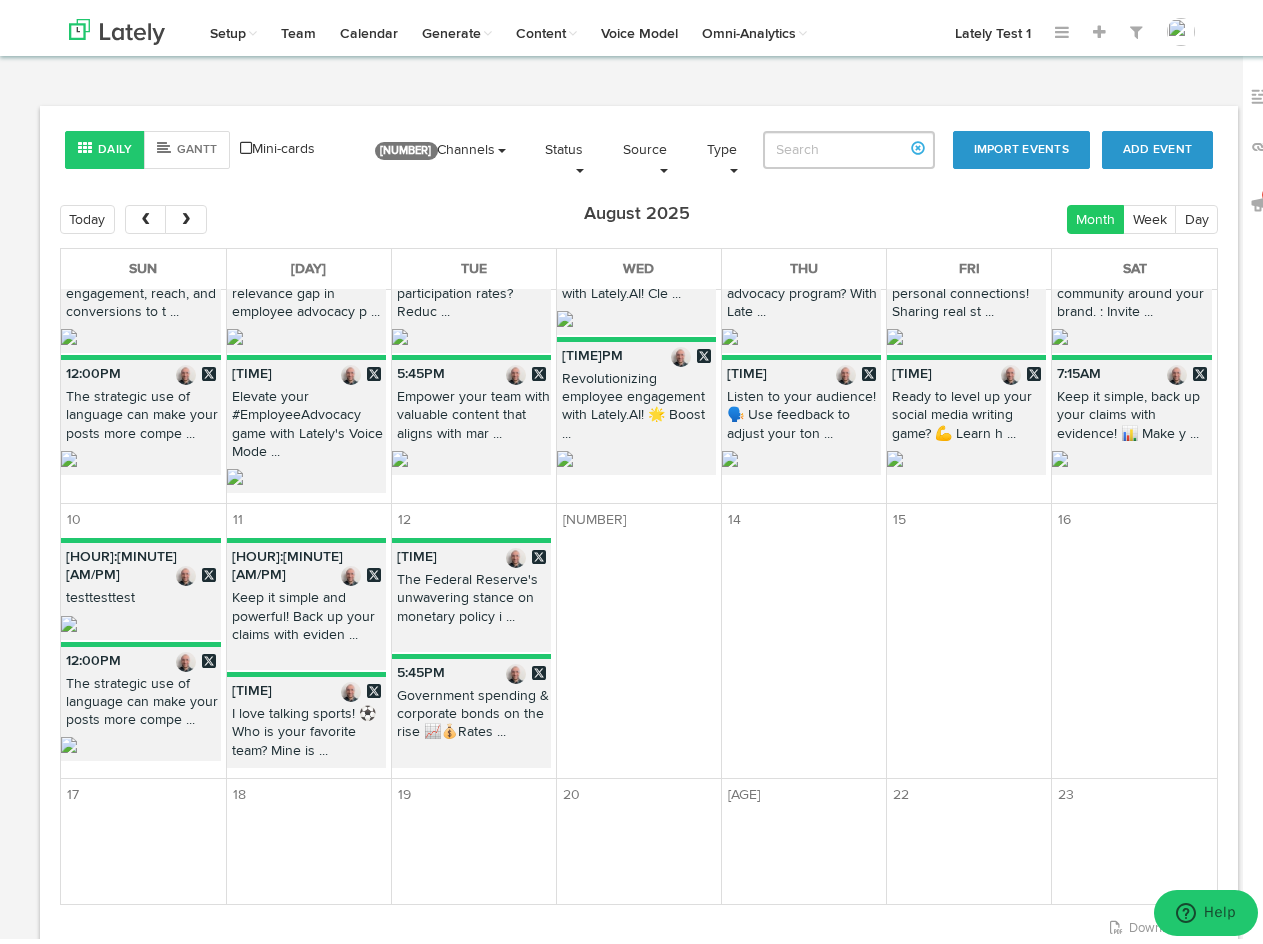 click on "Looking to enhance your employee advocacy program? With Late ..." at bounding box center [801, 282] 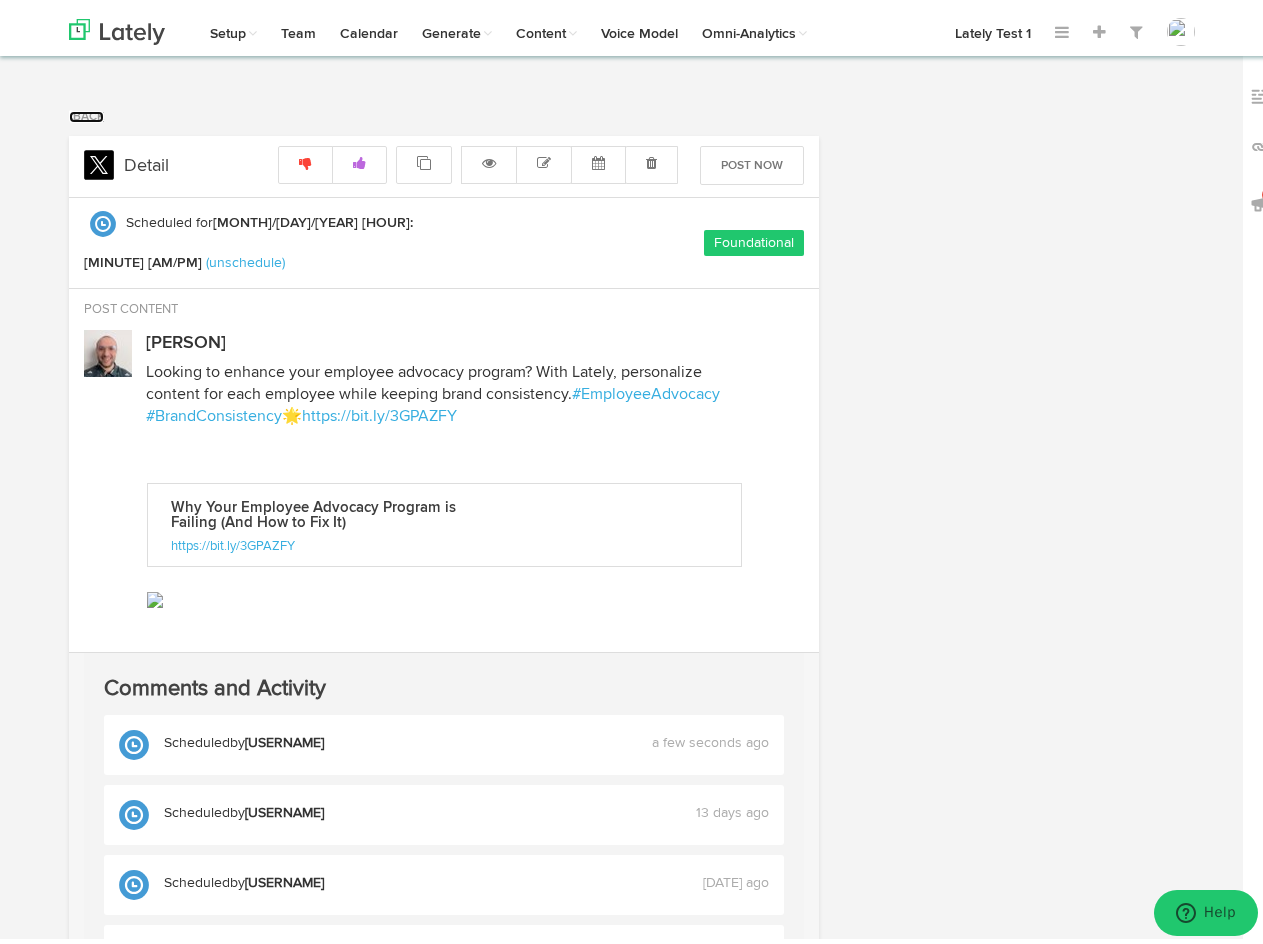 click on "Back" at bounding box center [86, 111] 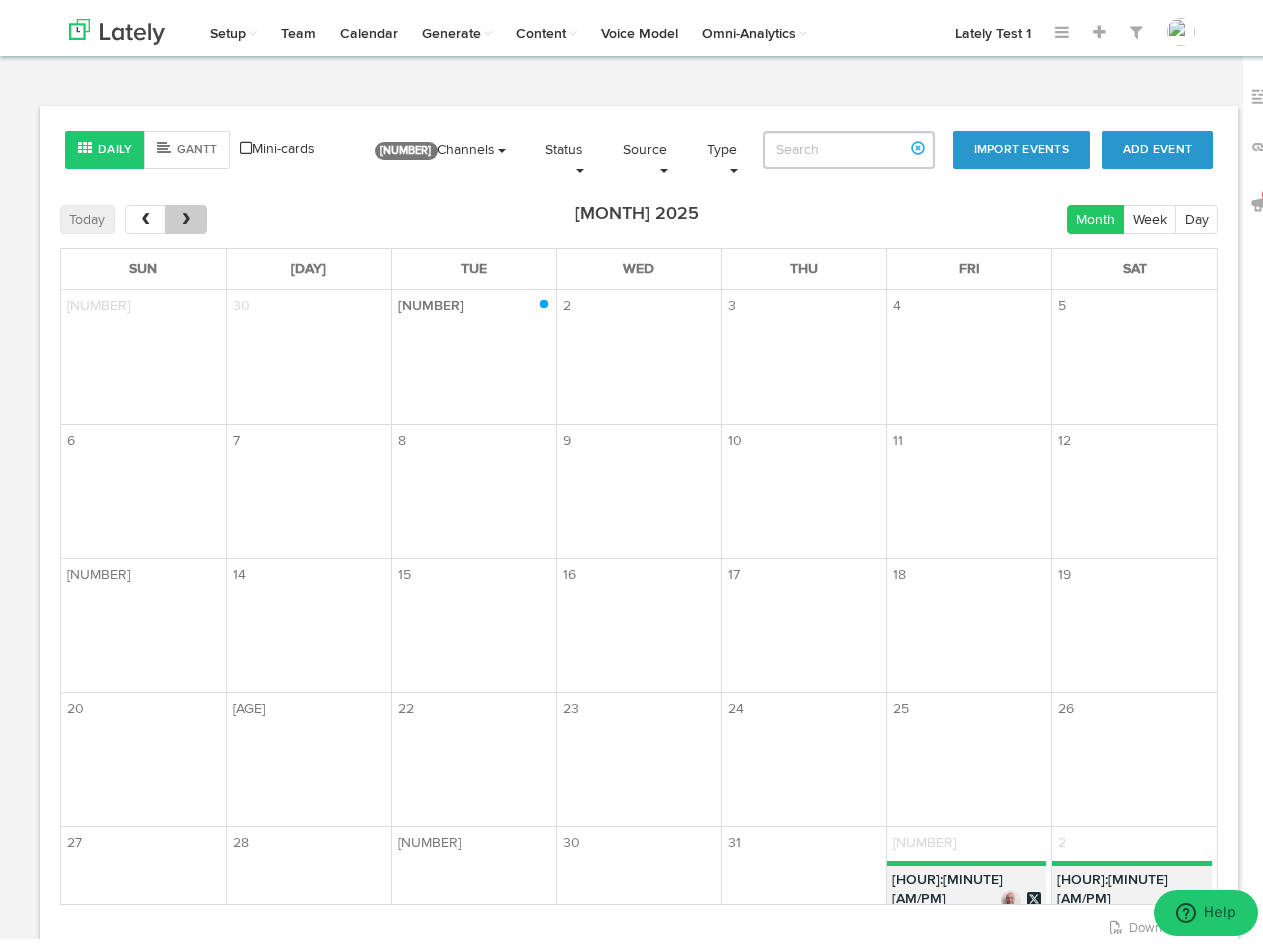 click at bounding box center (185, 213) 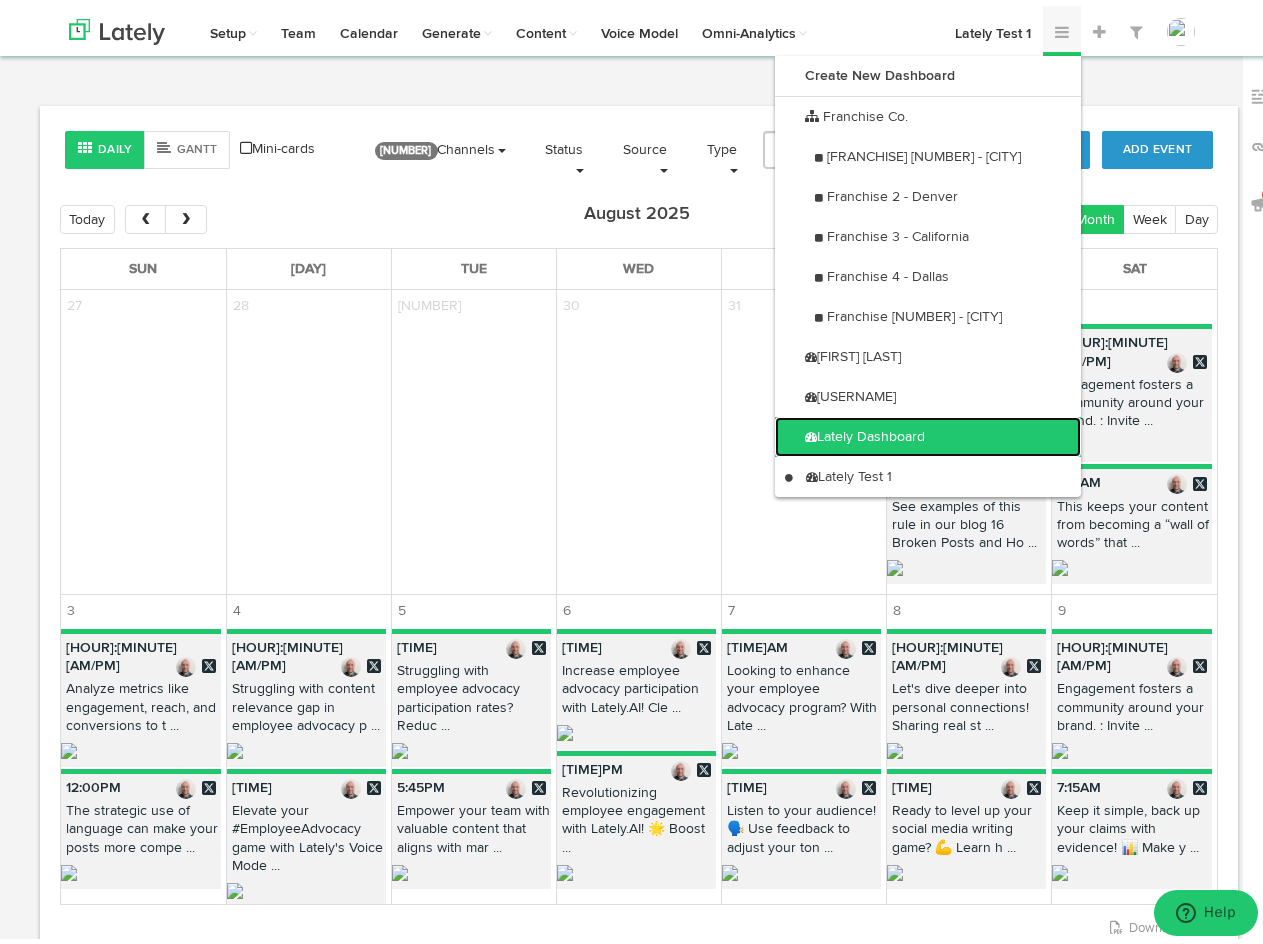 click on "Lately Dashboard" at bounding box center (928, 431) 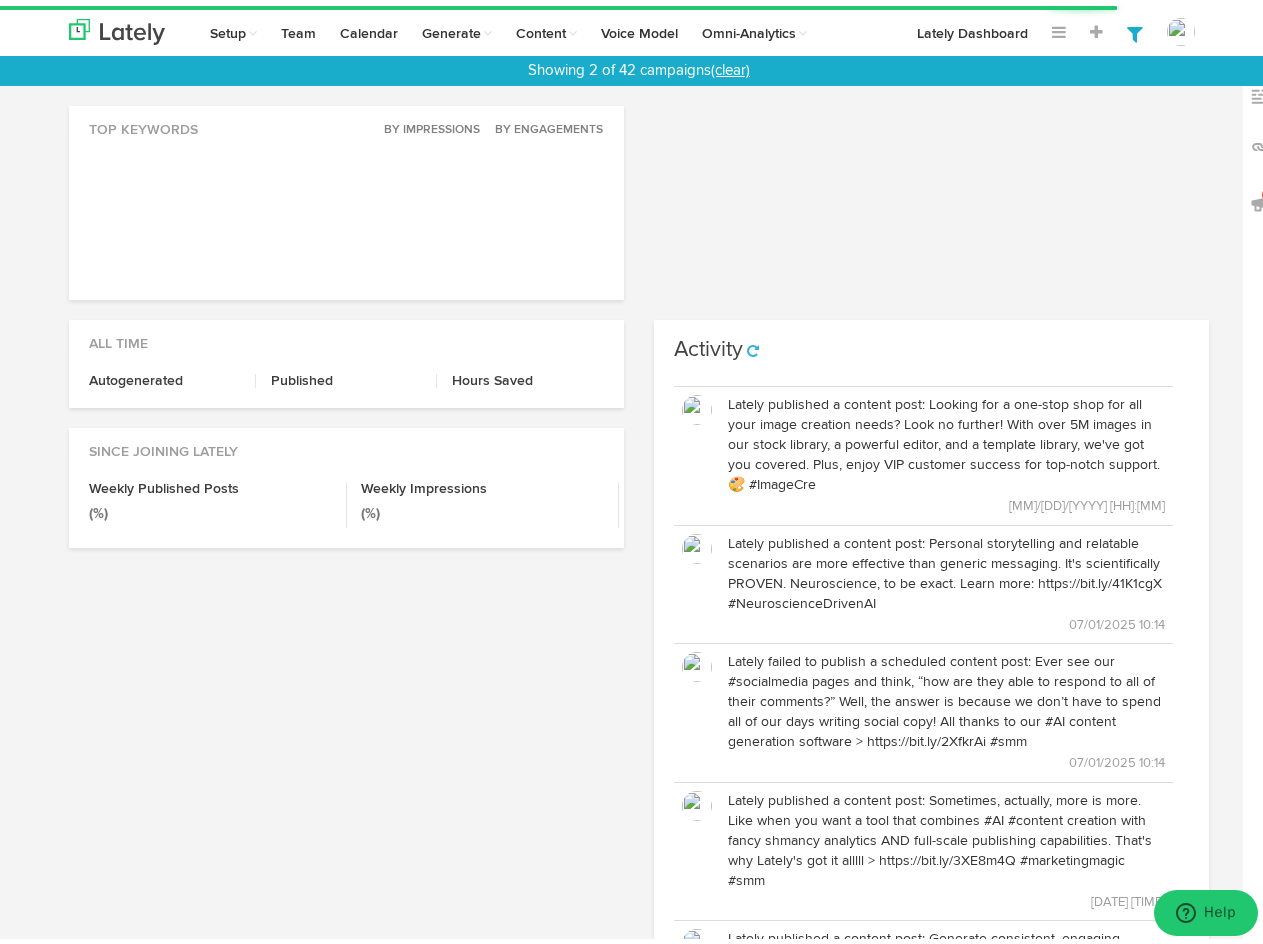 click on "(clear)" at bounding box center (730, 64) 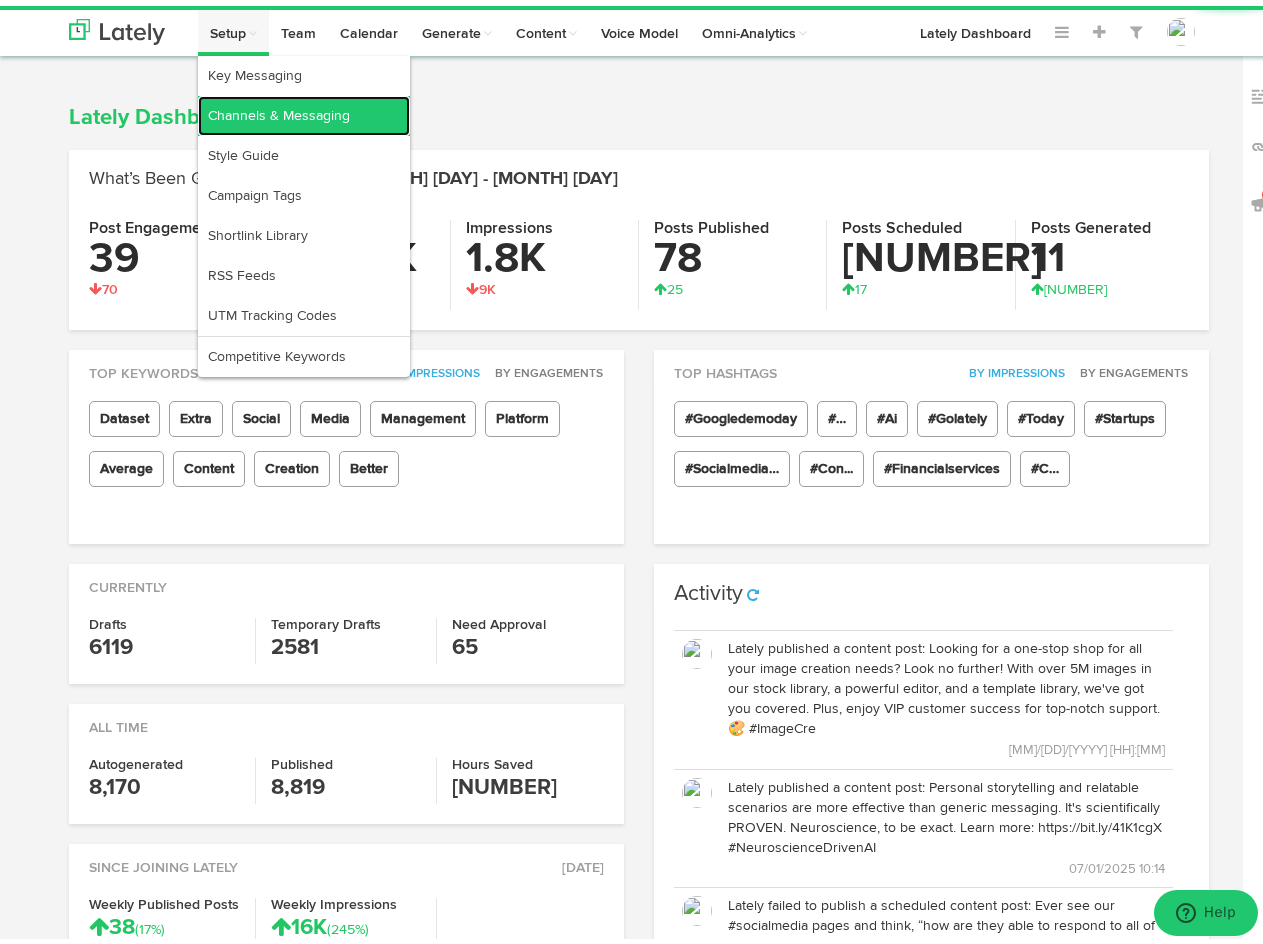 click on "Channels & Messaging" at bounding box center (304, 110) 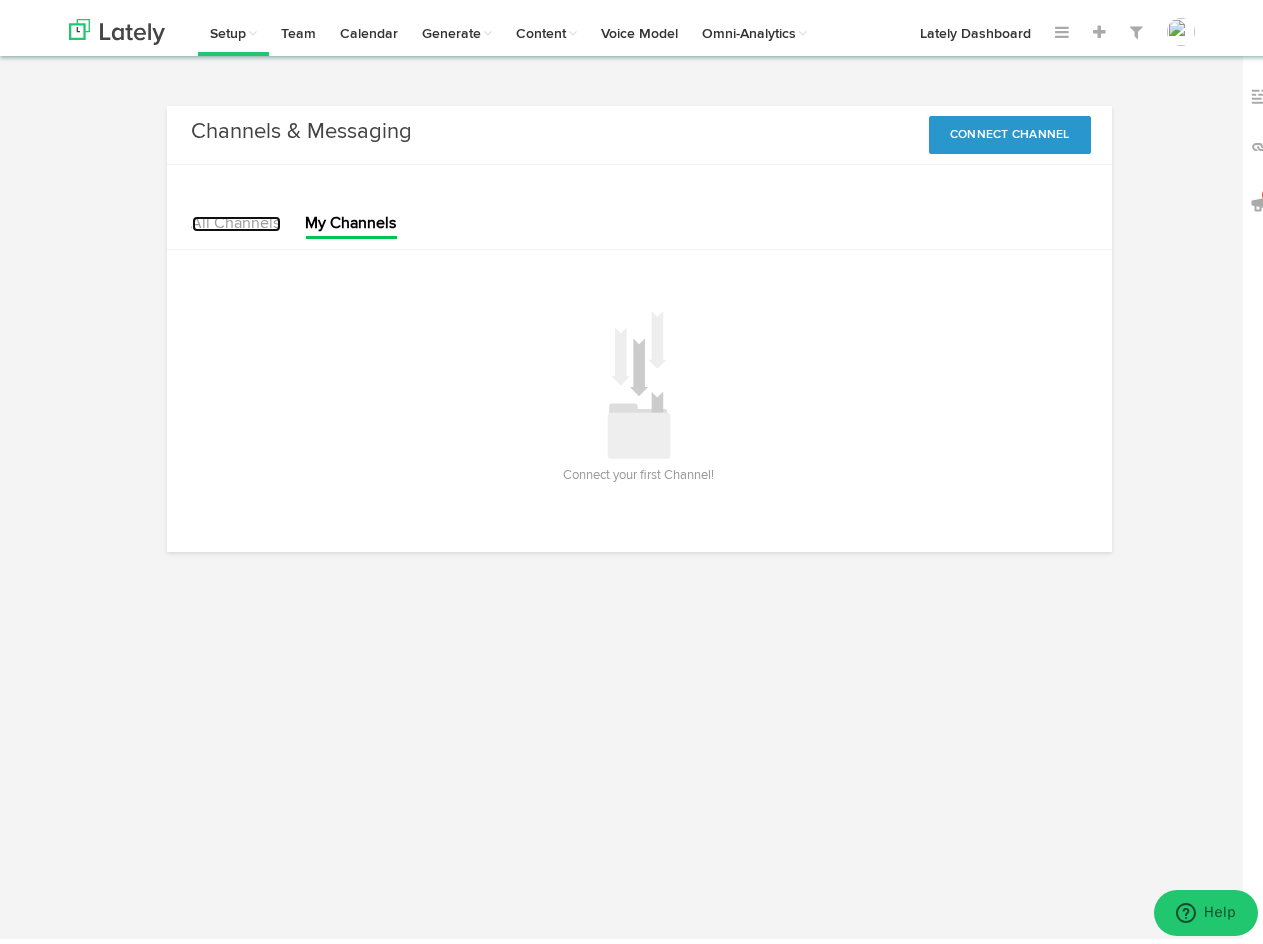 click on "All Channels" at bounding box center (236, 218) 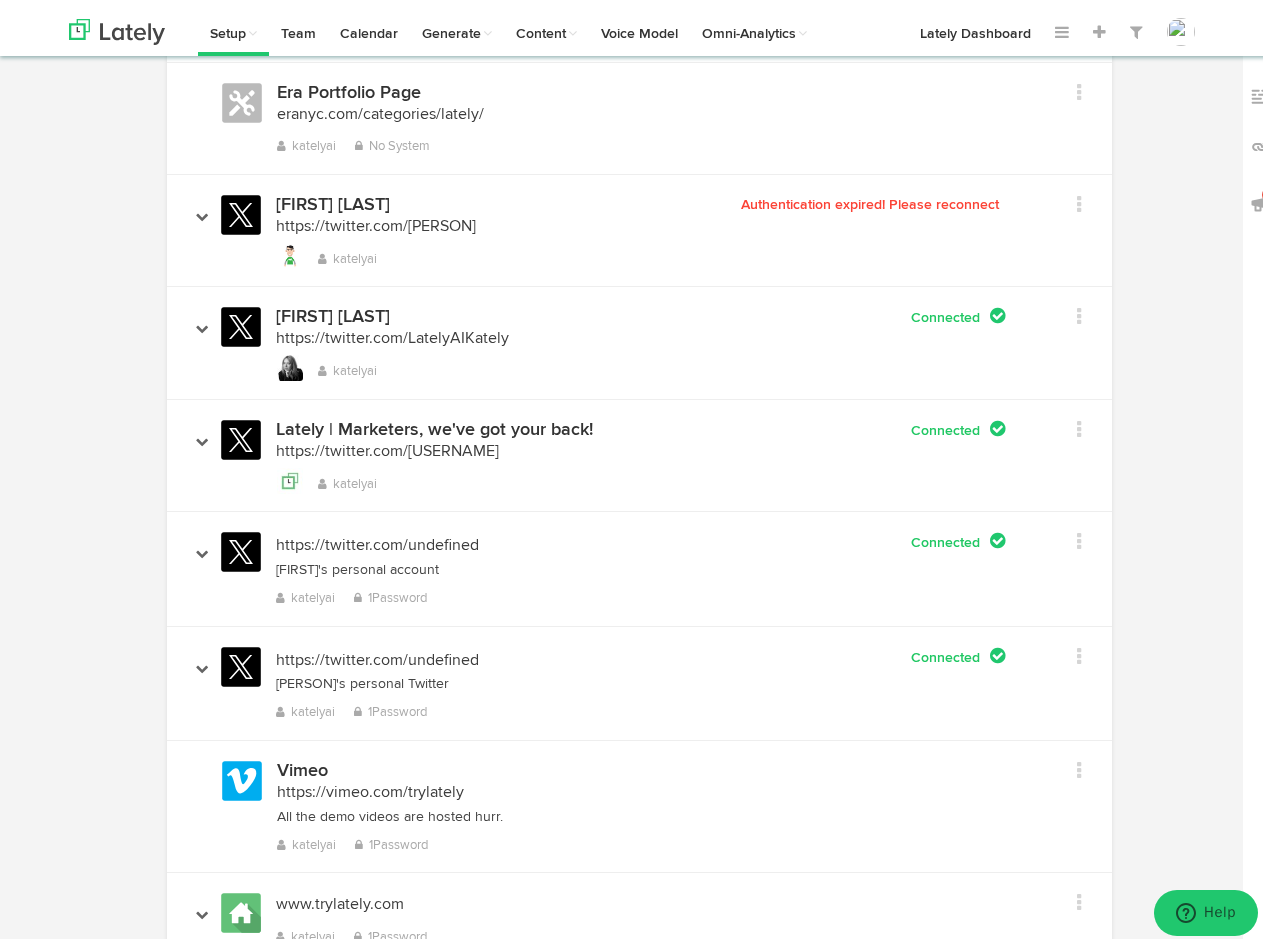 scroll, scrollTop: 1800, scrollLeft: 0, axis: vertical 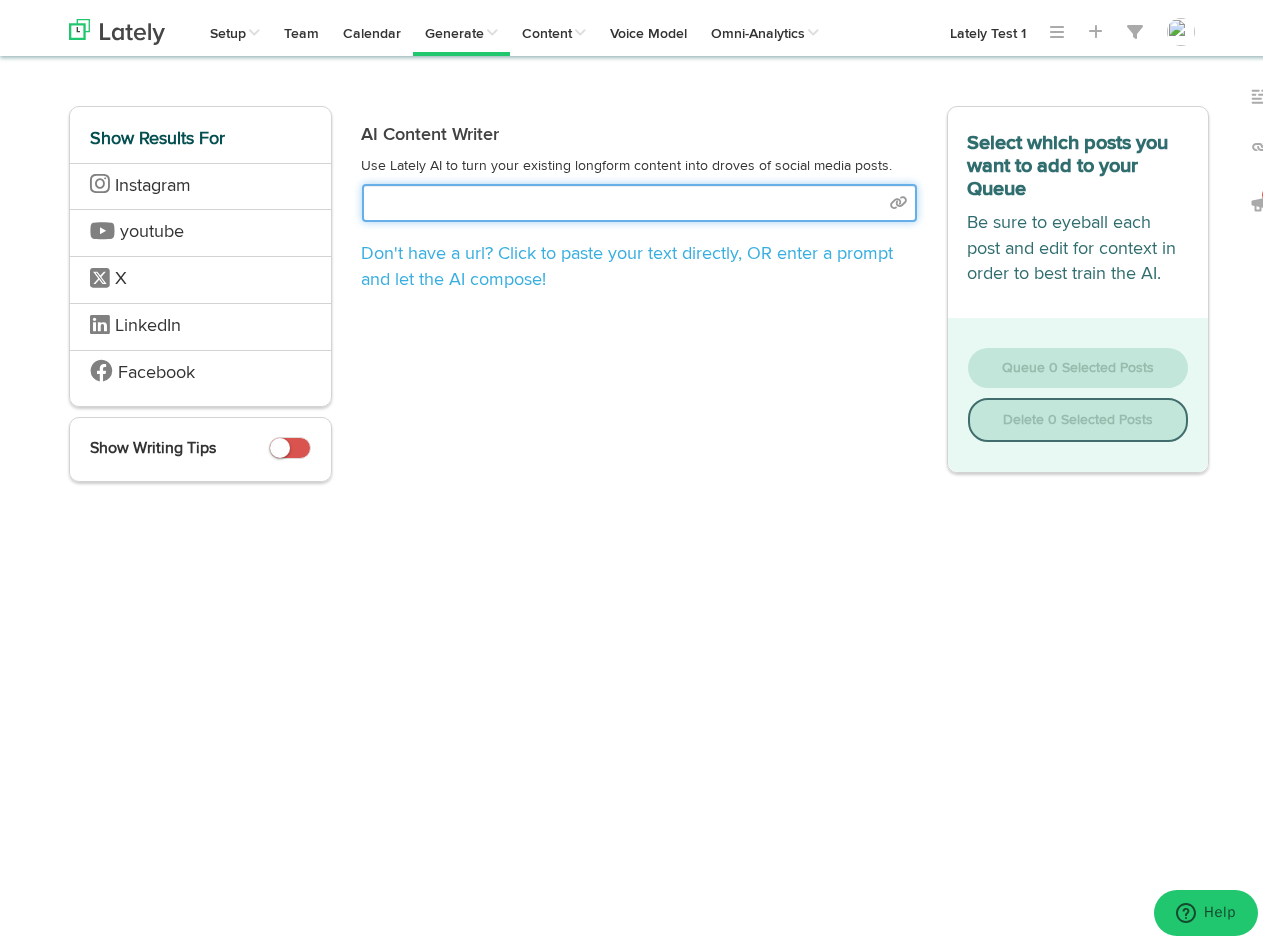 click at bounding box center [639, 197] 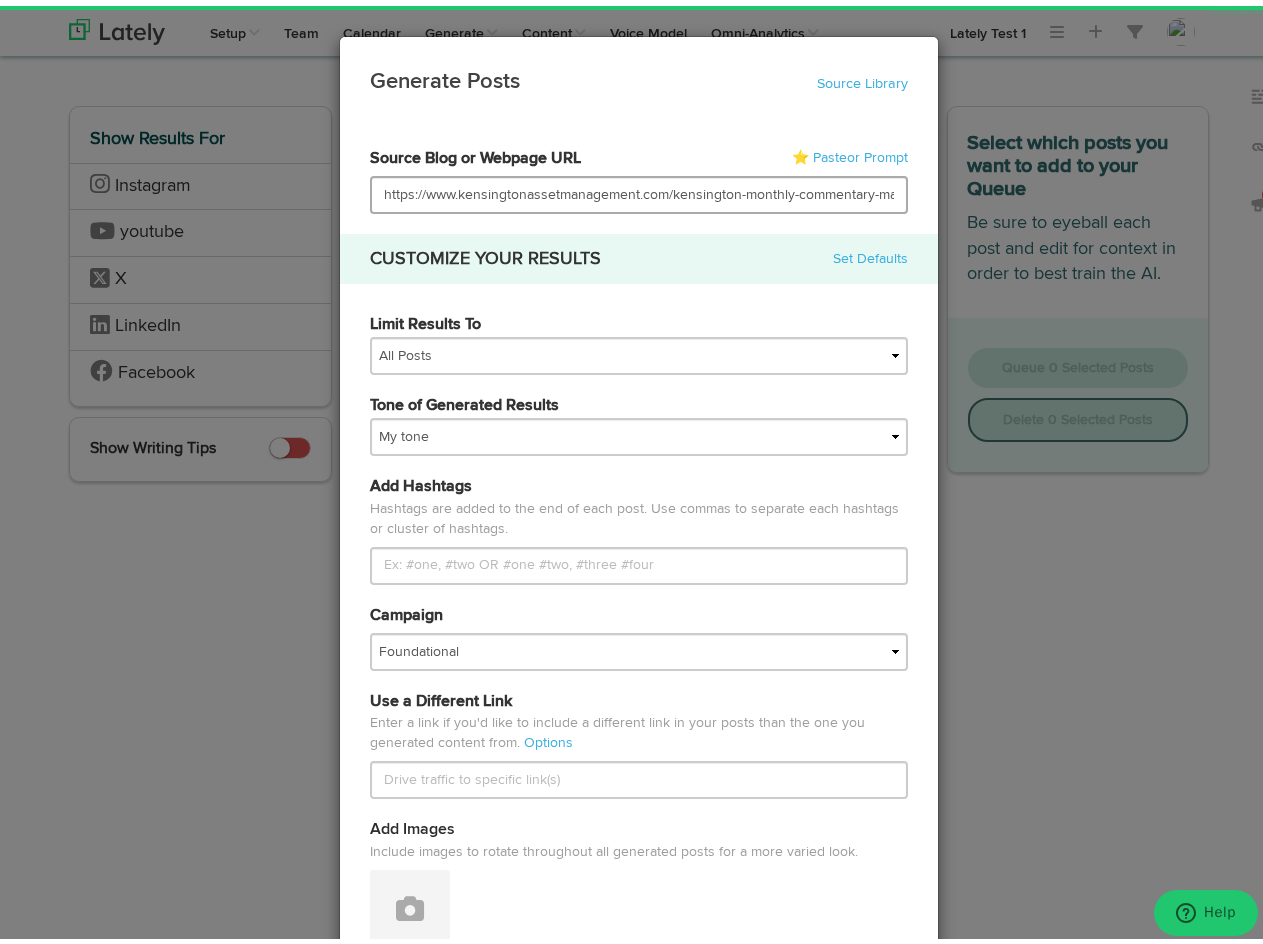 scroll, scrollTop: 0, scrollLeft: 52, axis: horizontal 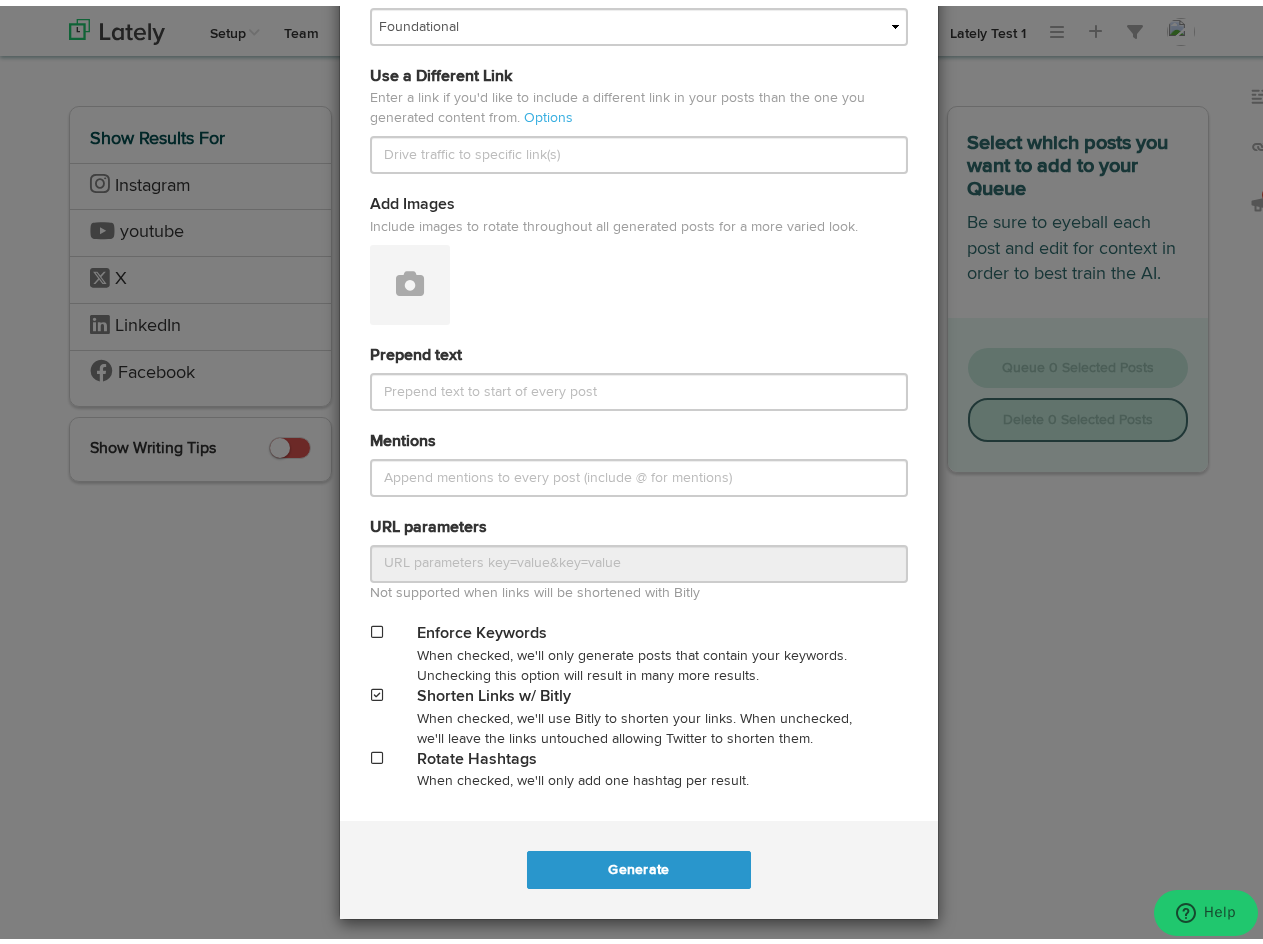 type on "https://www.kensingtonassetmanagement.com/kensington-monthly-commentary-may-2025/" 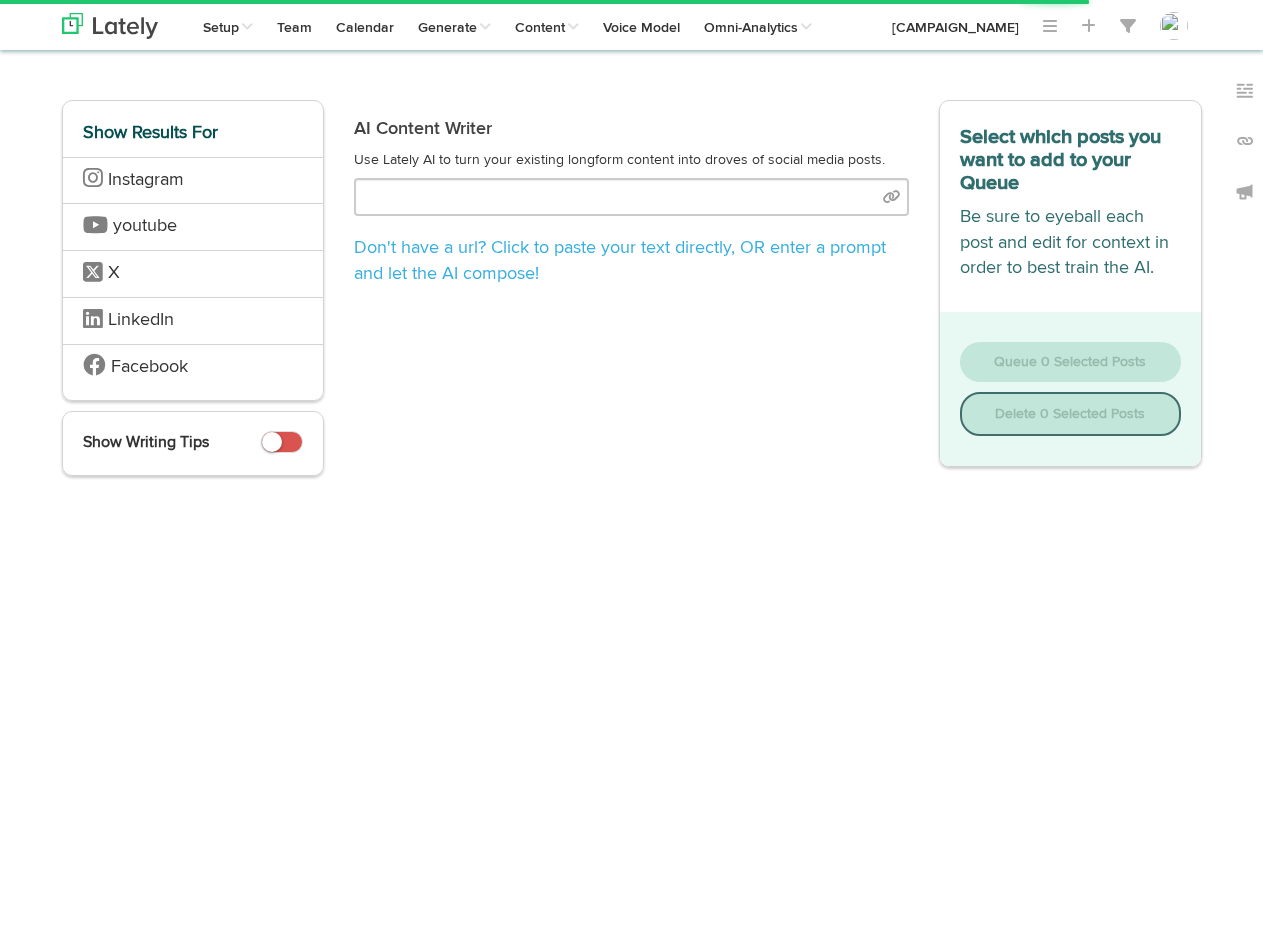 scroll, scrollTop: 0, scrollLeft: 0, axis: both 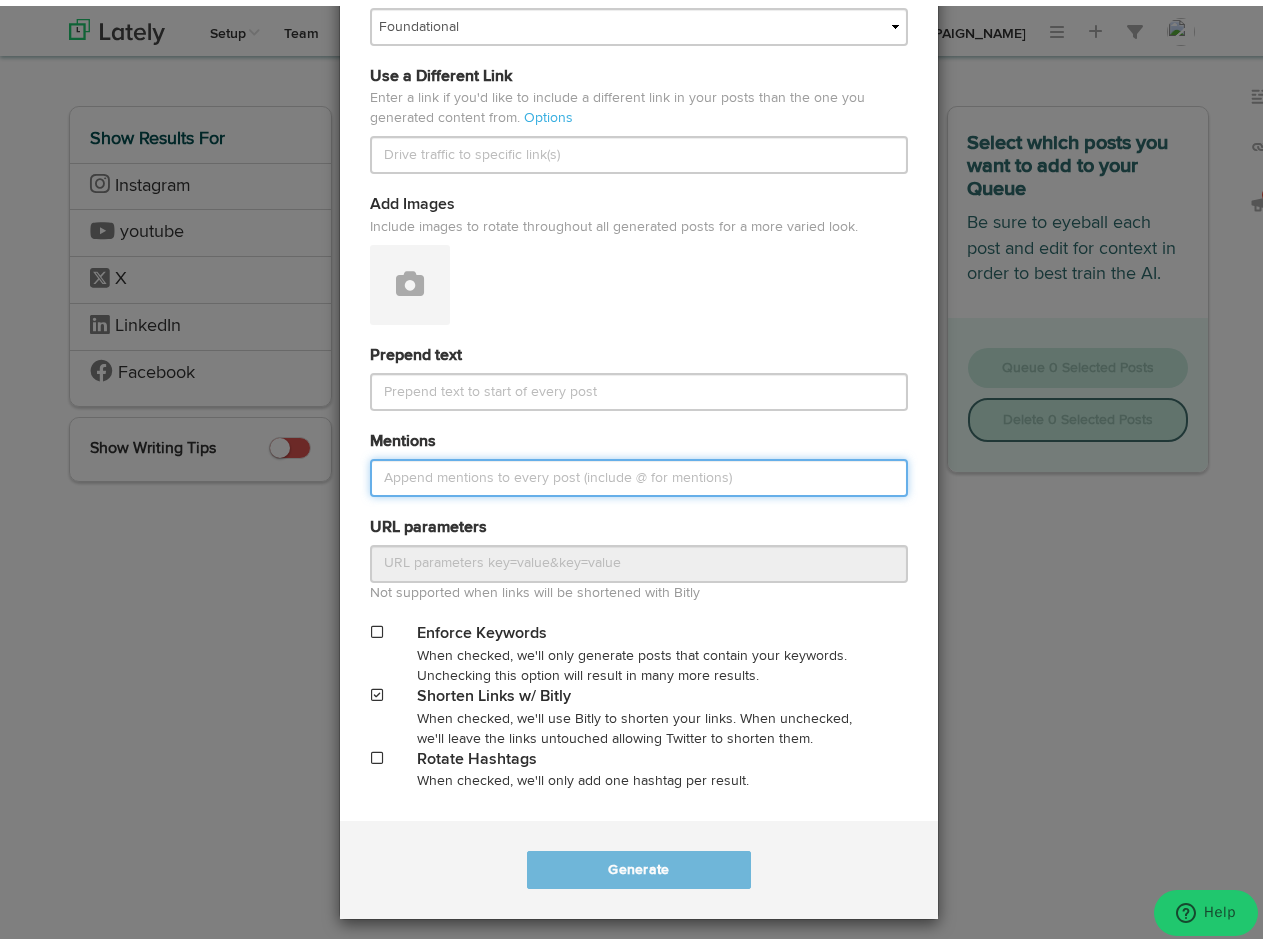drag, startPoint x: 430, startPoint y: 462, endPoint x: 833, endPoint y: 496, distance: 404.4317 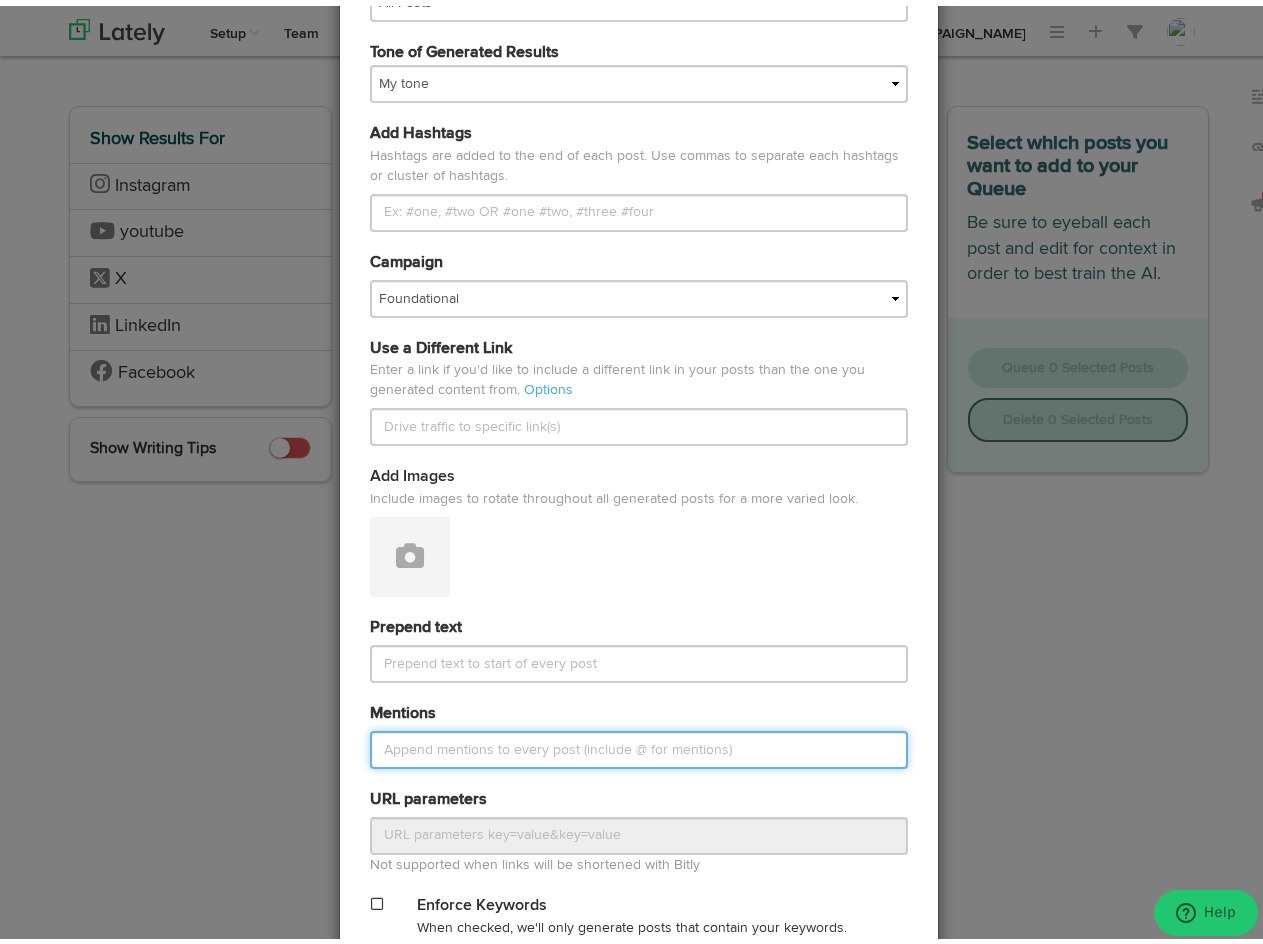 scroll, scrollTop: 225, scrollLeft: 0, axis: vertical 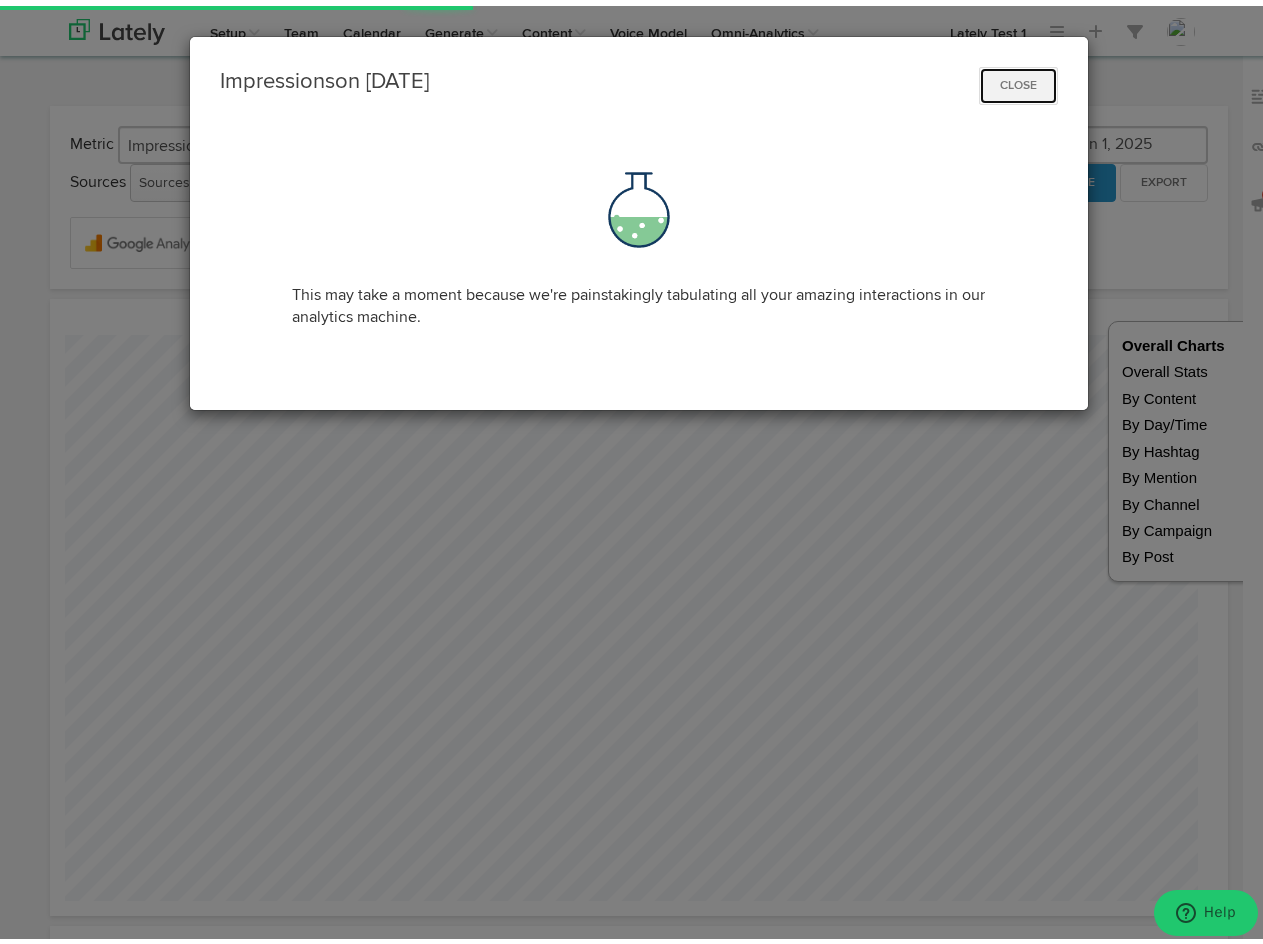 click on "Close" at bounding box center [1018, 80] 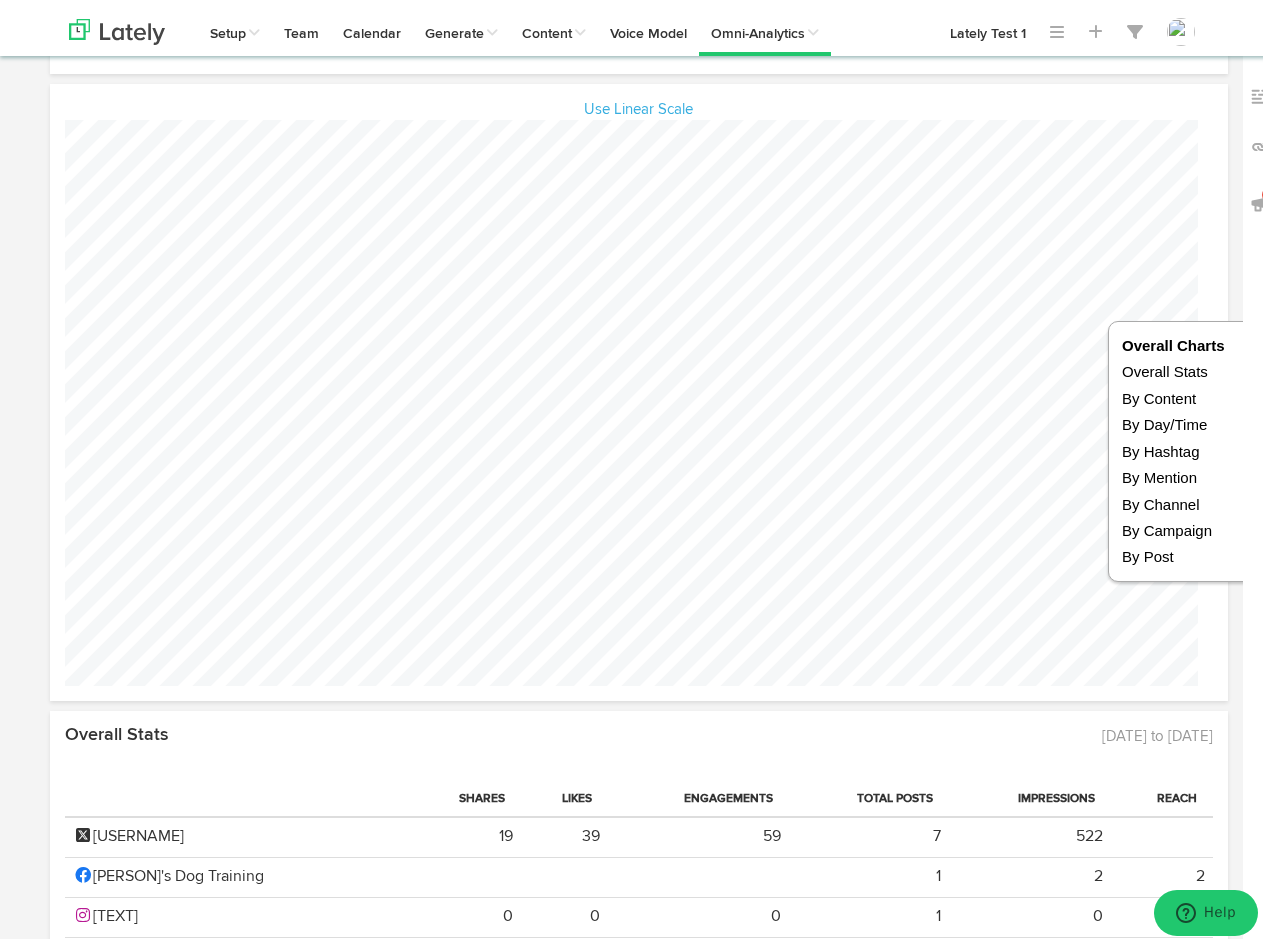 scroll, scrollTop: 0, scrollLeft: 0, axis: both 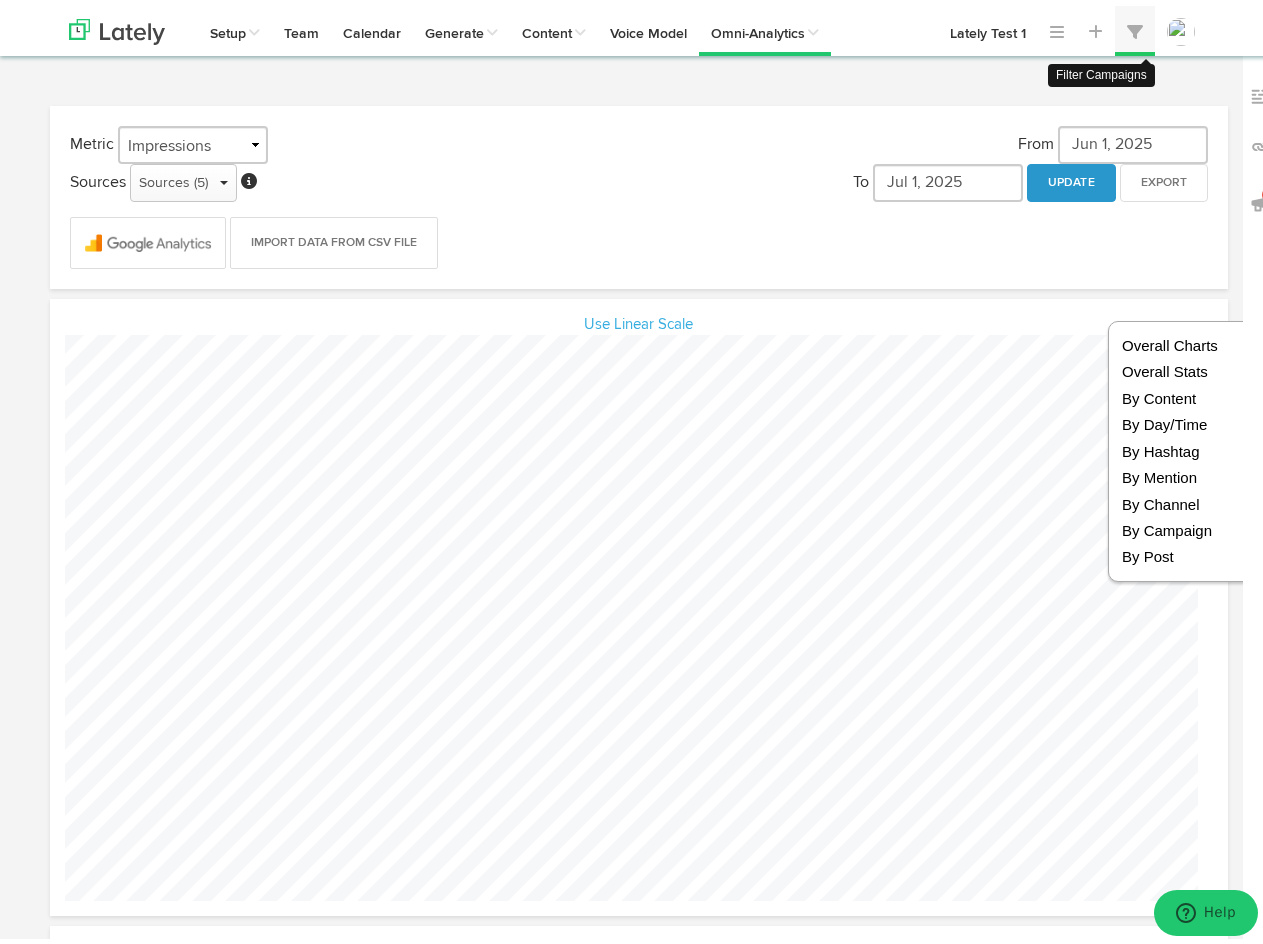 click at bounding box center (1135, 26) 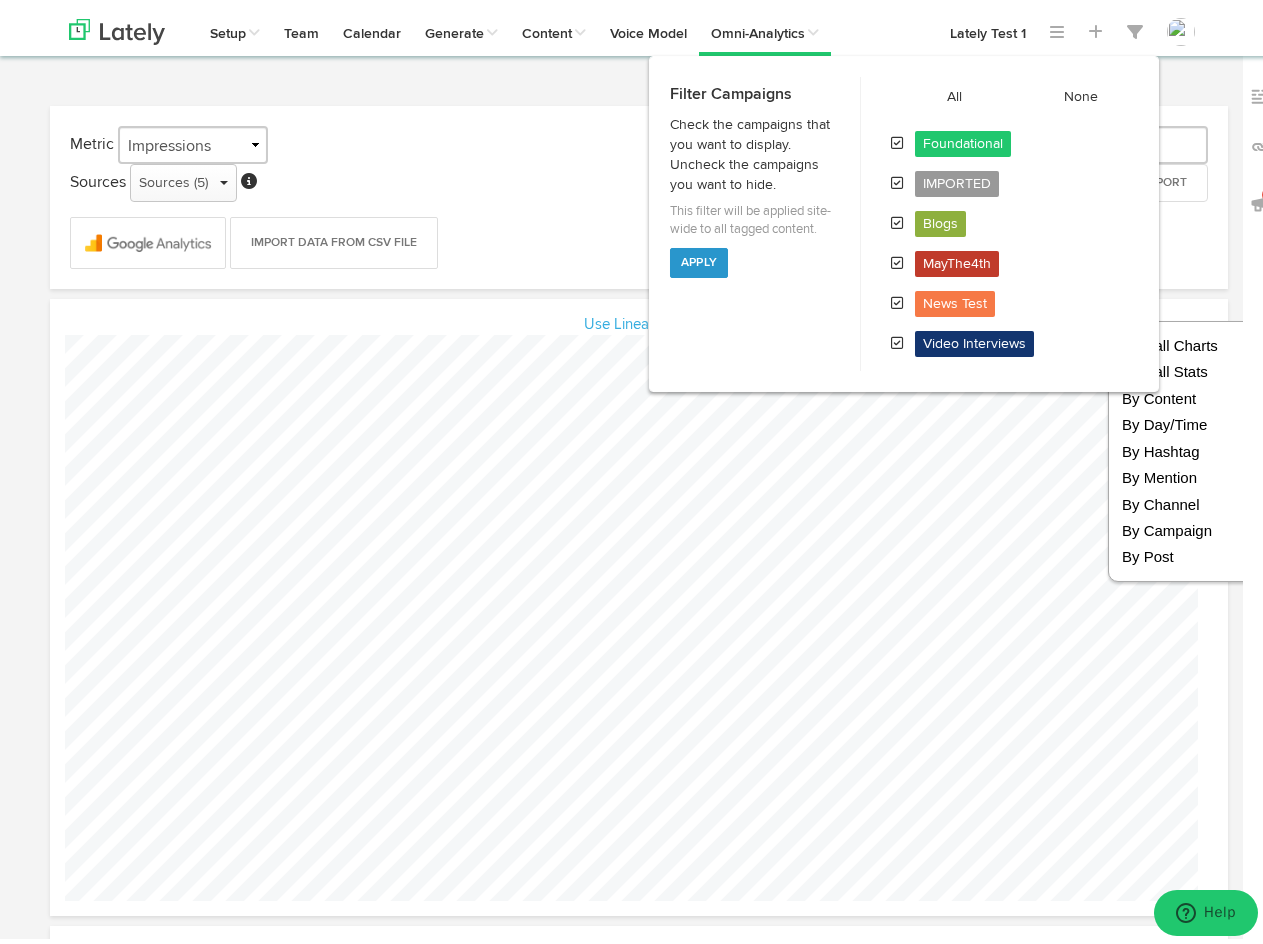 click on "Metric
Impressions Engagements Followers
Sources
Sources ([NUMBER]) ✓  Select All ×  Select None ×
From
[DATE]
To
[DATE]
Update
Export
Import Data from CSV File" at bounding box center (639, 191) 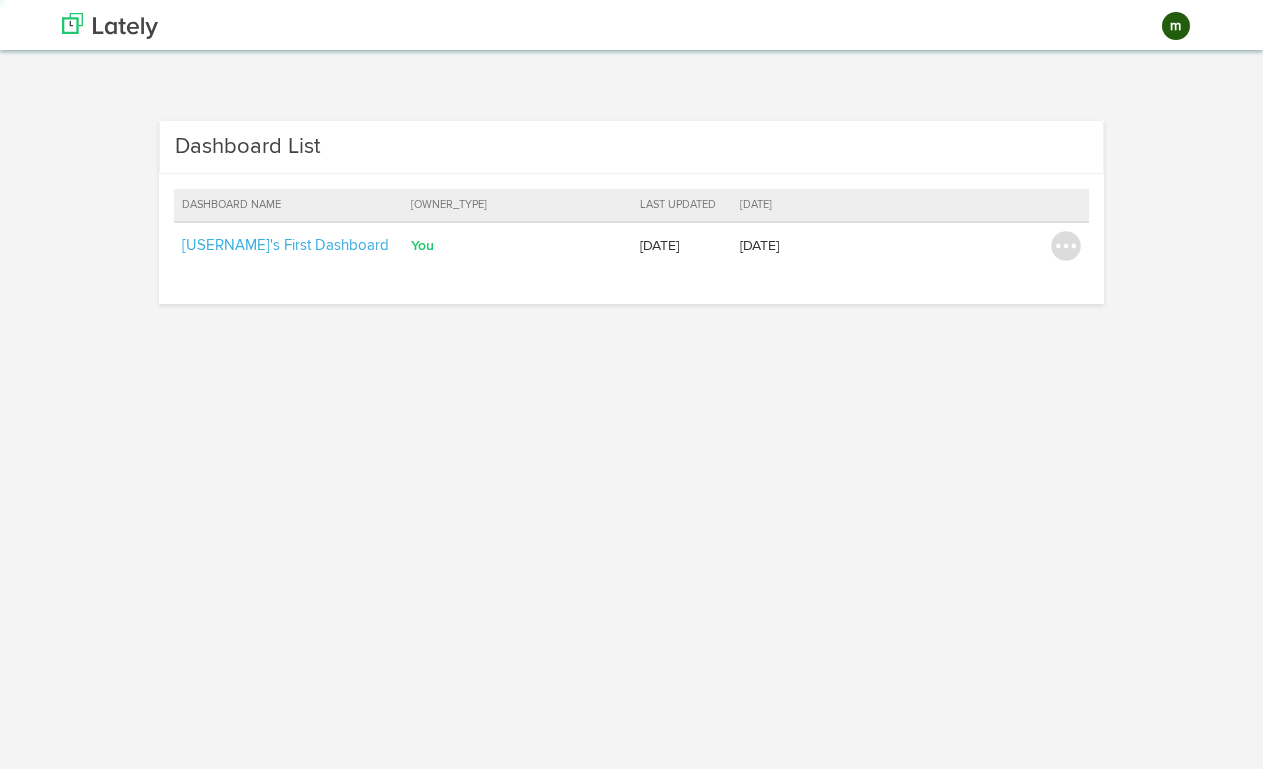 scroll, scrollTop: 0, scrollLeft: 0, axis: both 